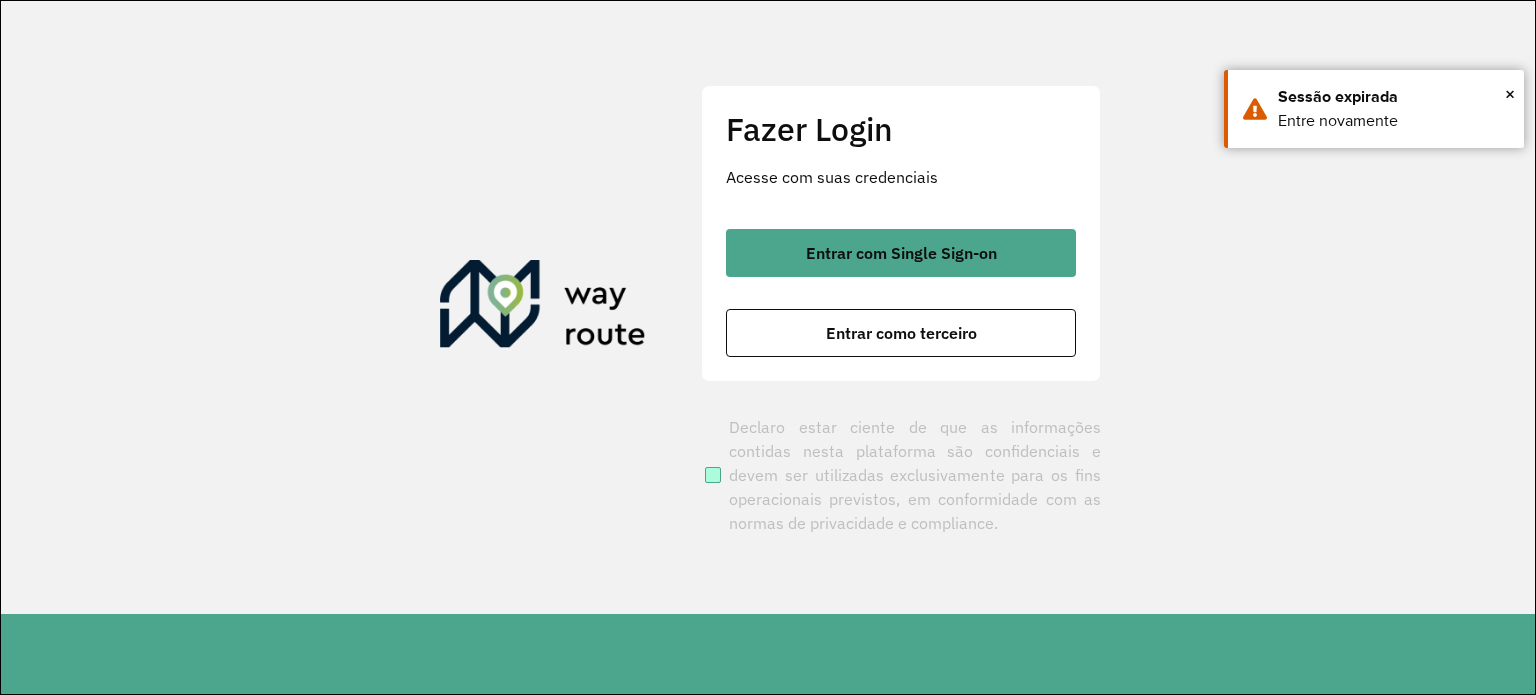 scroll, scrollTop: 0, scrollLeft: 0, axis: both 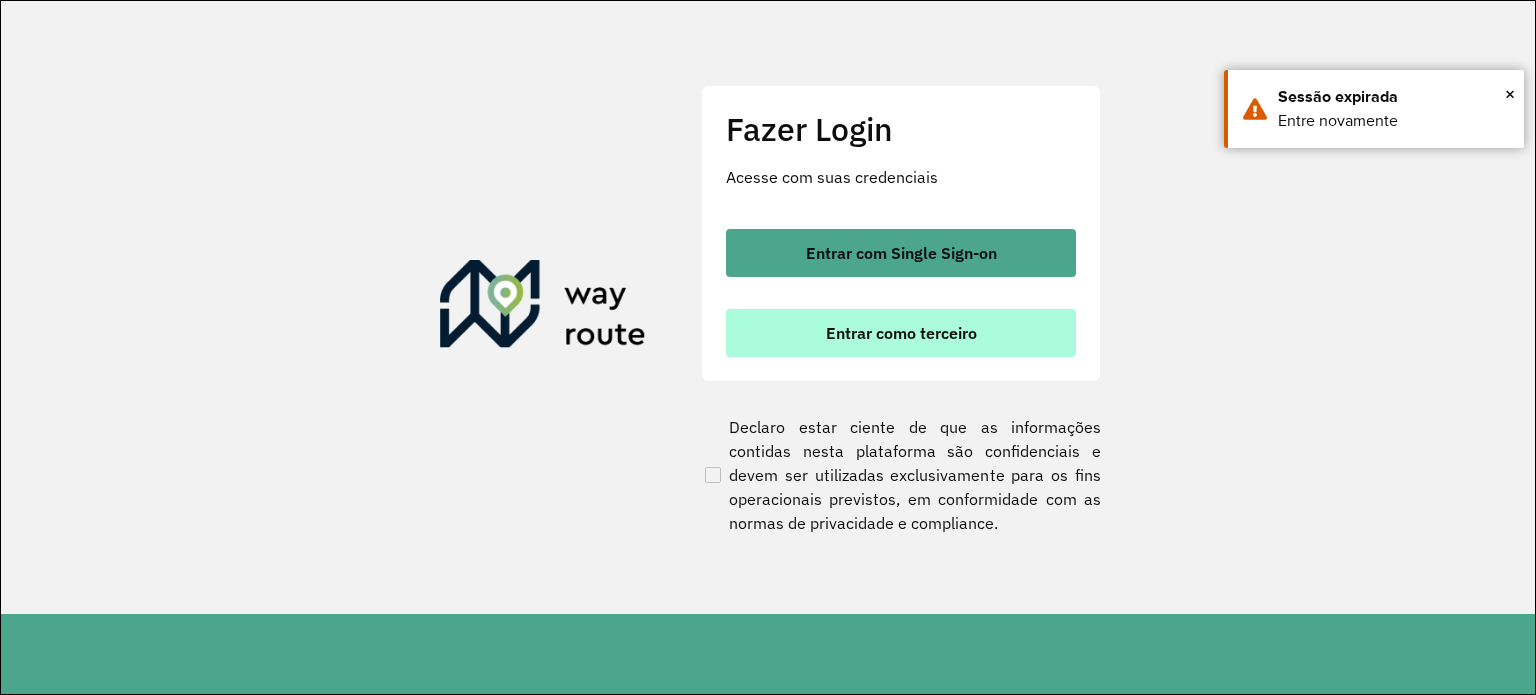 click on "Entrar como terceiro" at bounding box center [901, 333] 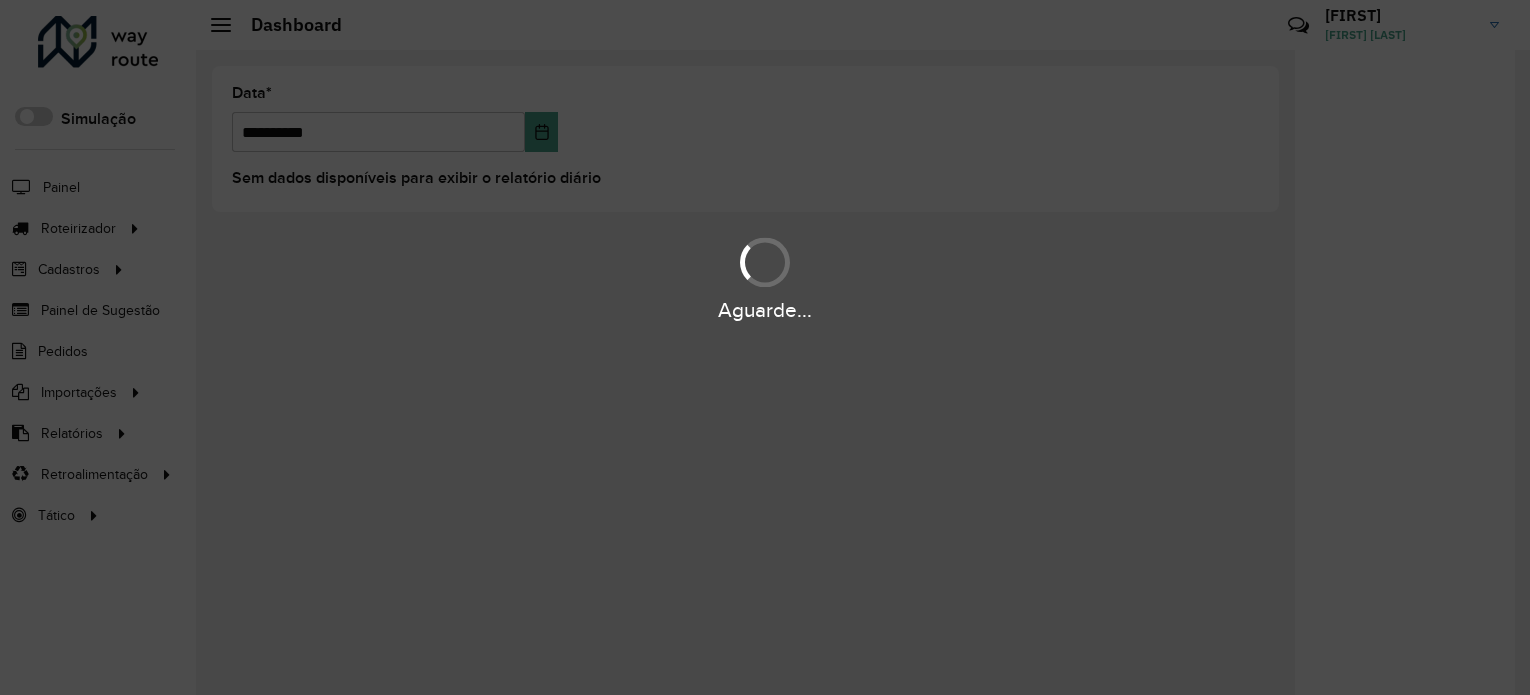 scroll, scrollTop: 0, scrollLeft: 0, axis: both 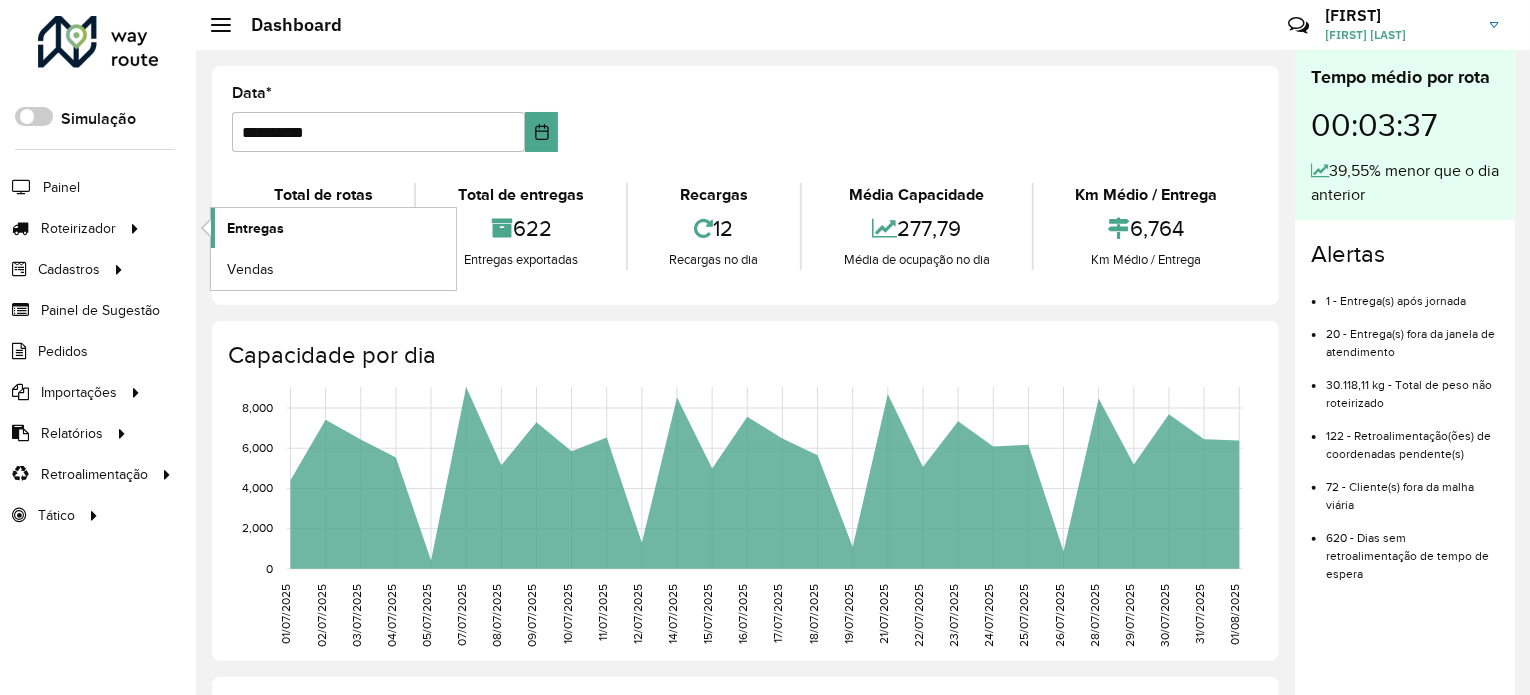 click on "Entregas" 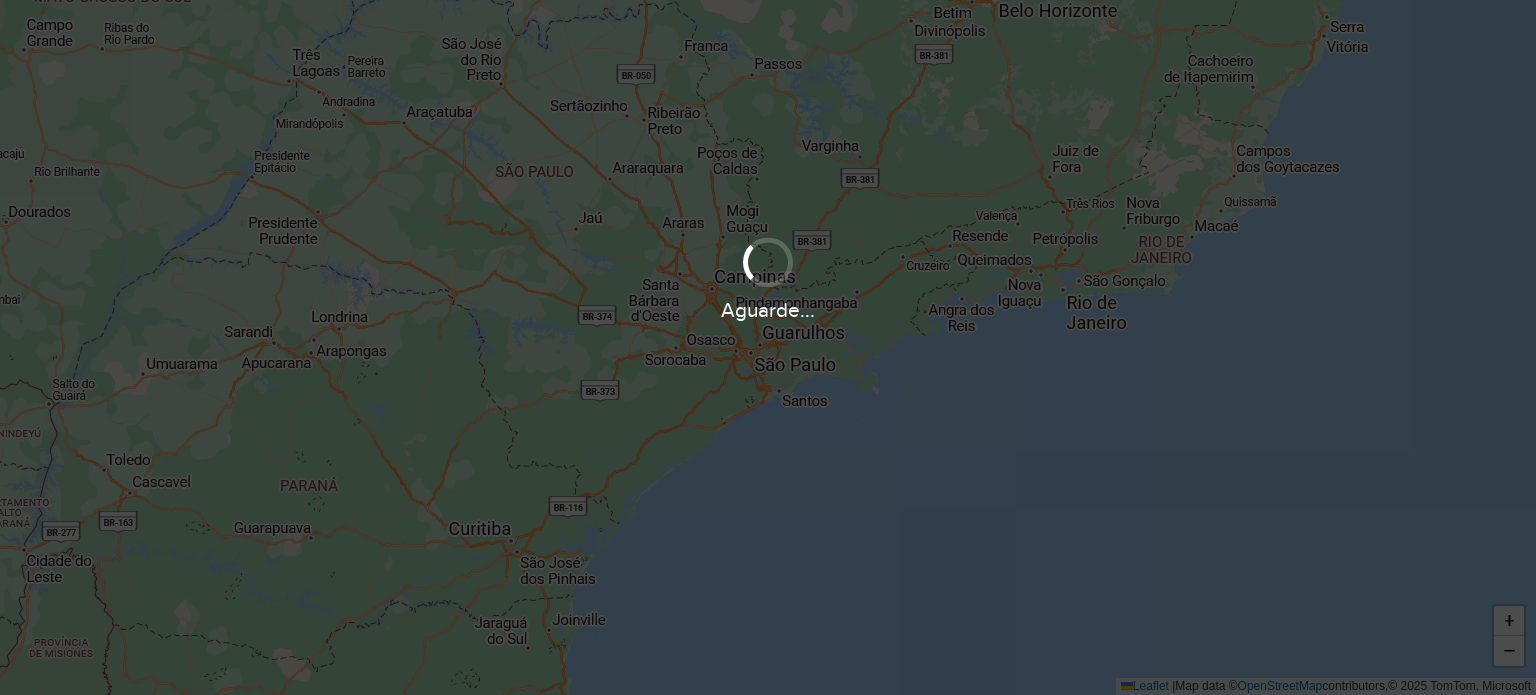 scroll, scrollTop: 0, scrollLeft: 0, axis: both 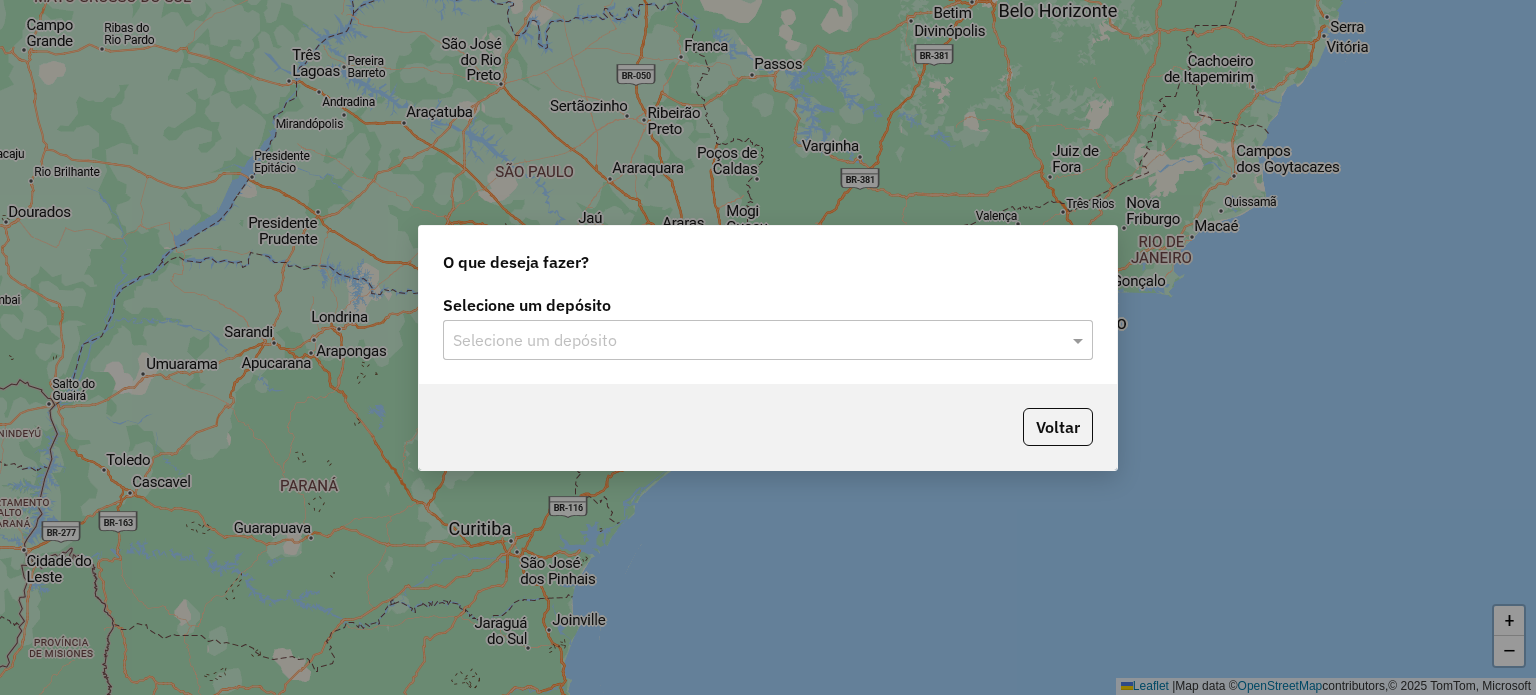 click 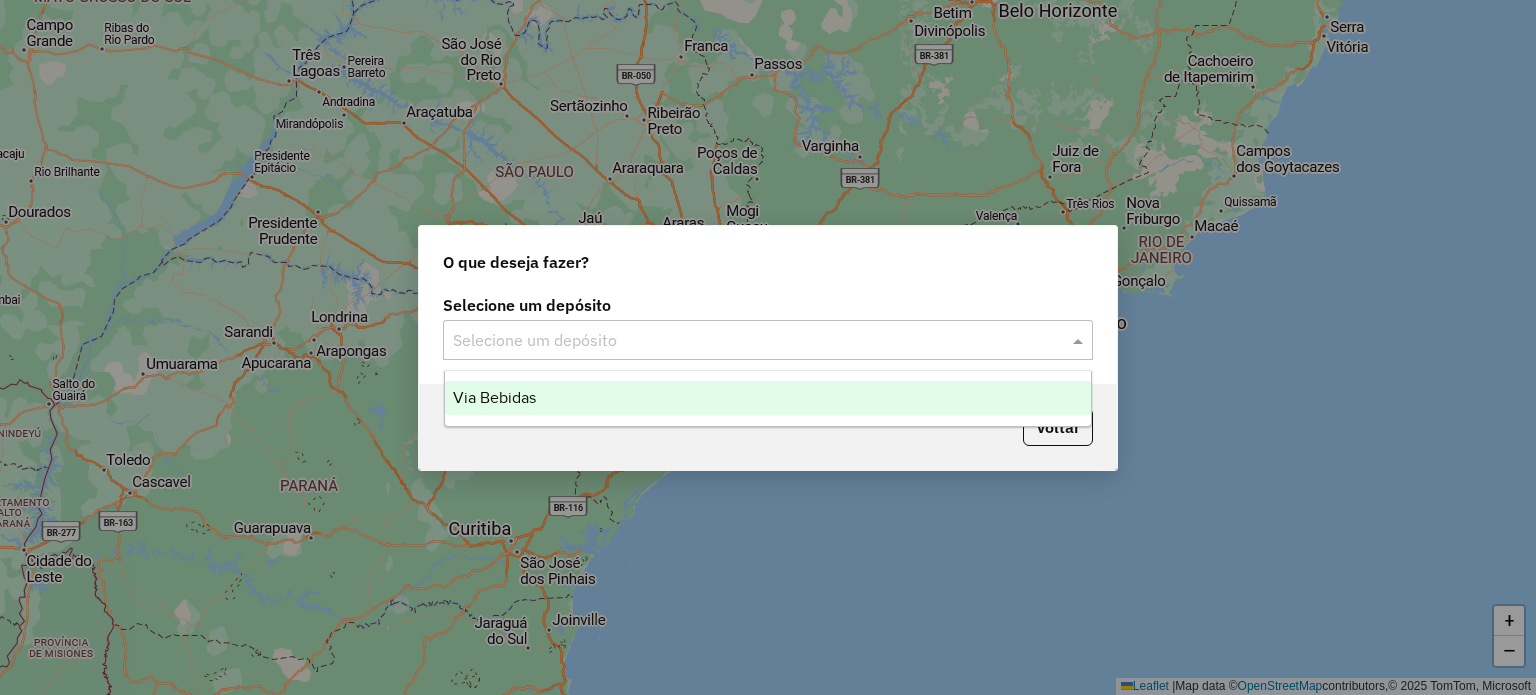 click on "Via Bebidas" at bounding box center (768, 398) 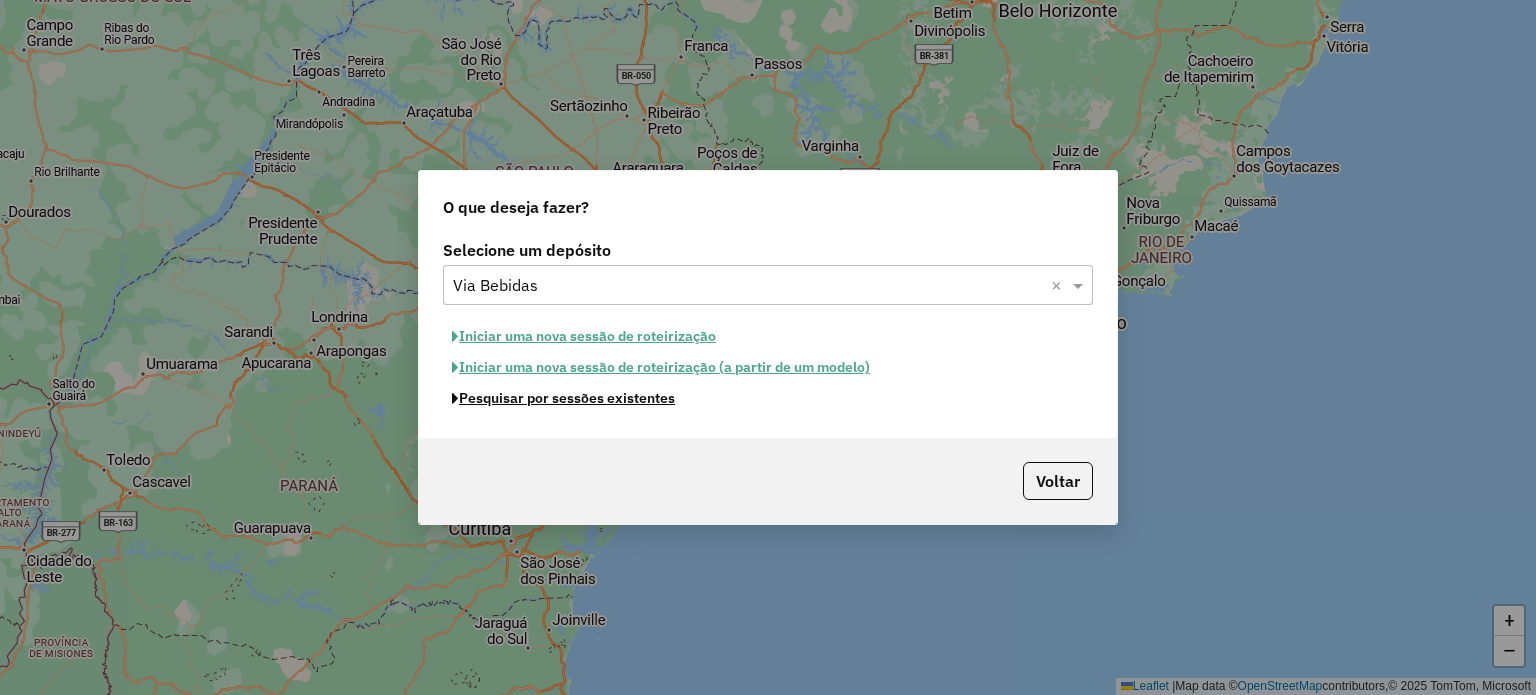 click on "Pesquisar por sessões existentes" 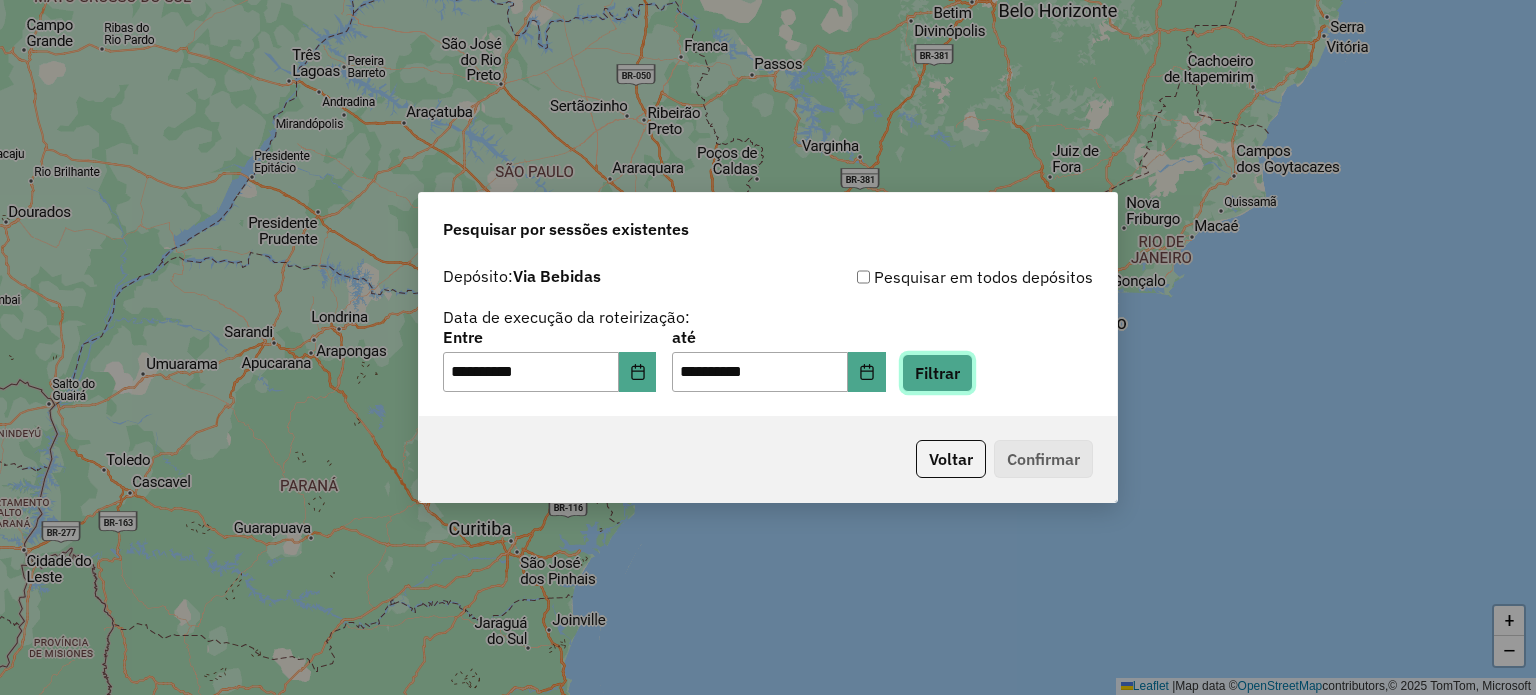click on "Filtrar" 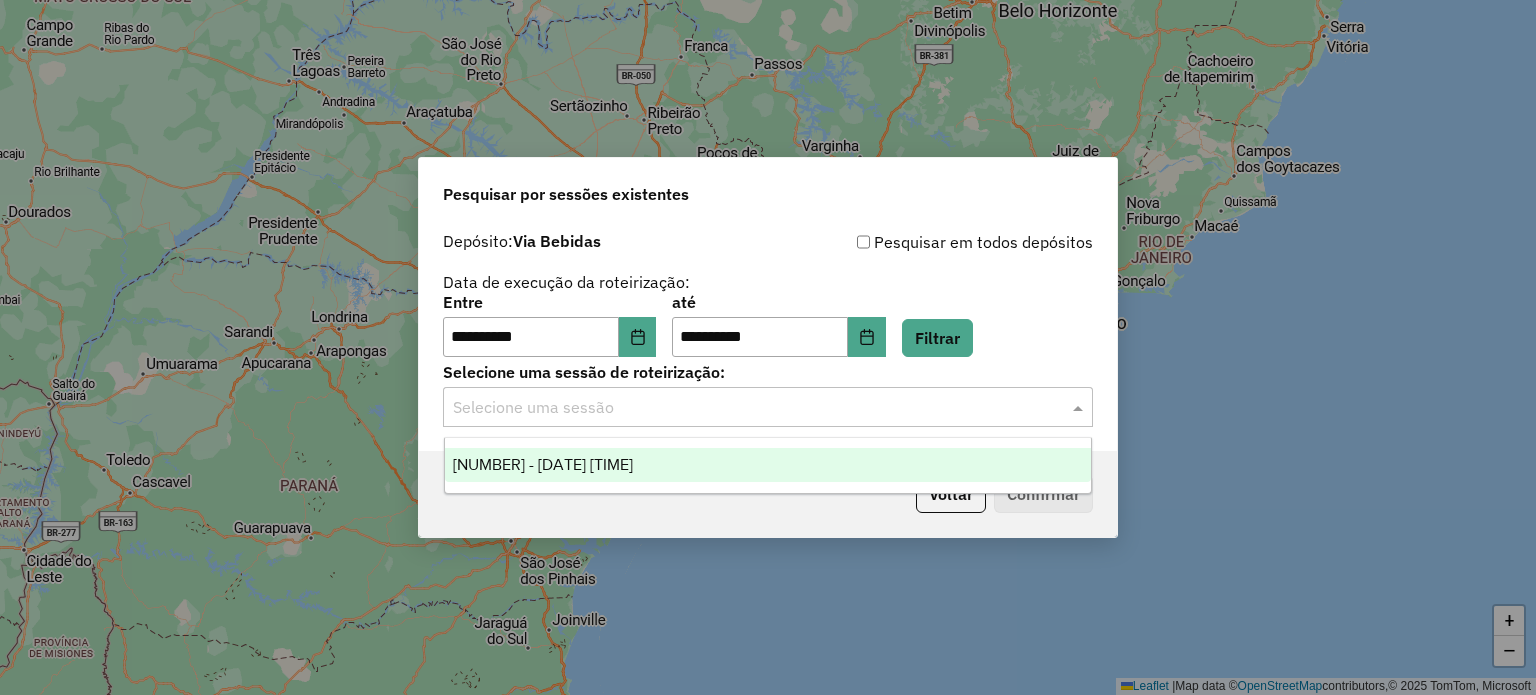 click 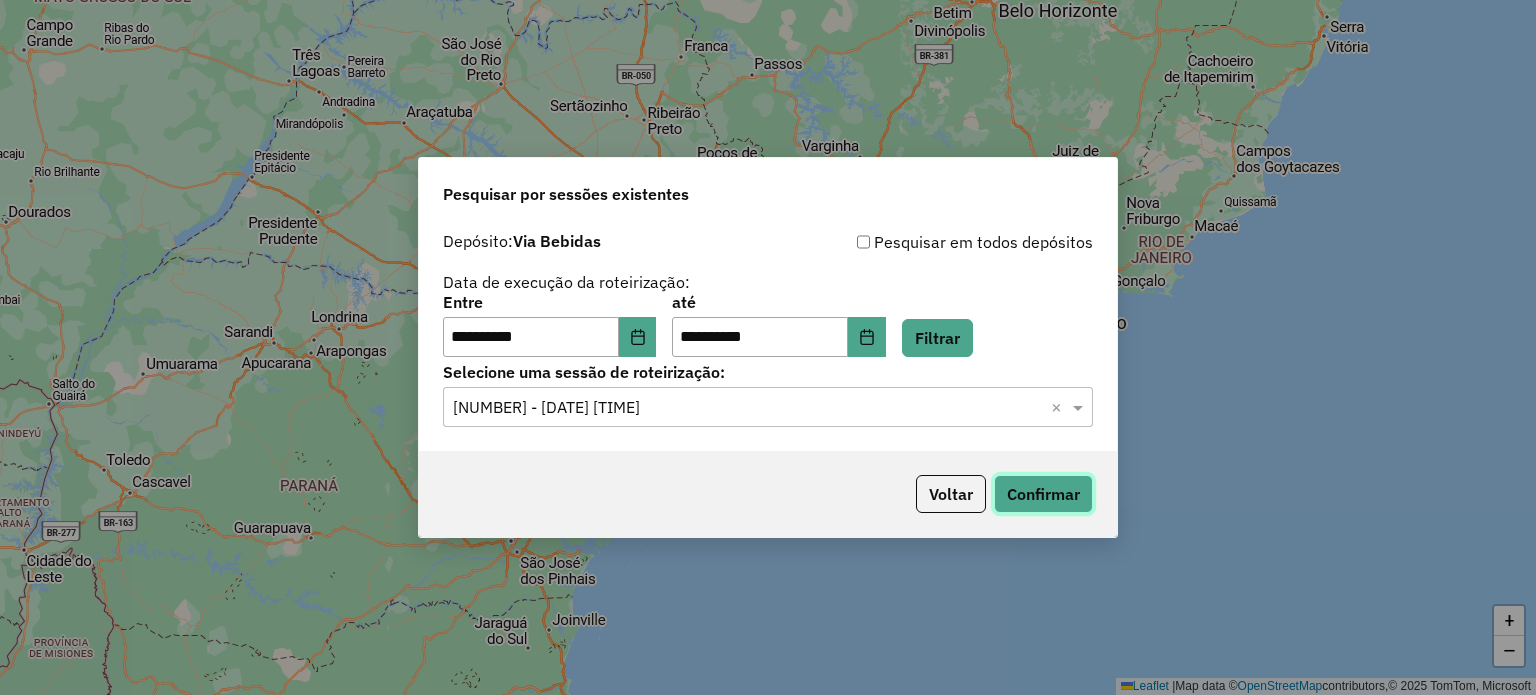 click on "Confirmar" 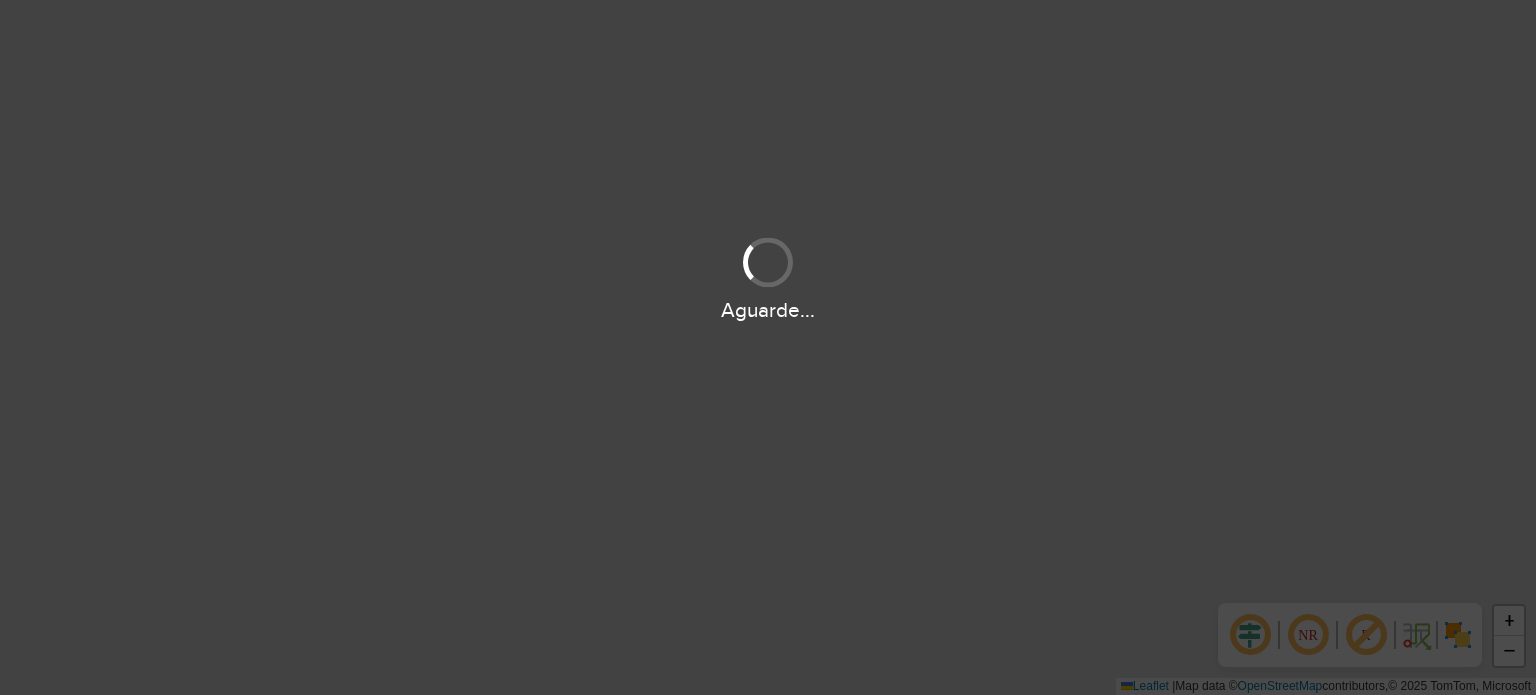 scroll, scrollTop: 0, scrollLeft: 0, axis: both 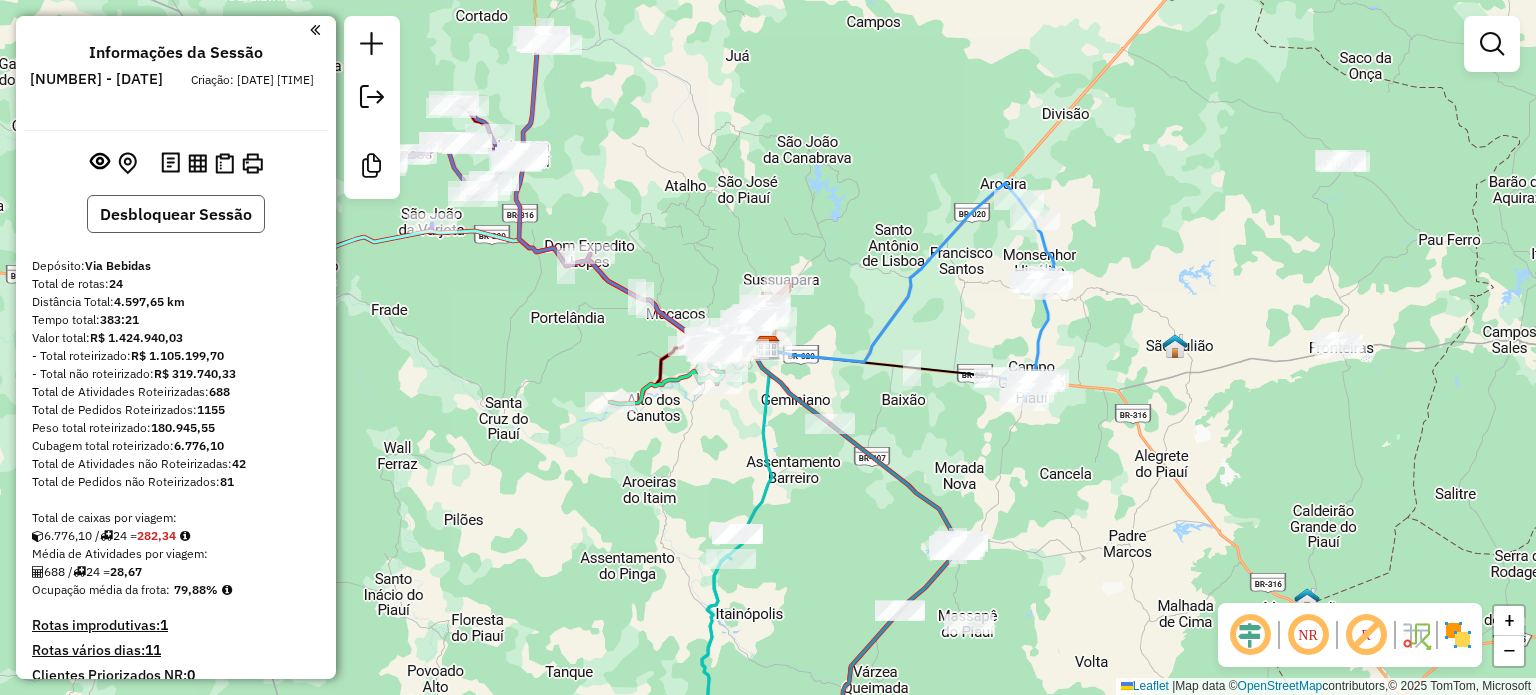 click on "Desbloquear Sessão" at bounding box center (176, 214) 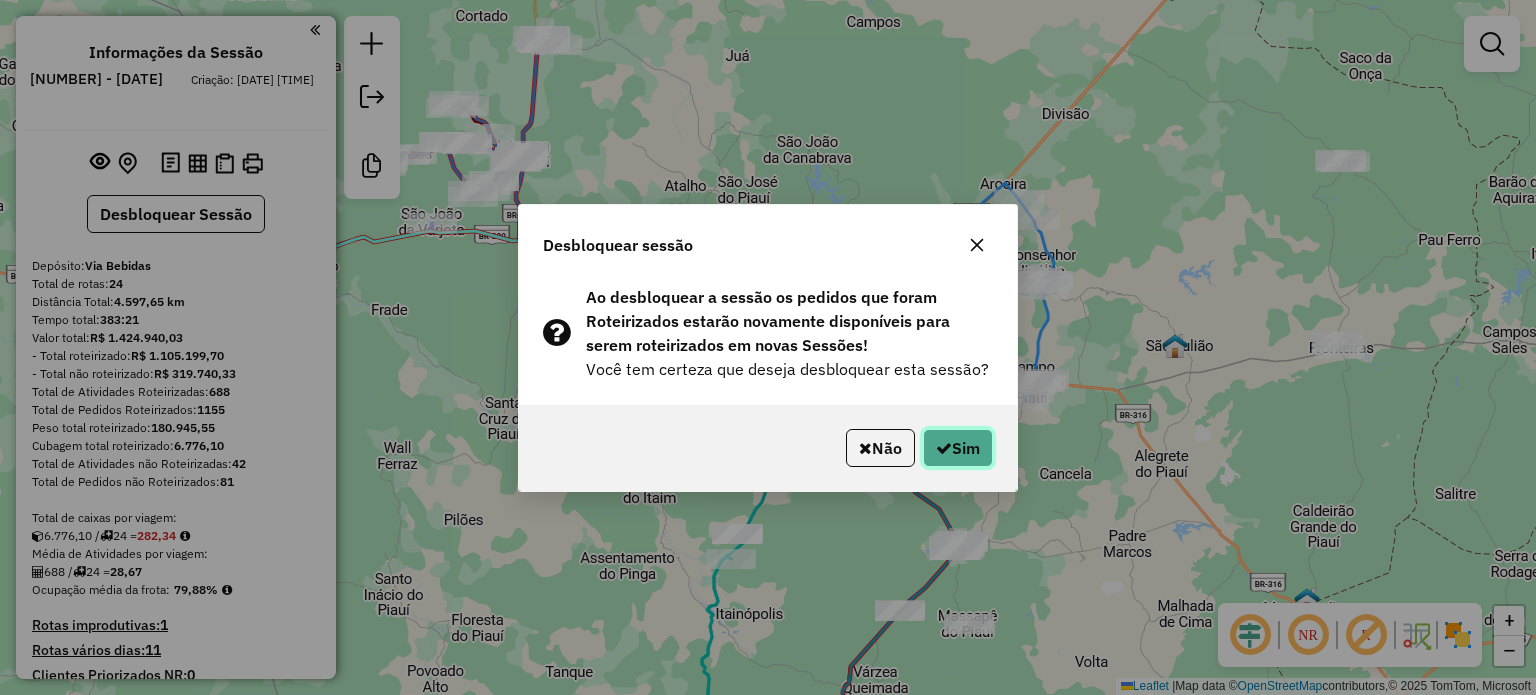 click on "Sim" 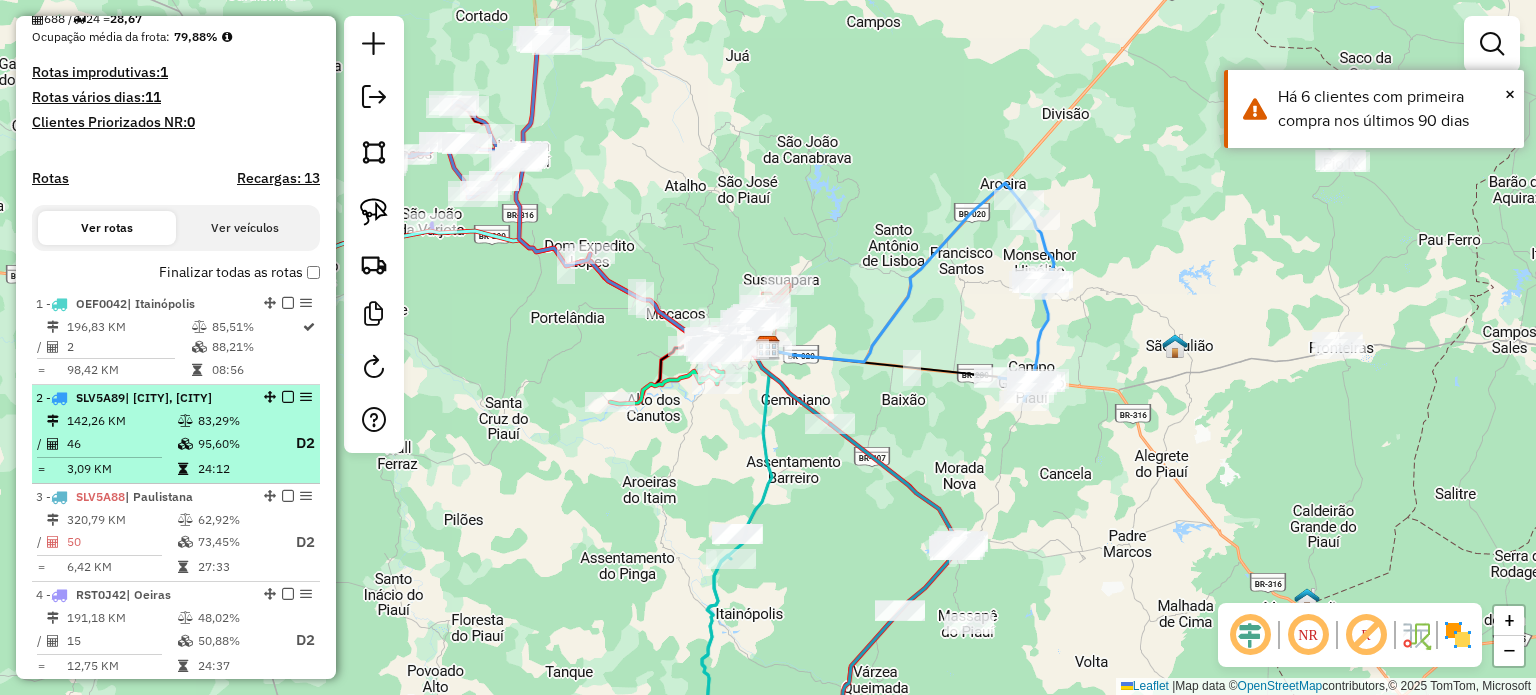 scroll, scrollTop: 500, scrollLeft: 0, axis: vertical 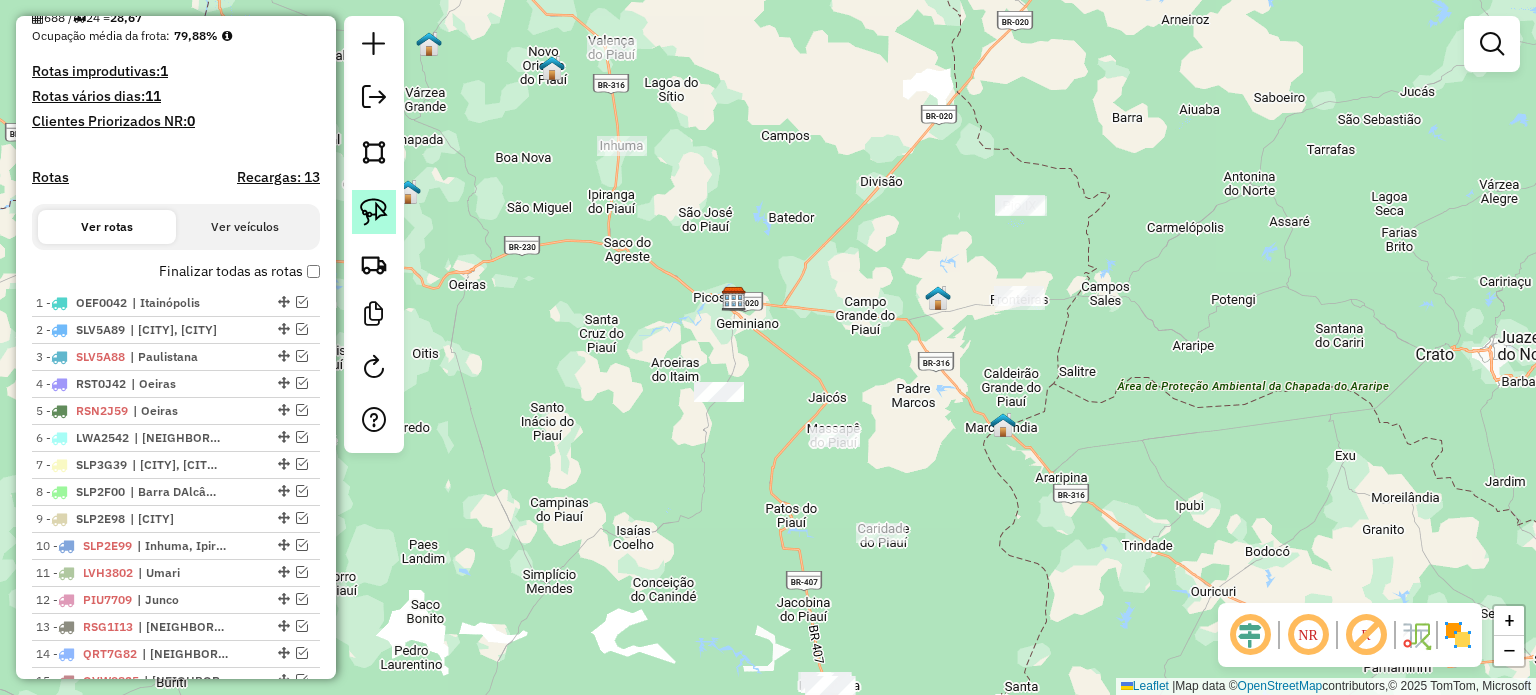 click 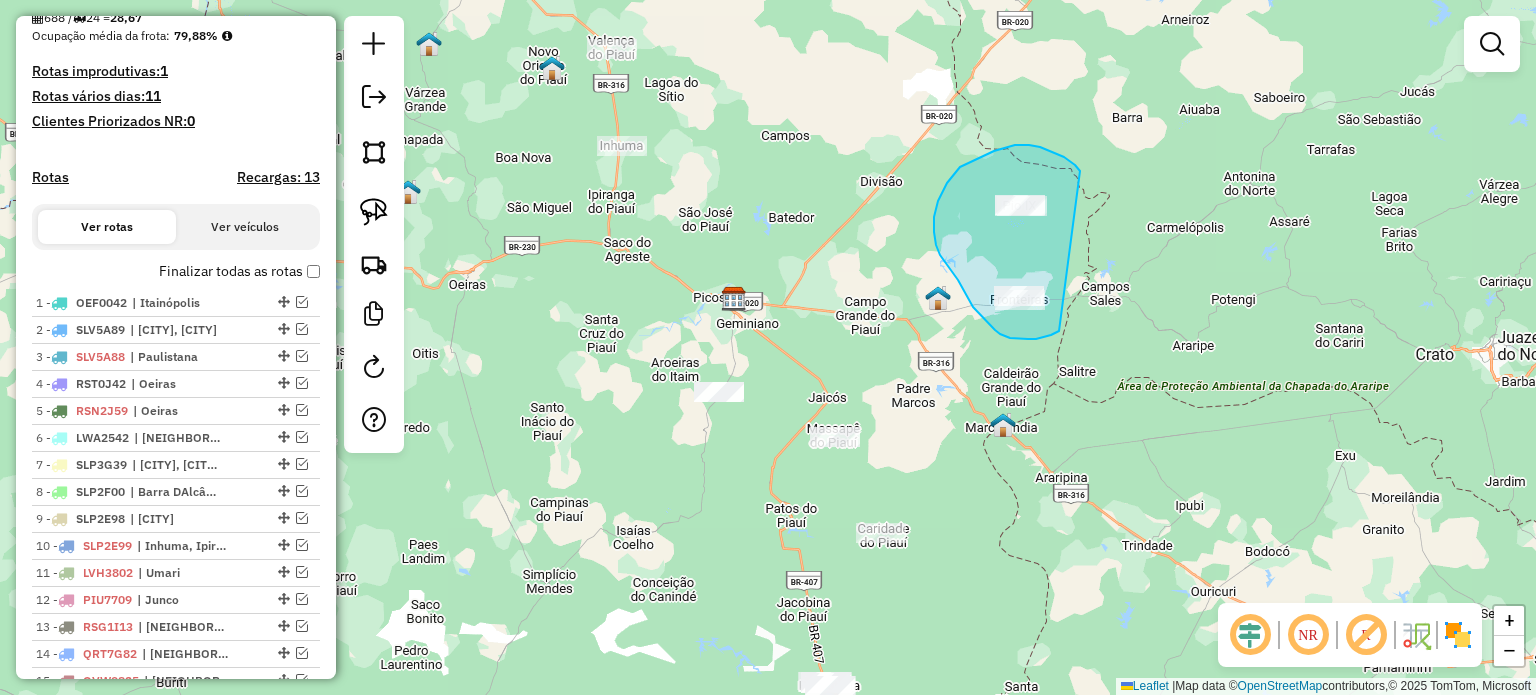 drag, startPoint x: 1075, startPoint y: 165, endPoint x: 1075, endPoint y: 295, distance: 130 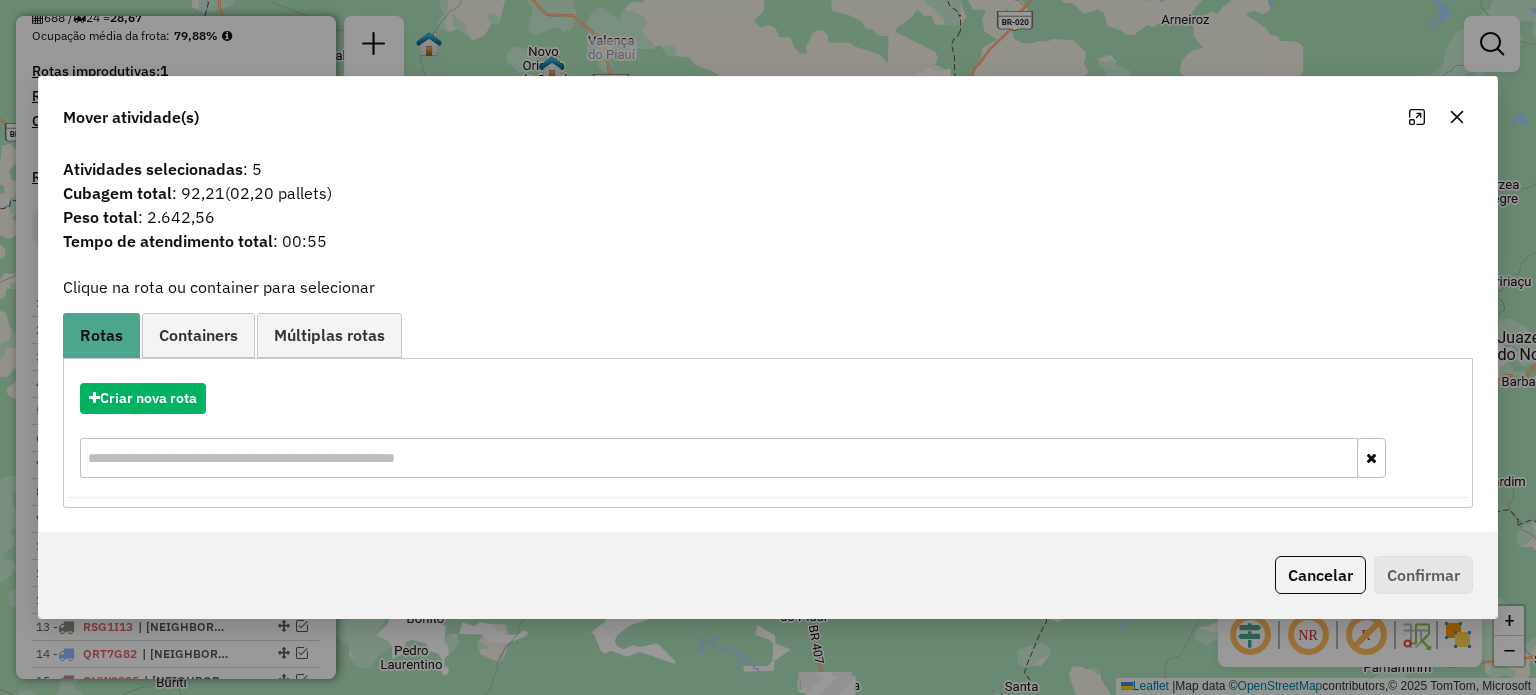 click 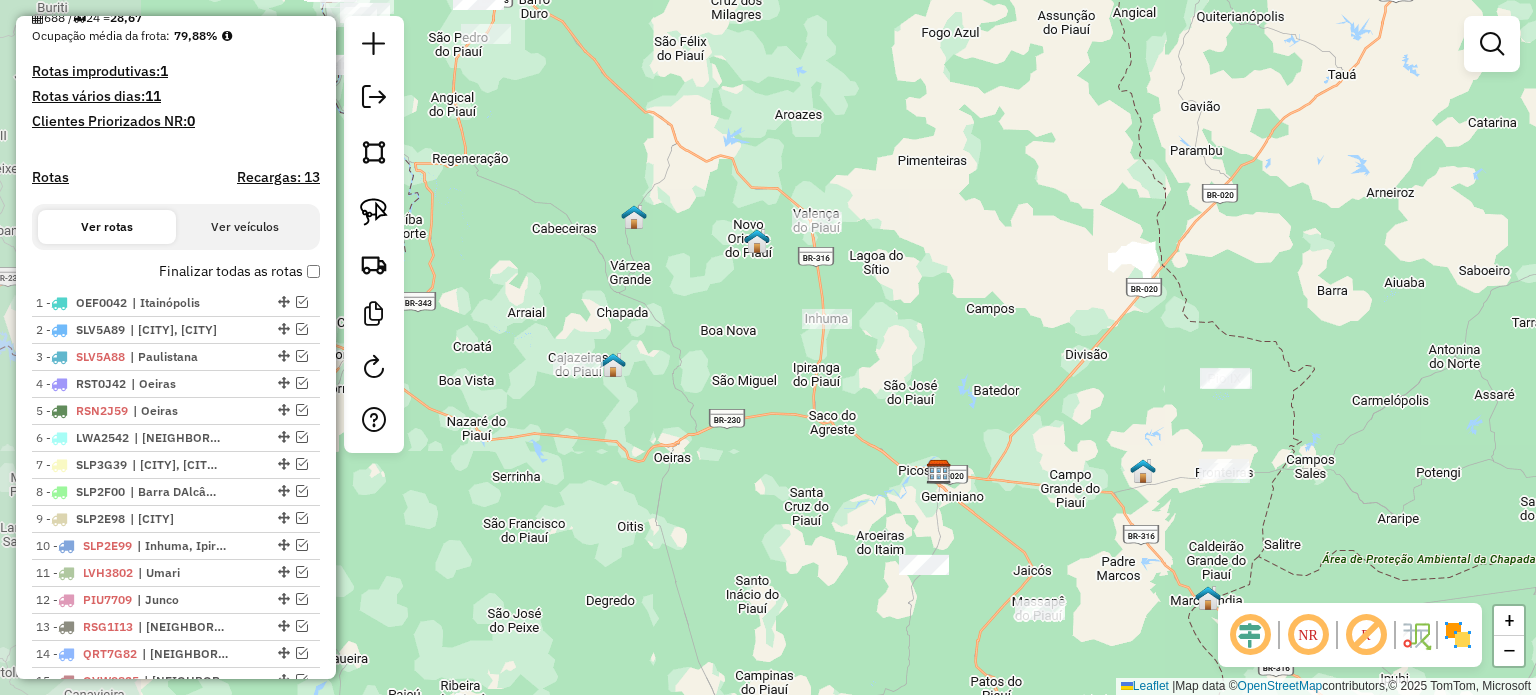 drag, startPoint x: 939, startPoint y: 179, endPoint x: 1144, endPoint y: 352, distance: 268.24243 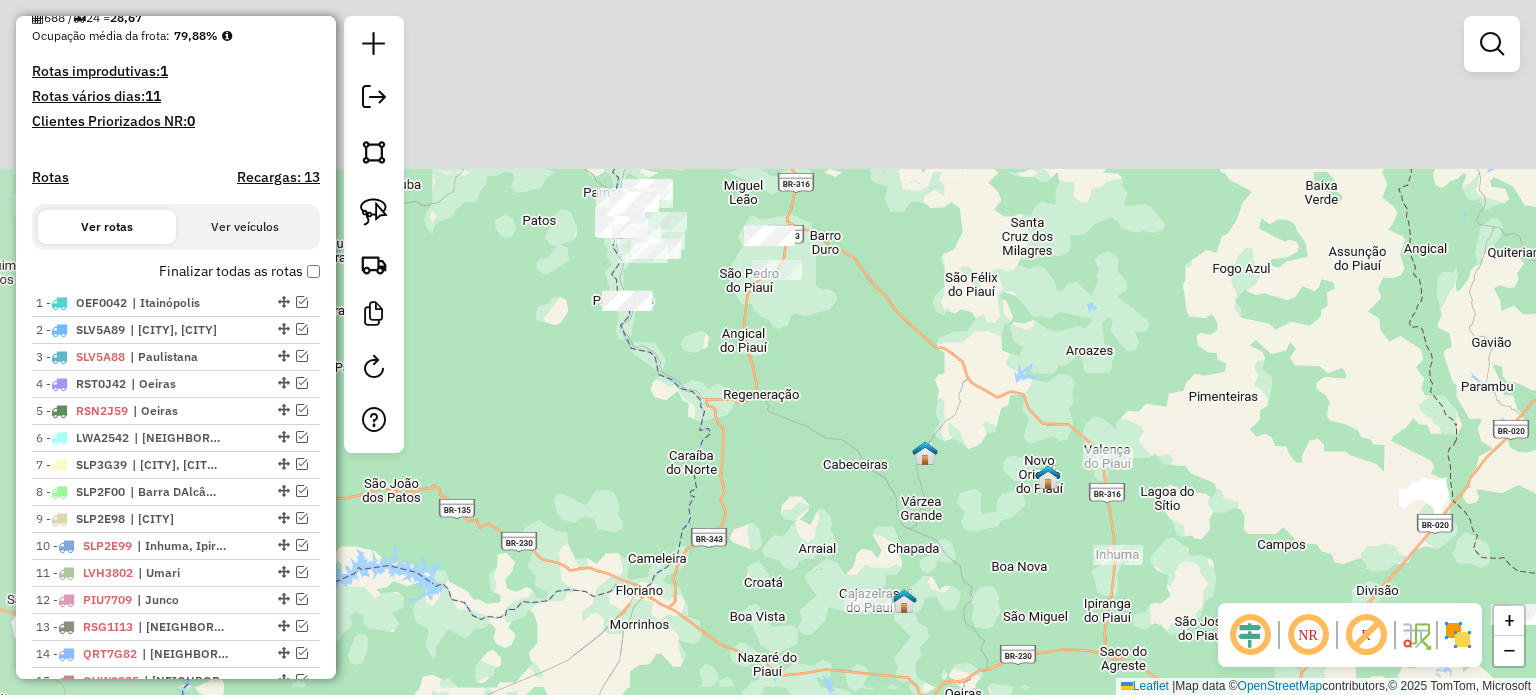 drag, startPoint x: 598, startPoint y: 230, endPoint x: 887, endPoint y: 463, distance: 371.2277 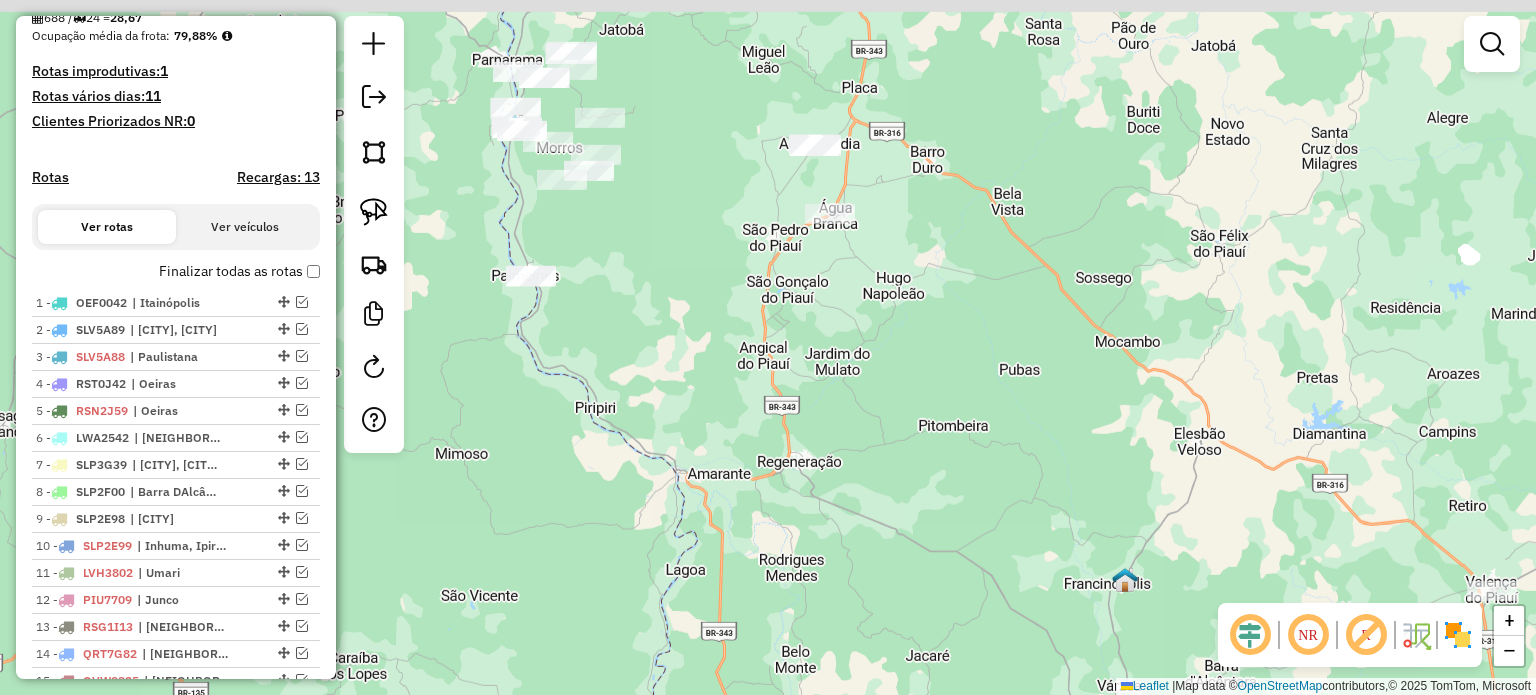 drag, startPoint x: 712, startPoint y: 302, endPoint x: 878, endPoint y: 476, distance: 240.48285 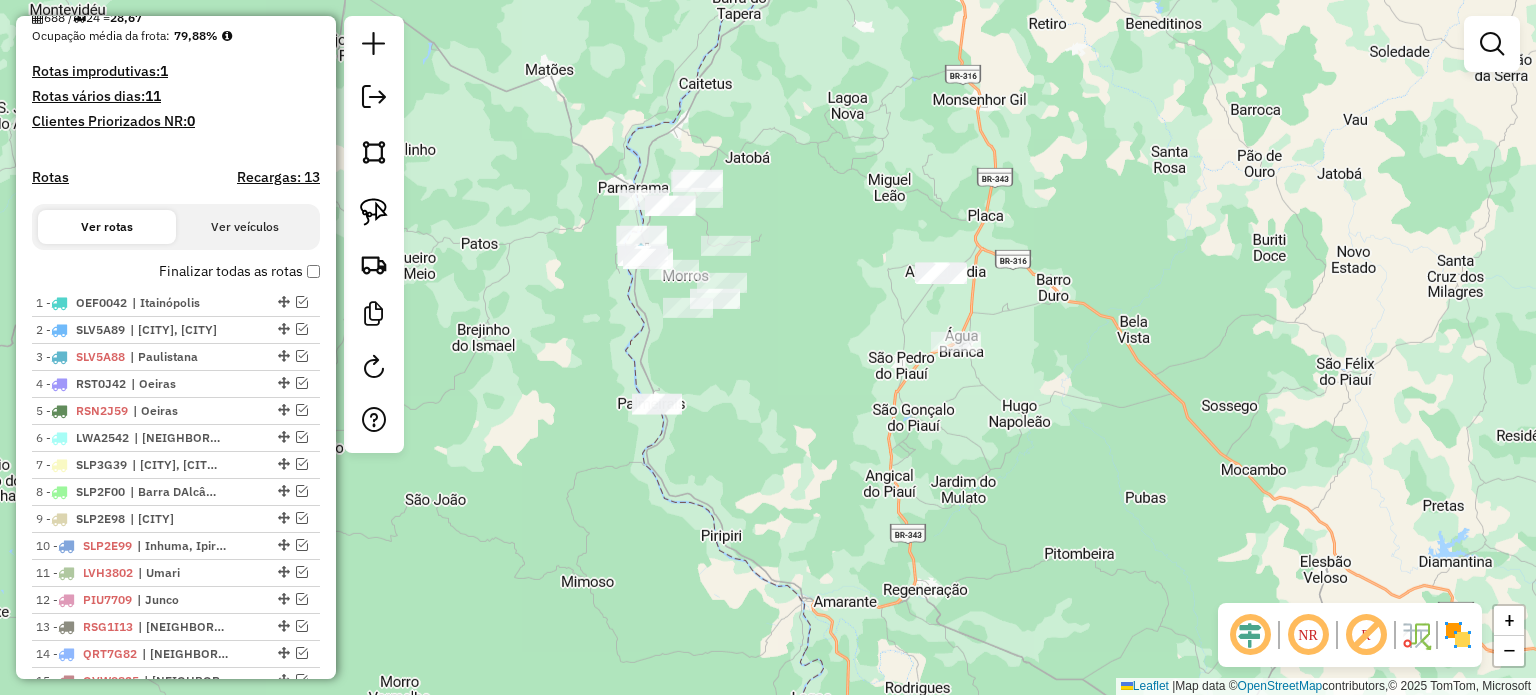 click 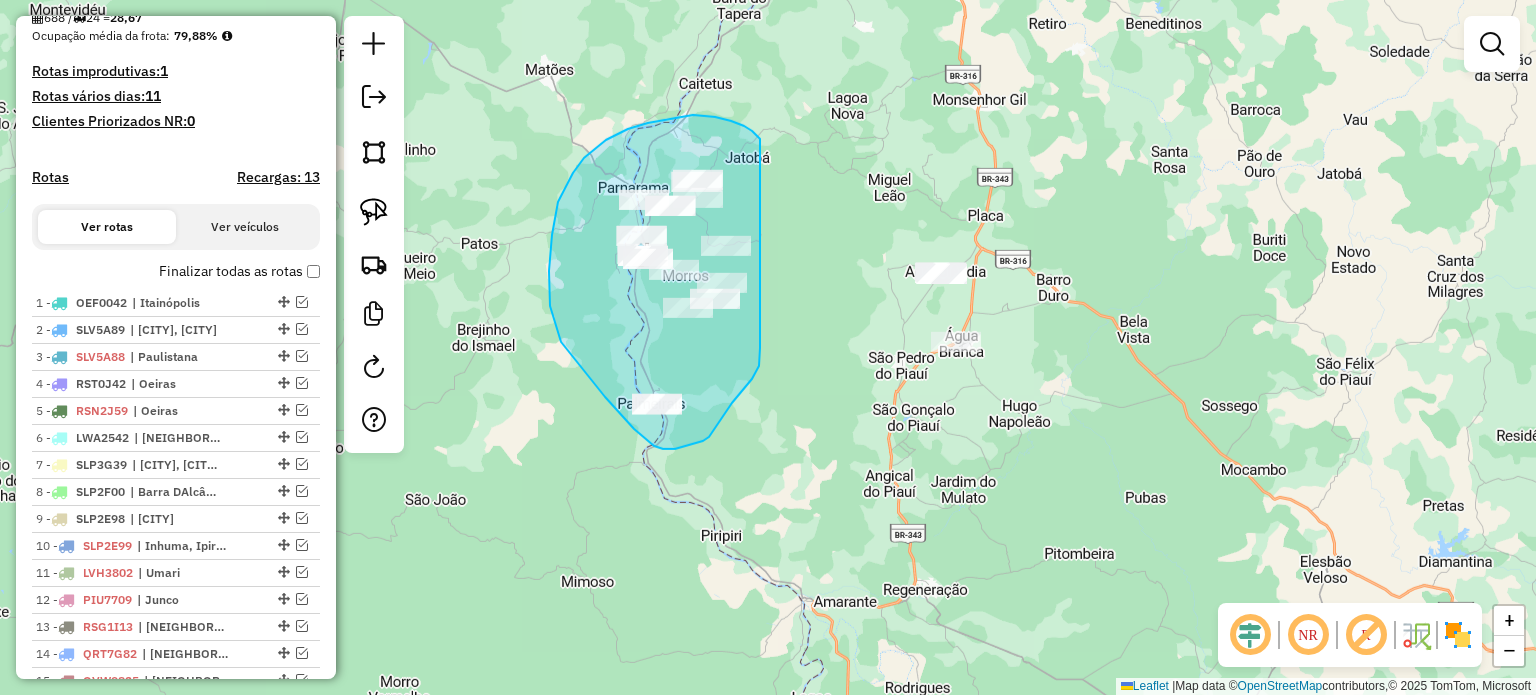 drag, startPoint x: 693, startPoint y: 115, endPoint x: 760, endPoint y: 336, distance: 230.93289 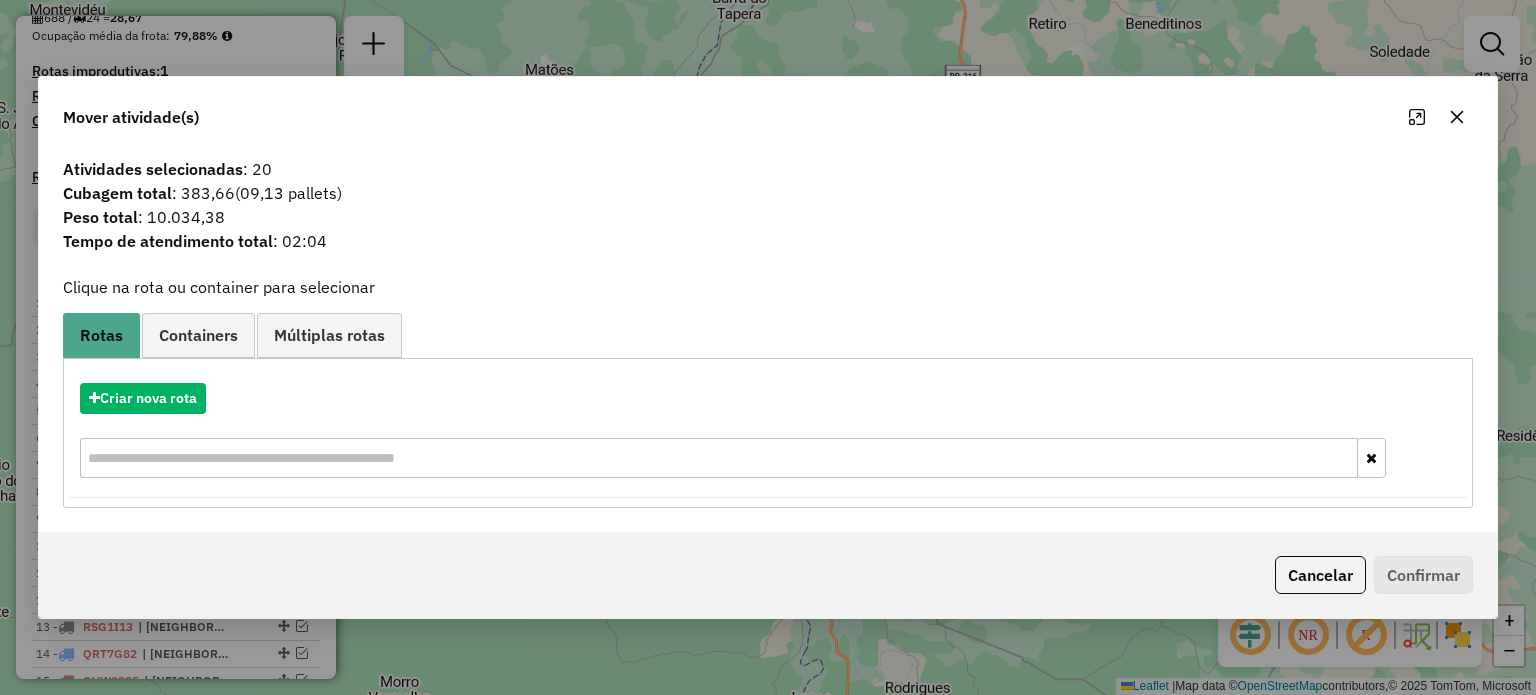 click 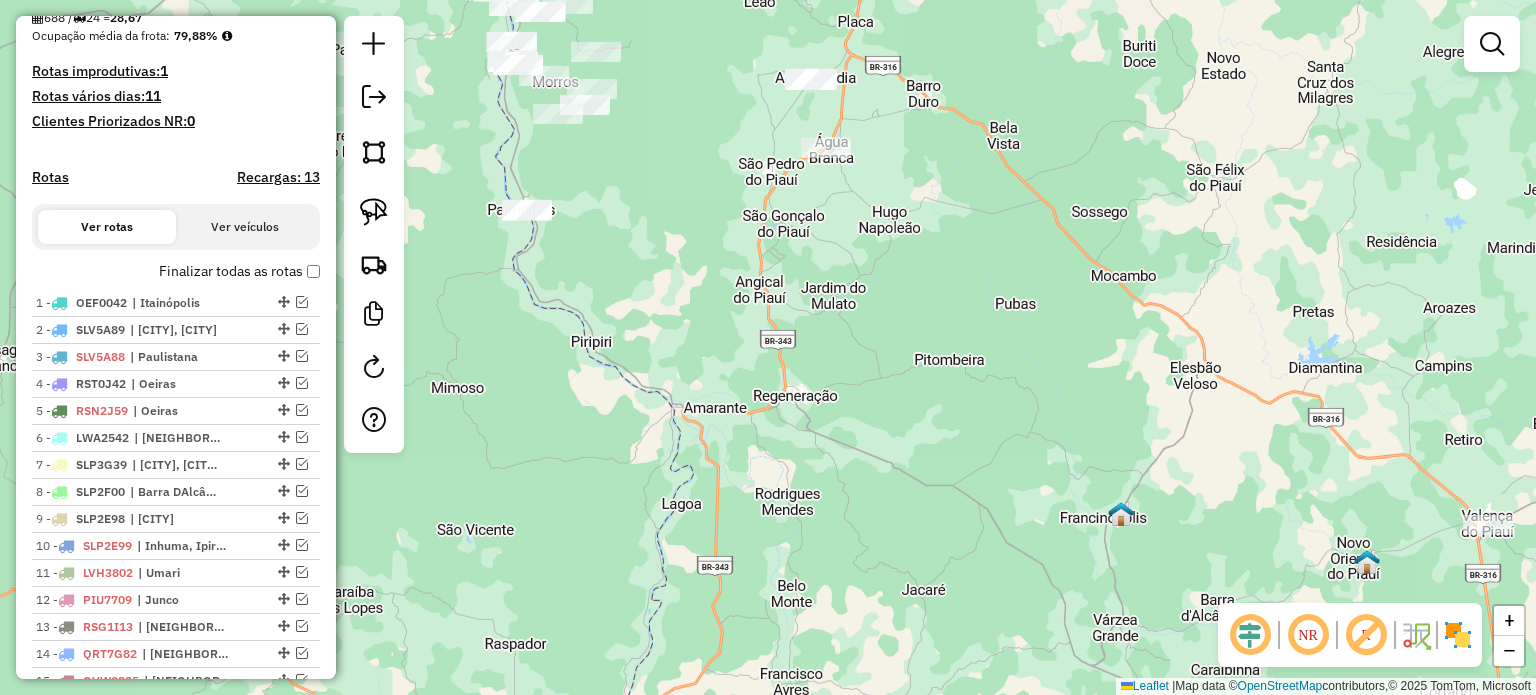 drag, startPoint x: 918, startPoint y: 330, endPoint x: 864, endPoint y: 240, distance: 104.95713 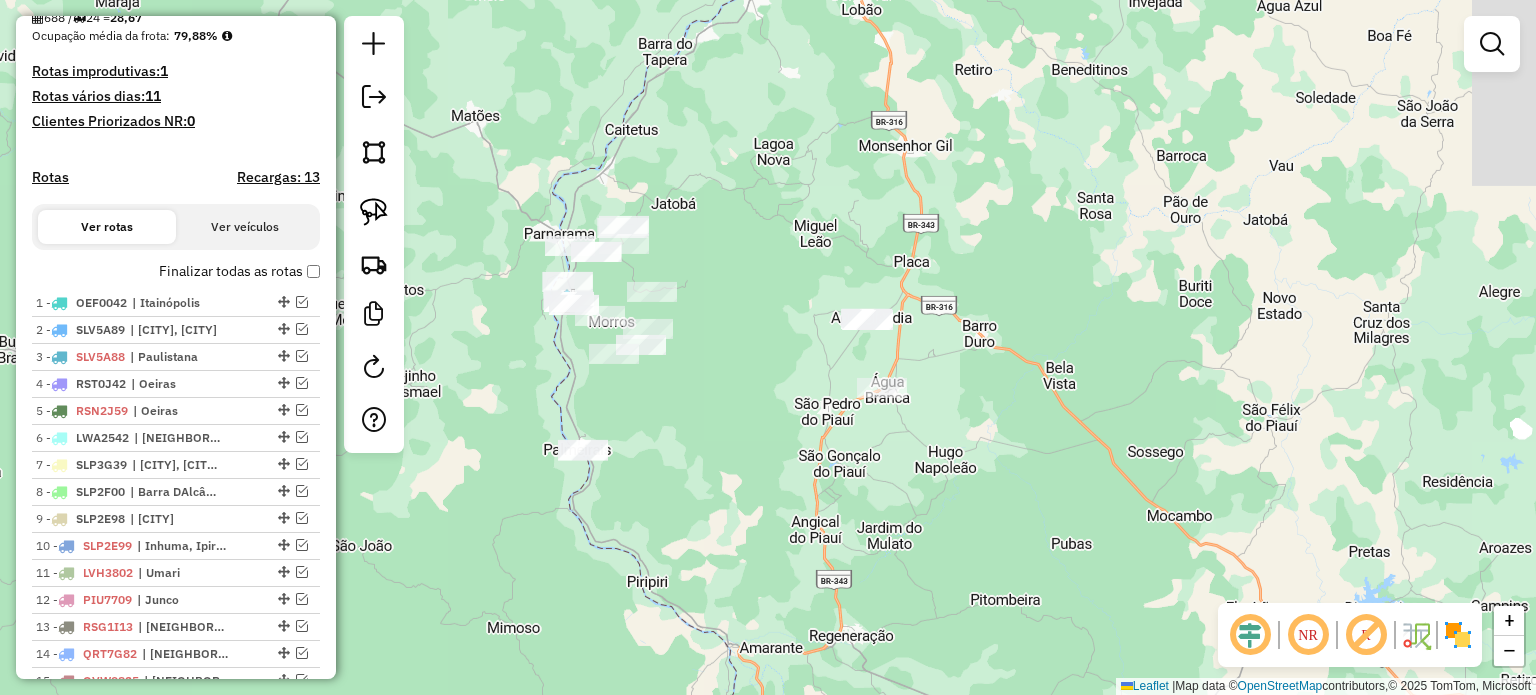 drag, startPoint x: 775, startPoint y: 264, endPoint x: 858, endPoint y: 555, distance: 302.60535 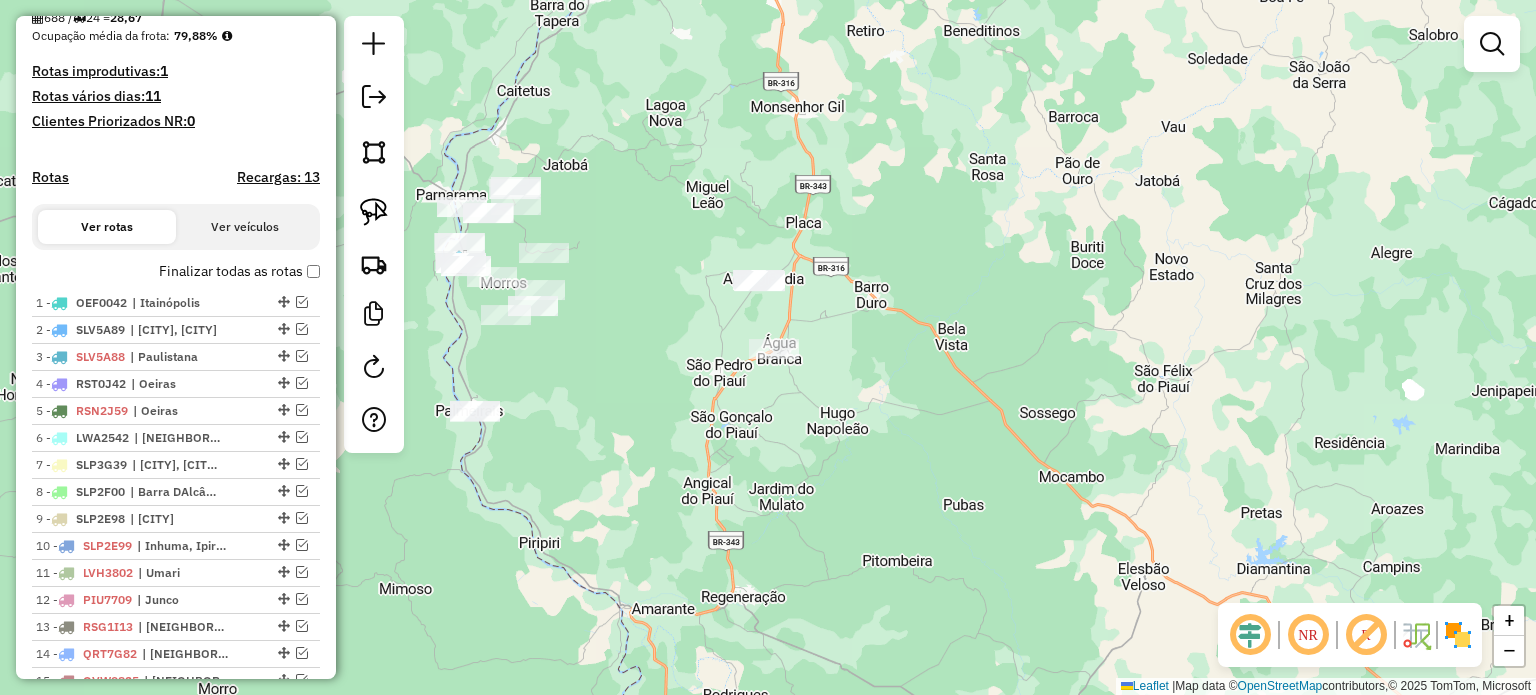 drag, startPoint x: 1052, startPoint y: 544, endPoint x: 826, endPoint y: 315, distance: 321.74057 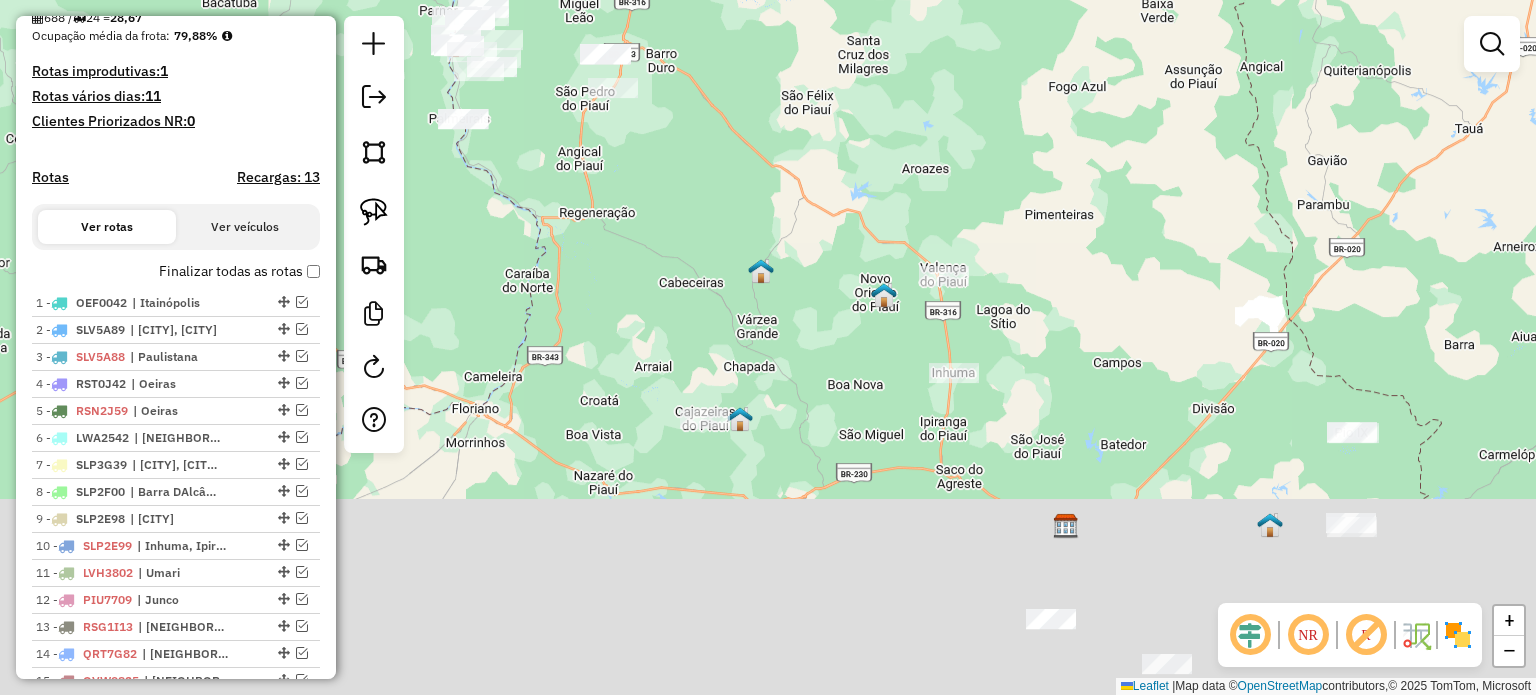 drag, startPoint x: 927, startPoint y: 472, endPoint x: 719, endPoint y: 206, distance: 337.6685 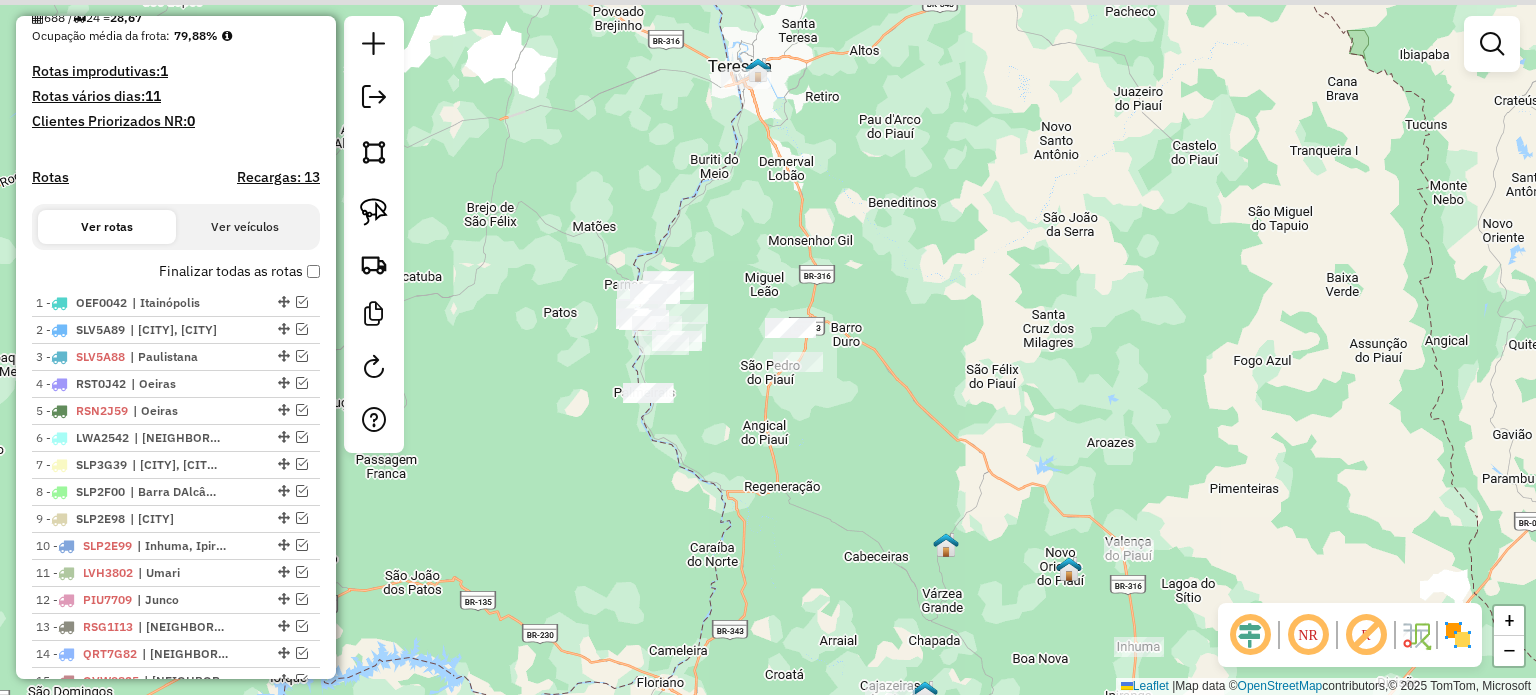 drag, startPoint x: 991, startPoint y: 437, endPoint x: 1014, endPoint y: 463, distance: 34.713108 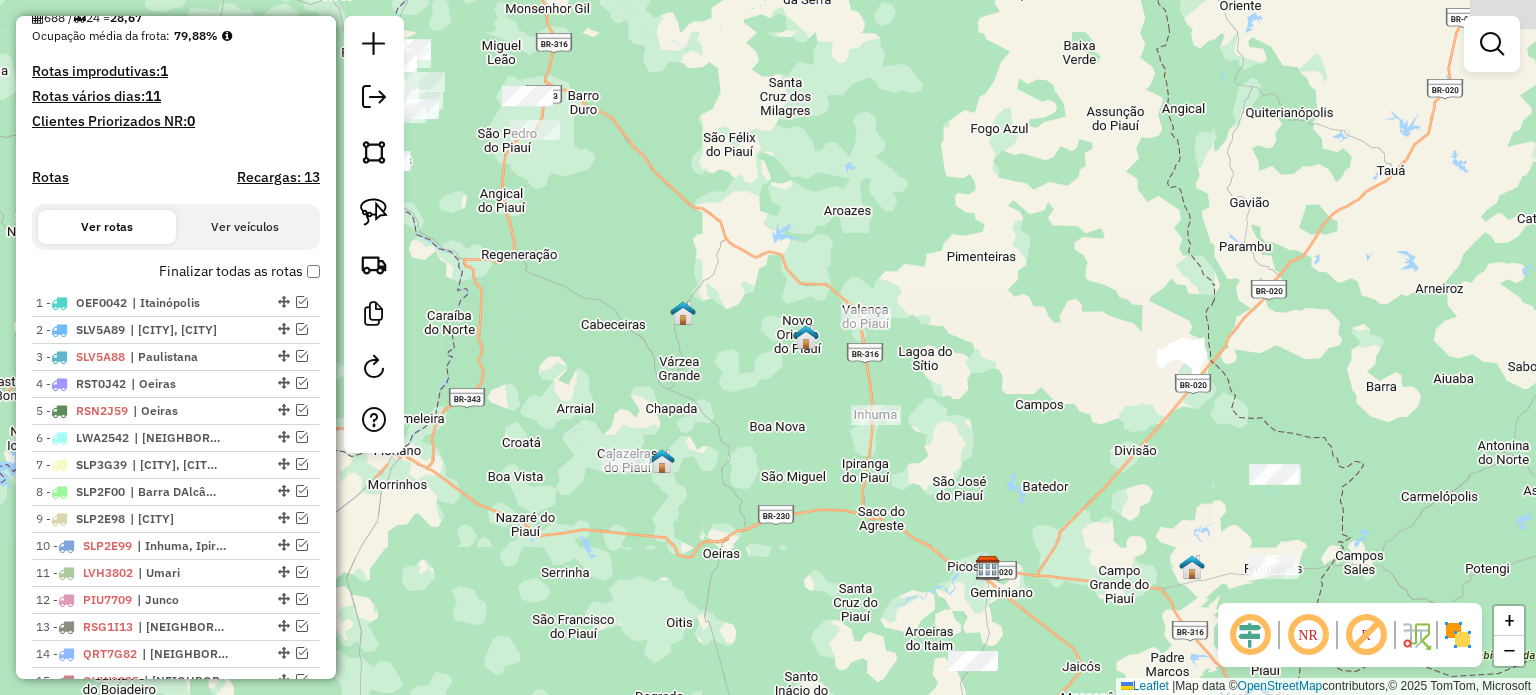 drag, startPoint x: 1156, startPoint y: 387, endPoint x: 529, endPoint y: 11, distance: 731.0985 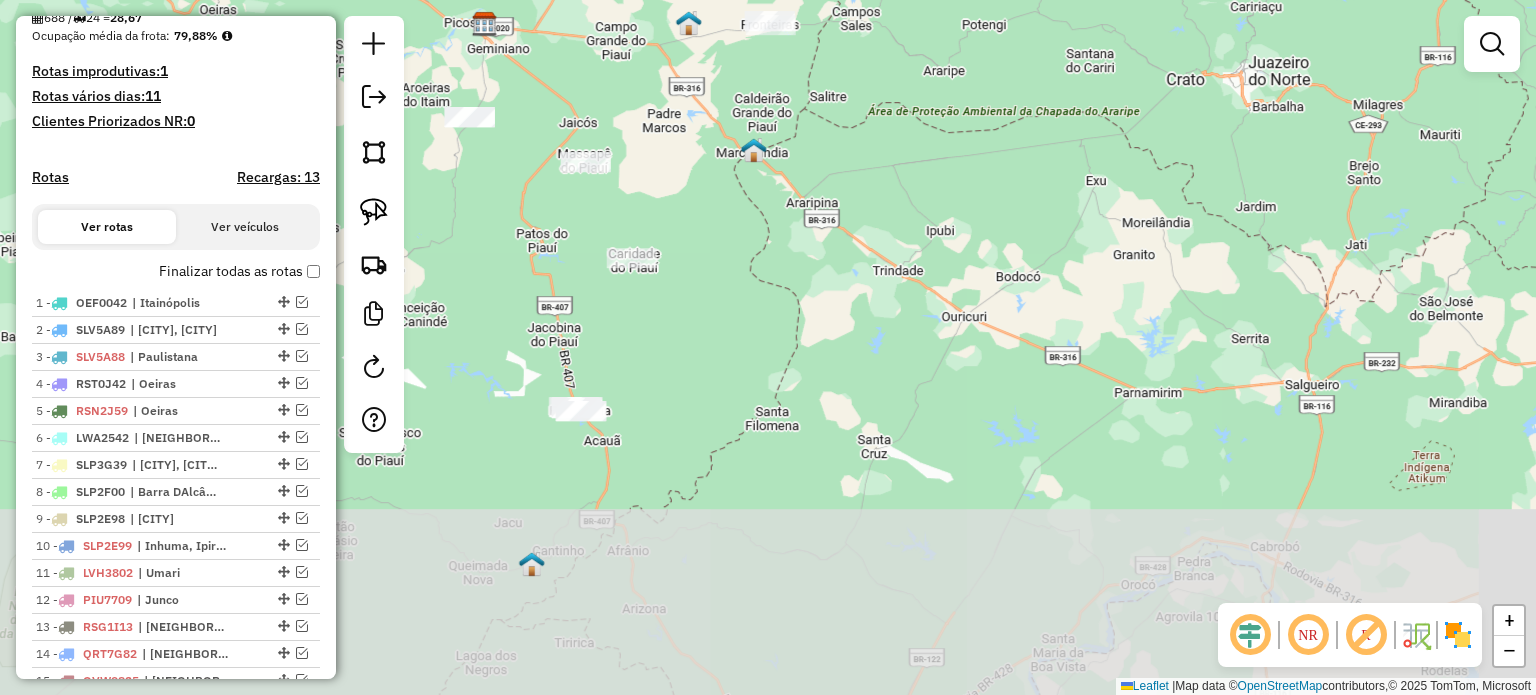 drag, startPoint x: 839, startPoint y: 246, endPoint x: 900, endPoint y: 85, distance: 172.16852 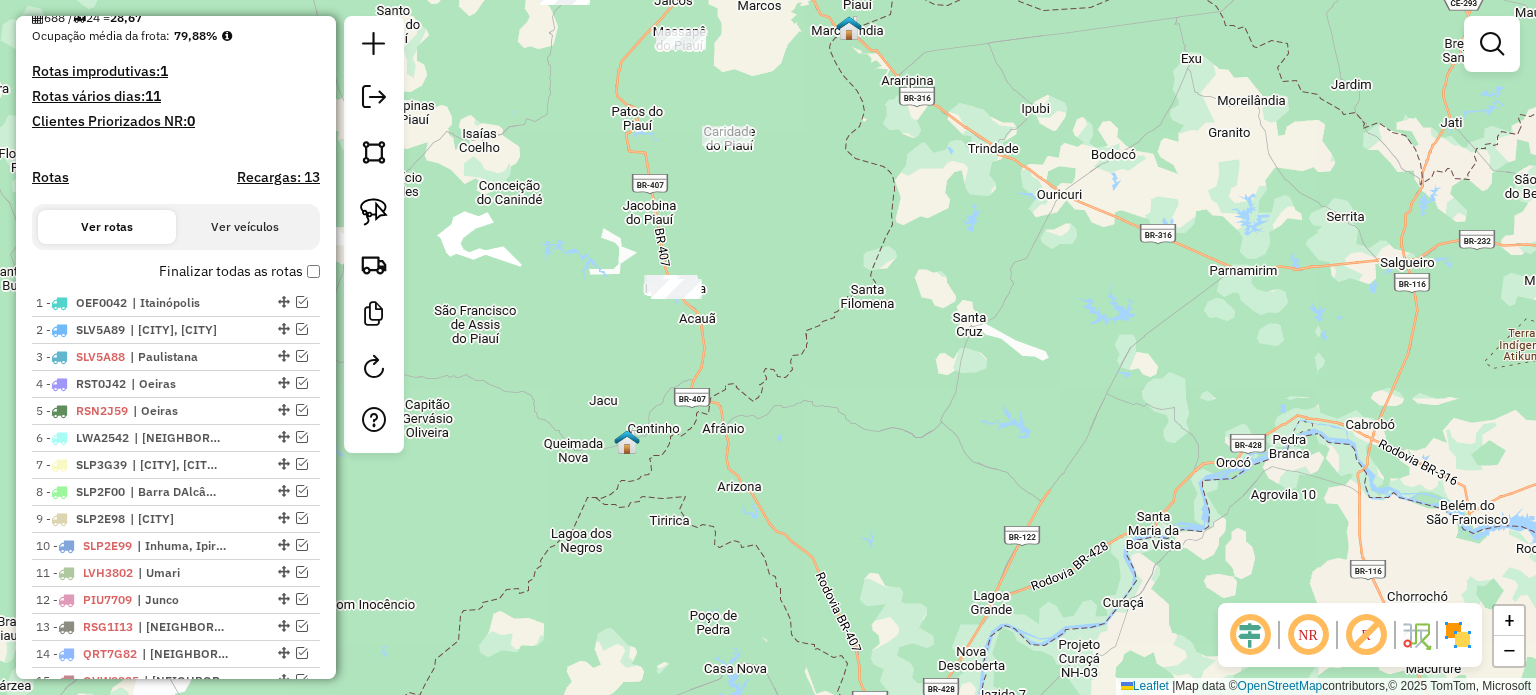 click 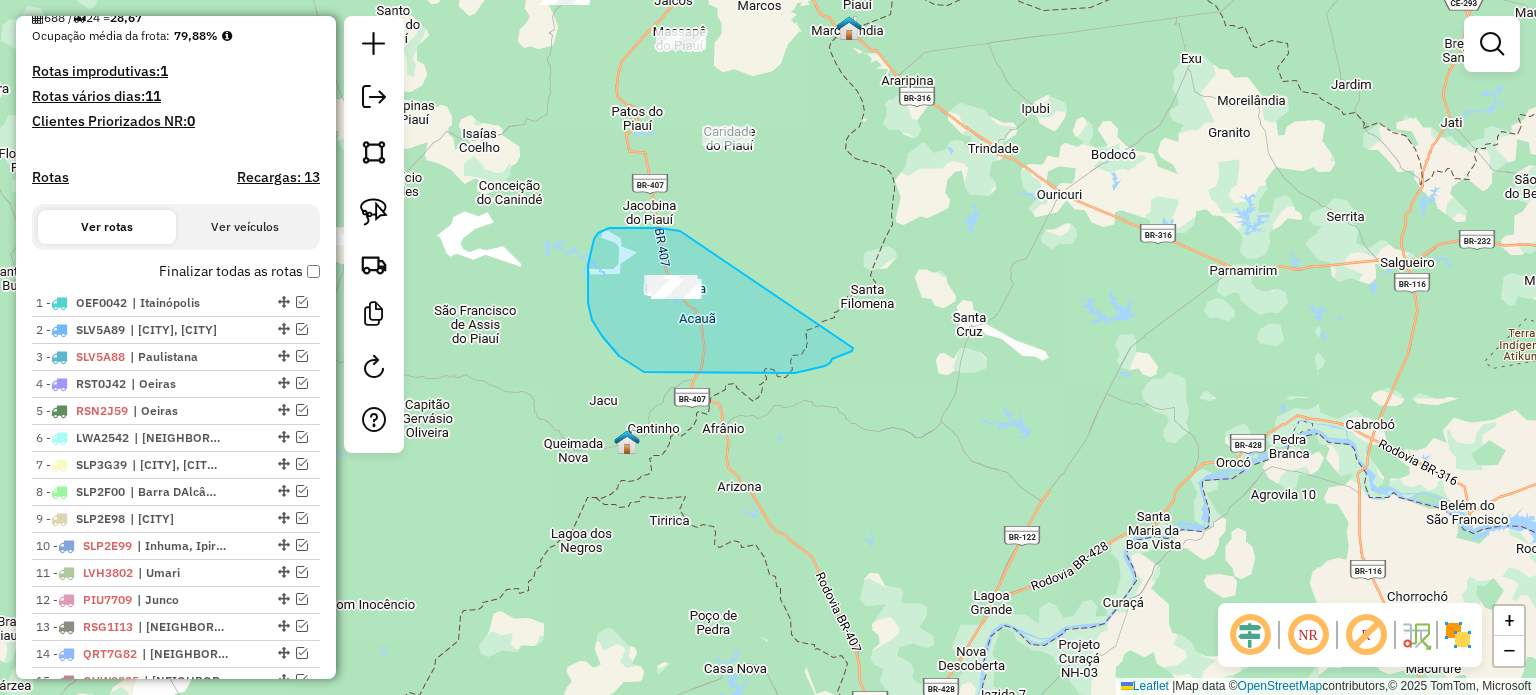 drag, startPoint x: 598, startPoint y: 233, endPoint x: 852, endPoint y: 344, distance: 277.1949 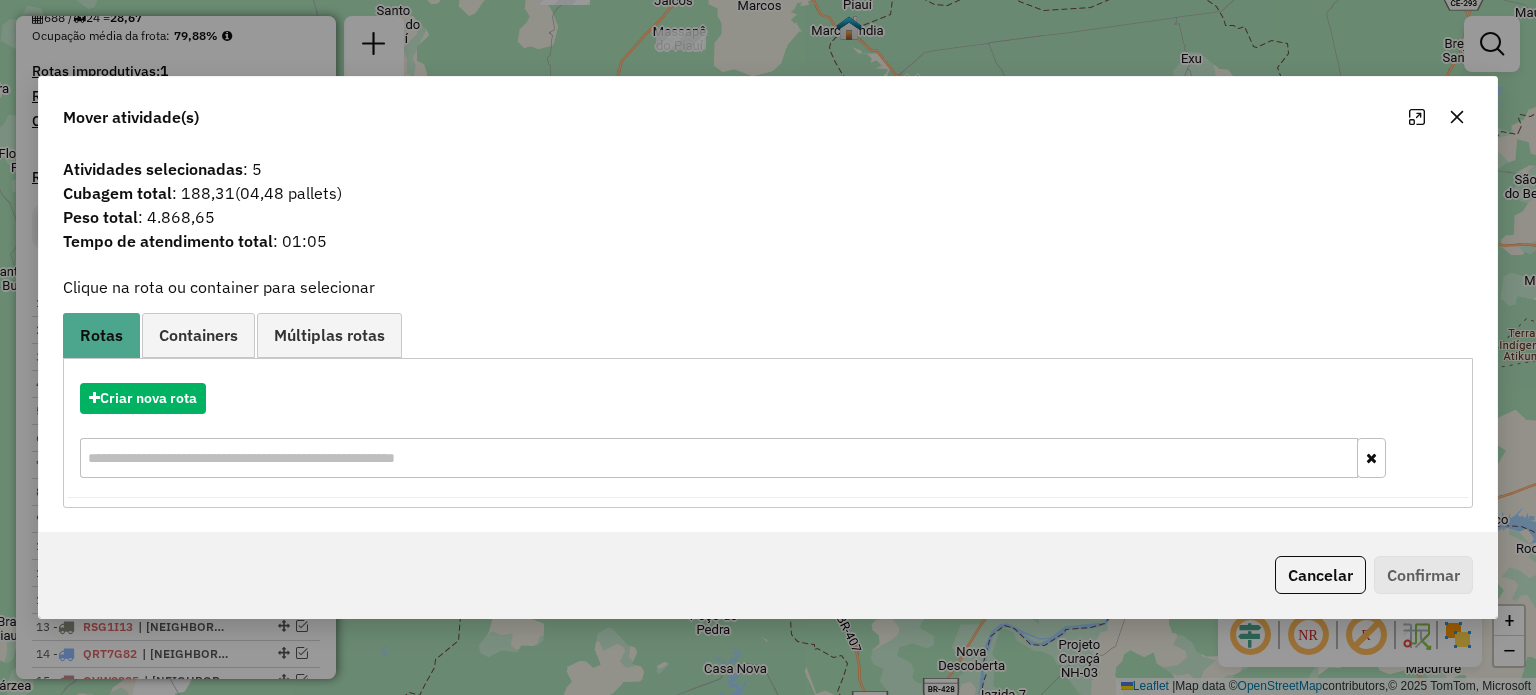 drag, startPoint x: 1454, startPoint y: 116, endPoint x: 1342, endPoint y: 115, distance: 112.00446 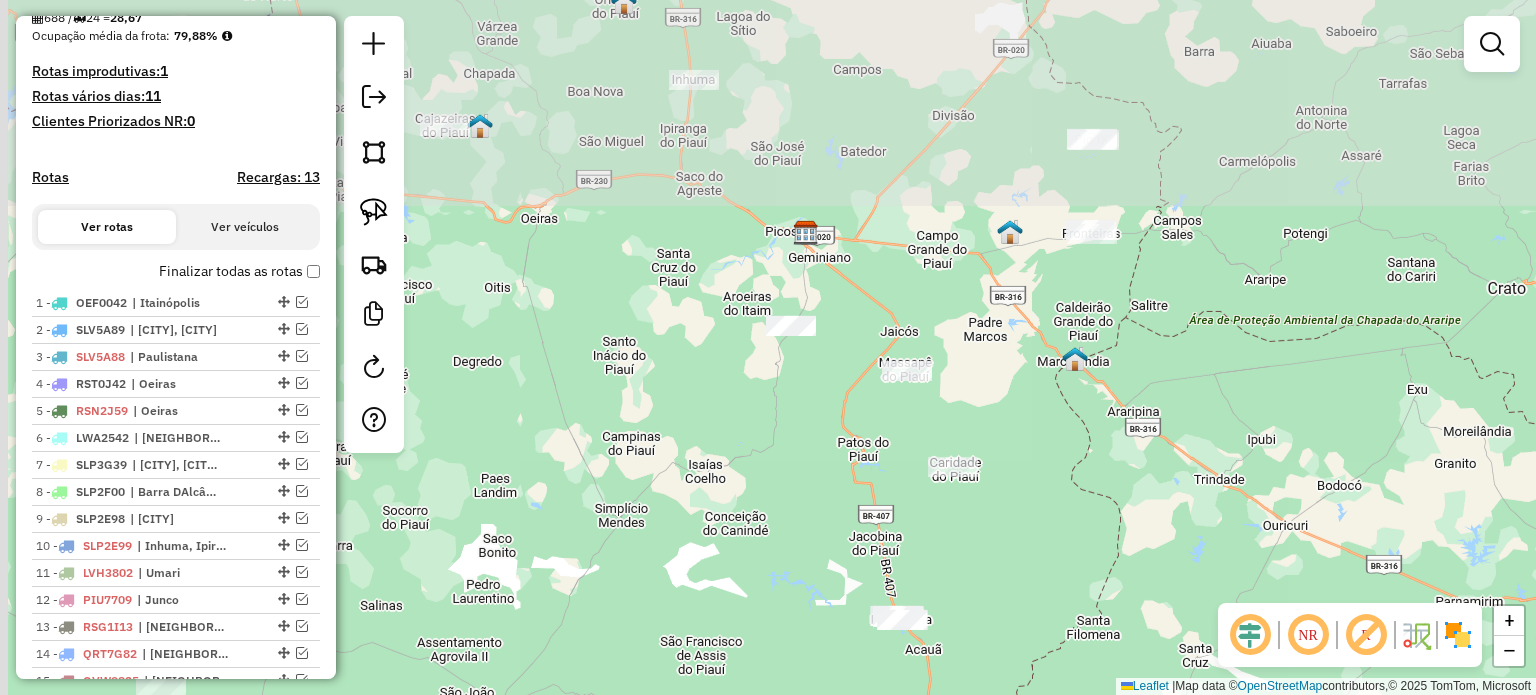 drag, startPoint x: 1054, startPoint y: 123, endPoint x: 1280, endPoint y: 455, distance: 401.6217 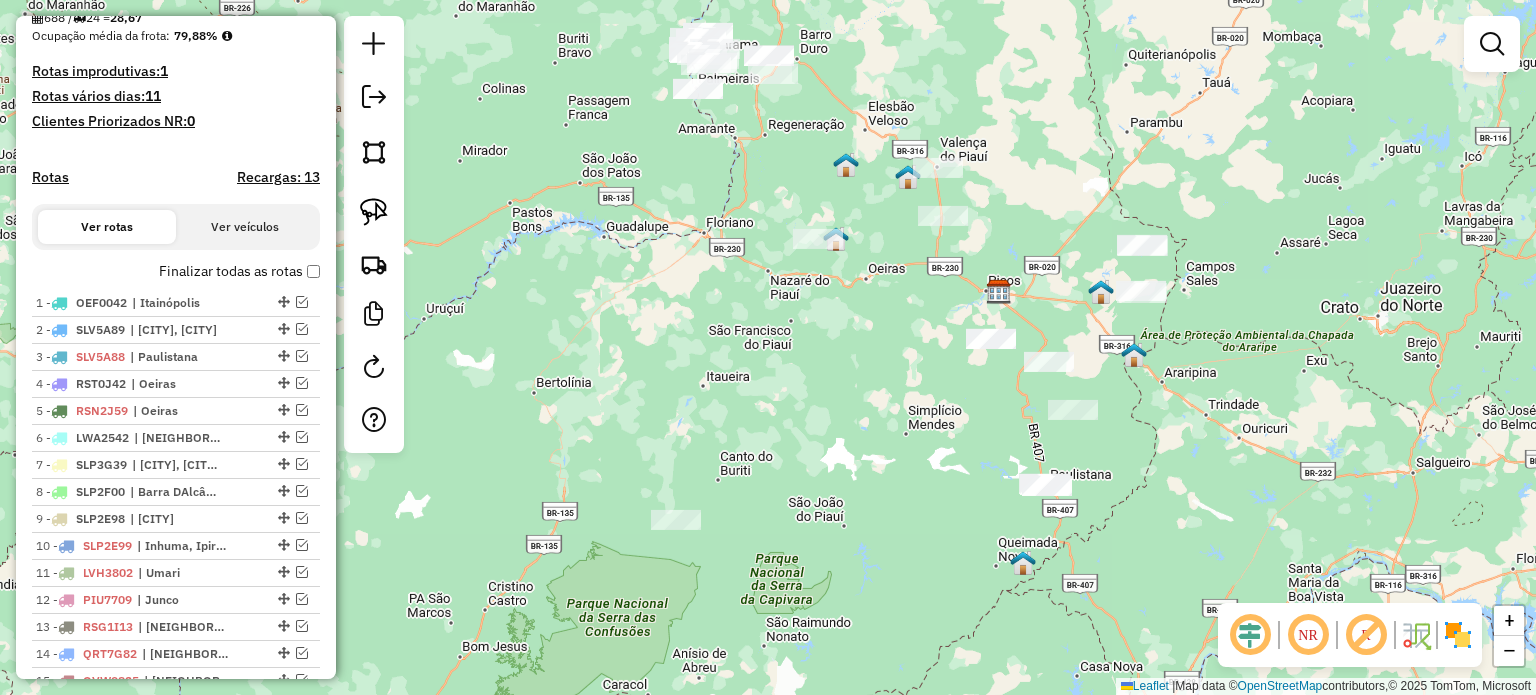 drag, startPoint x: 884, startPoint y: 487, endPoint x: 1133, endPoint y: 235, distance: 354.26685 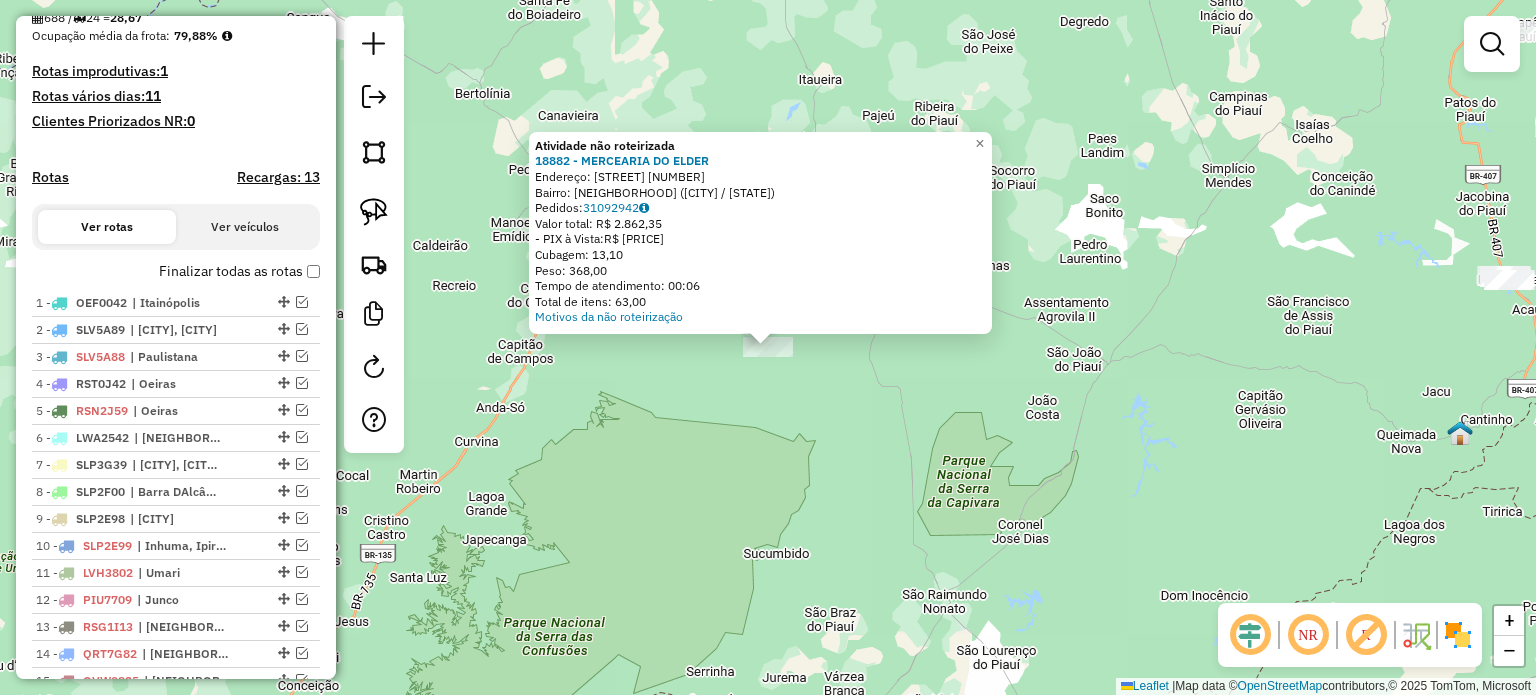 click on "Atividade não roteirizada 18882 - MERCEARIA DO ELDER  Endereço:  POV NOVO HORIZONTE SN   Bairro: RURAL (CAMPO GRANDE DO PIAUI / PI)   Pedidos:  31092942   Valor total: R$ 2.862,35   - PIX à Vista:  R$ 2.862,35   Cubagem: 13,10   Peso: 368,00   Tempo de atendimento: 00:06   Total de itens: 63,00  Motivos da não roteirização × Janela de atendimento Grade de atendimento Capacidade Transportadoras Veículos Cliente Pedidos  Rotas Selecione os dias de semana para filtrar as janelas de atendimento  Seg   Ter   Qua   Qui   Sex   Sáb   Dom  Informe o período da janela de atendimento: De: Até:  Filtrar exatamente a janela do cliente  Considerar janela de atendimento padrão  Selecione os dias de semana para filtrar as grades de atendimento  Seg   Ter   Qua   Qui   Sex   Sáb   Dom   Considerar clientes sem dia de atendimento cadastrado  Clientes fora do dia de atendimento selecionado Filtrar as atividades entre os valores definidos abaixo:  Peso mínimo:   Peso máximo:   Cubagem mínima:   Cubagem máxima:" 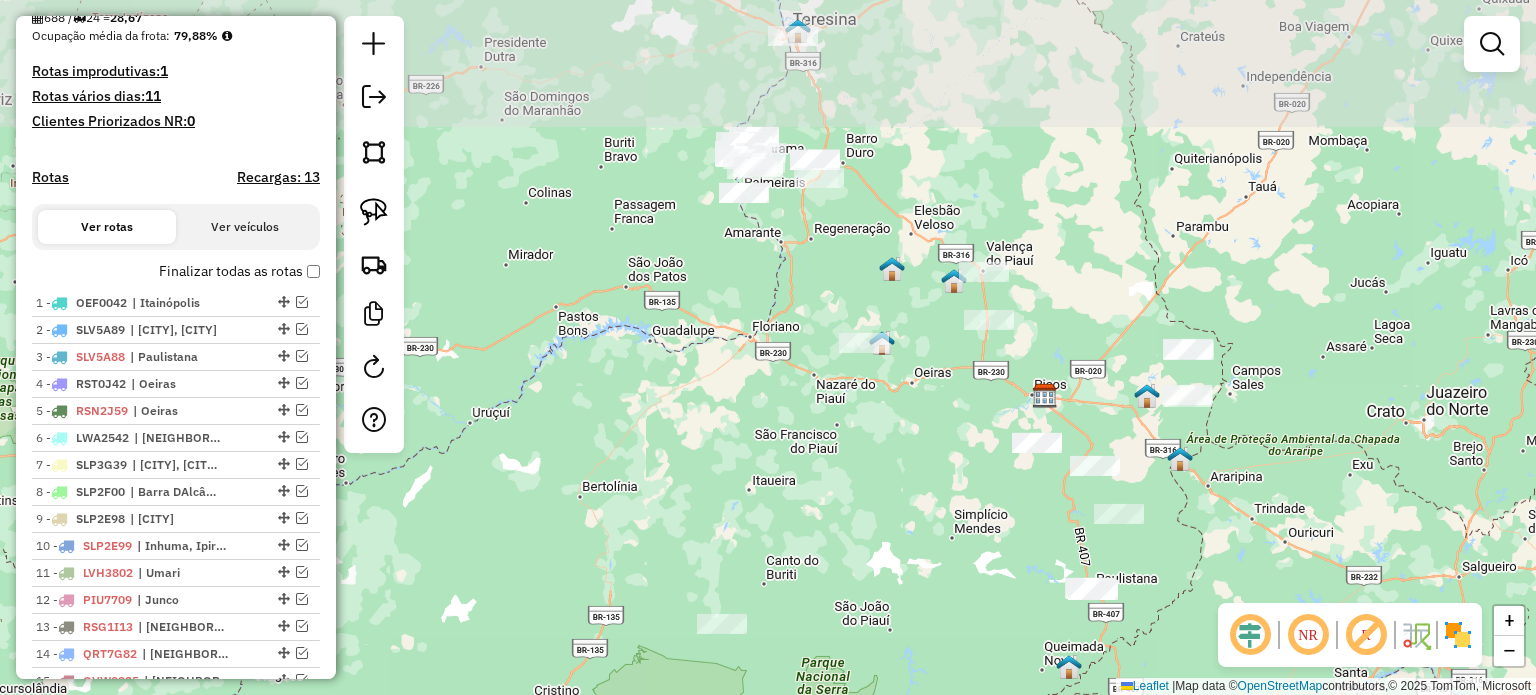 drag, startPoint x: 944, startPoint y: 246, endPoint x: 869, endPoint y: 495, distance: 260.05 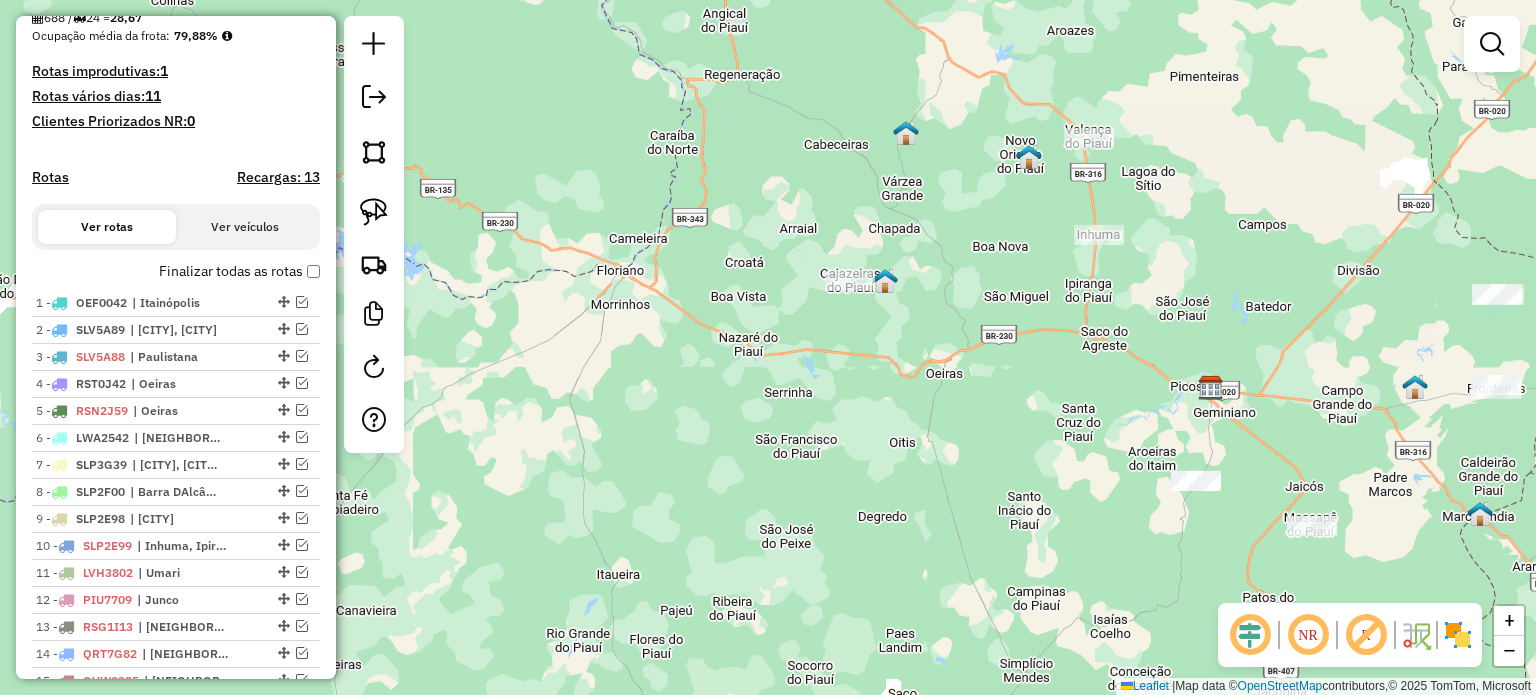 drag, startPoint x: 968, startPoint y: 403, endPoint x: 1003, endPoint y: 476, distance: 80.95678 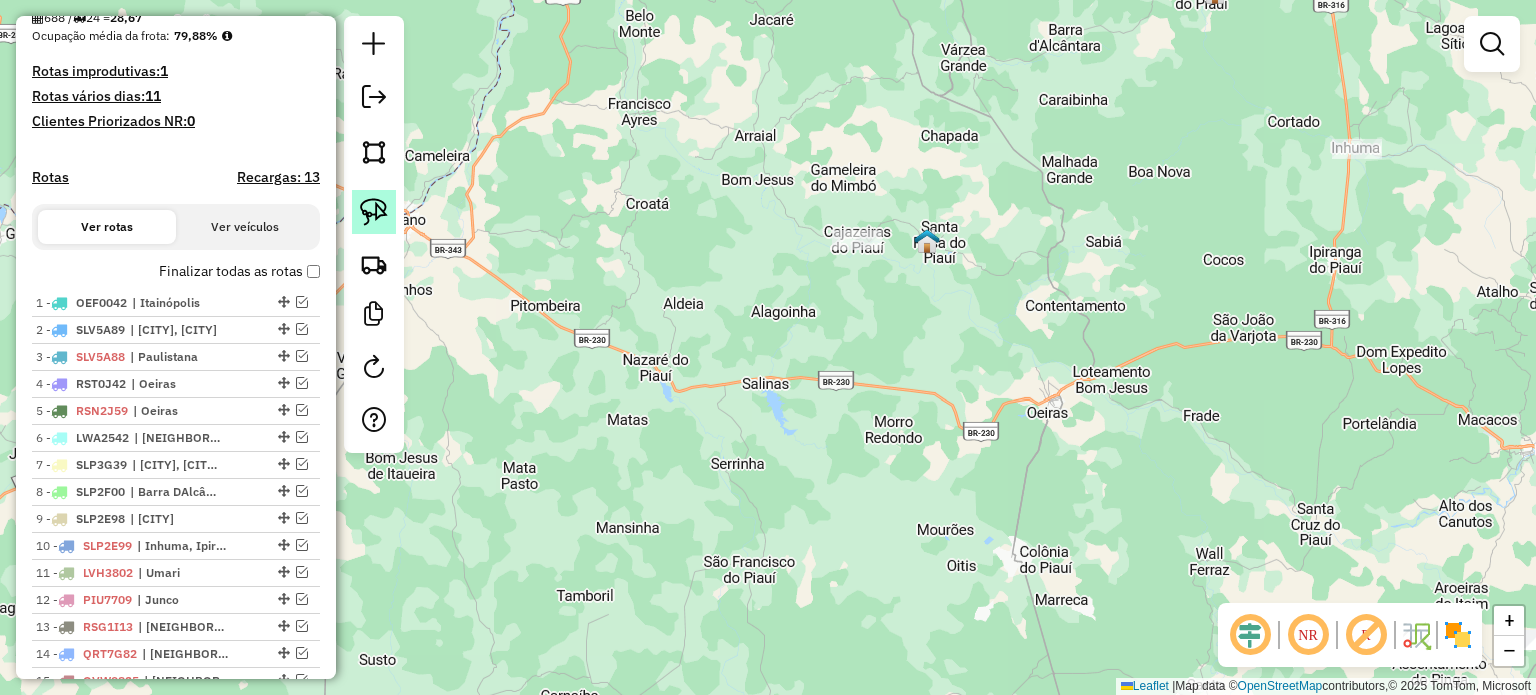 click 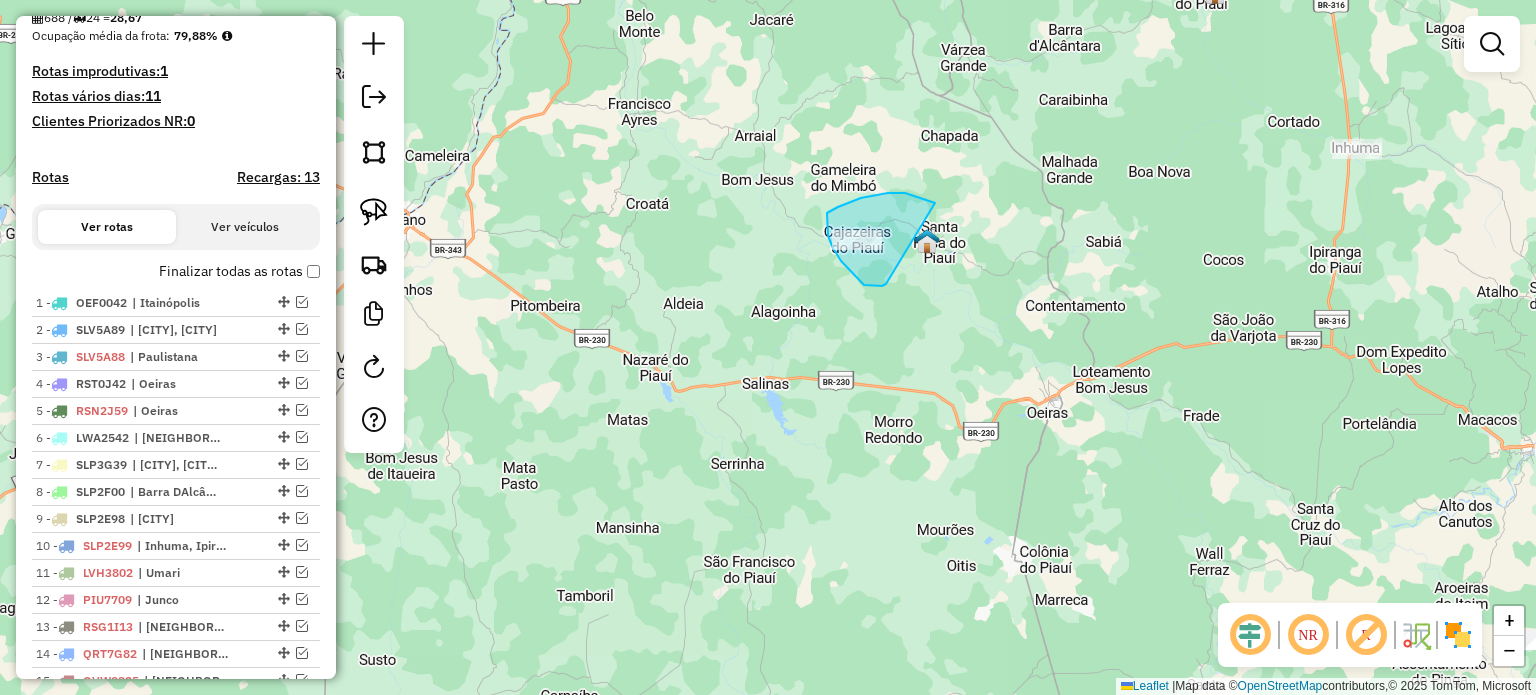drag, startPoint x: 914, startPoint y: 195, endPoint x: 888, endPoint y: 282, distance: 90.80198 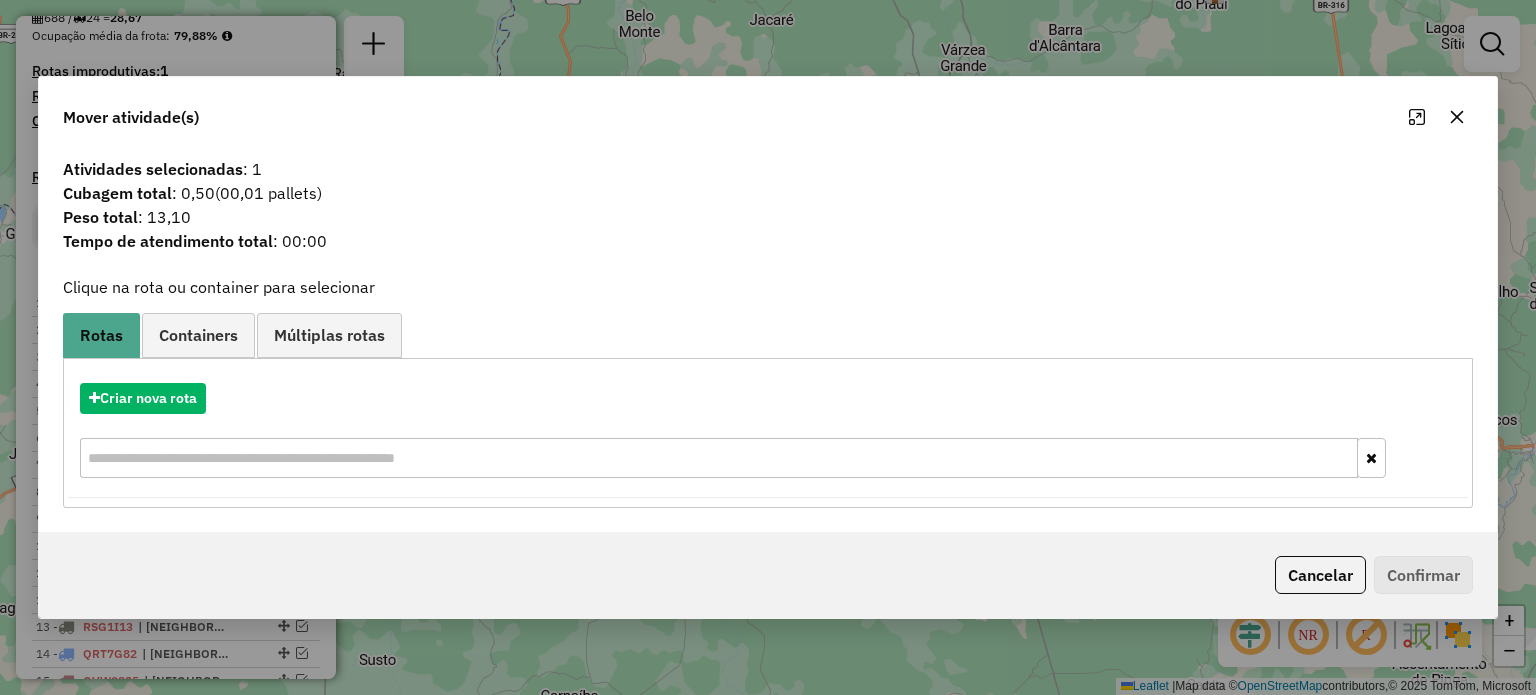 click 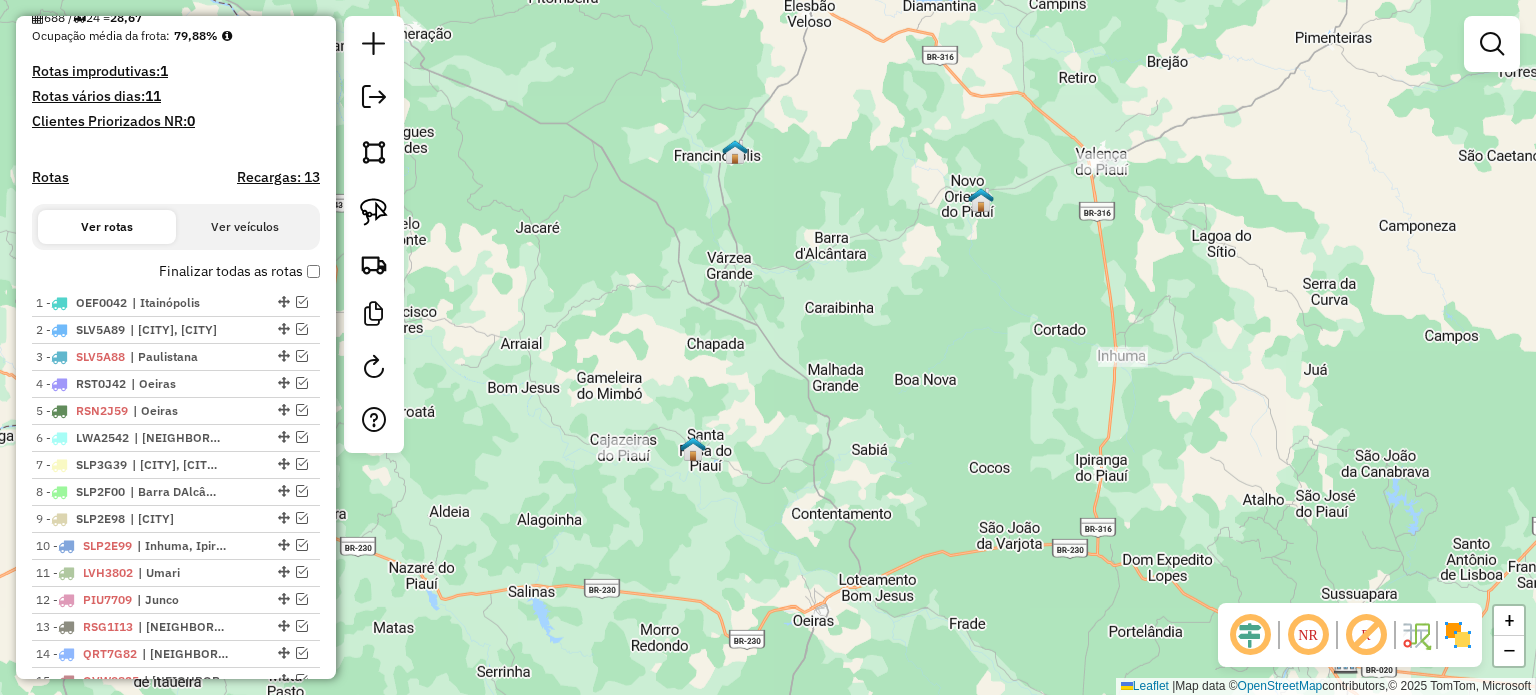 drag, startPoint x: 1408, startPoint y: 223, endPoint x: 1154, endPoint y: 412, distance: 316.60226 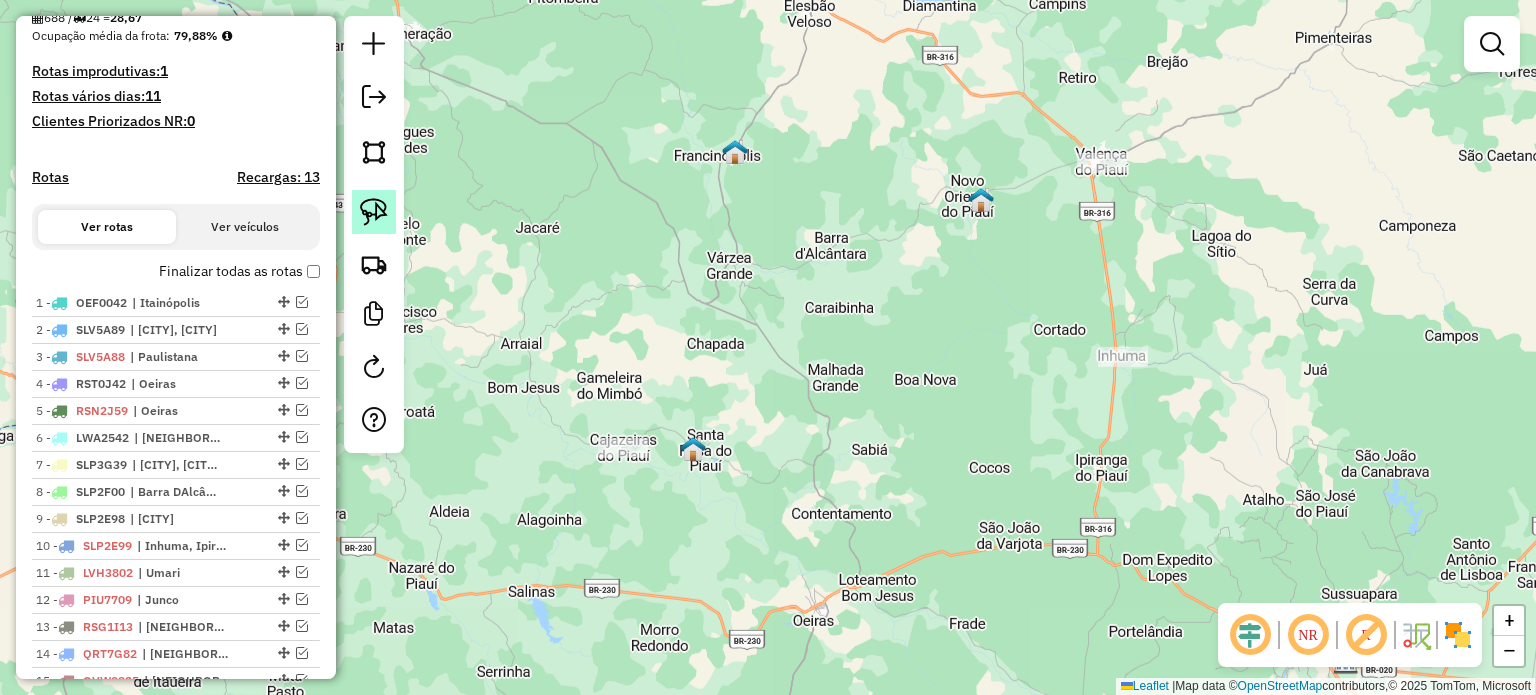 click 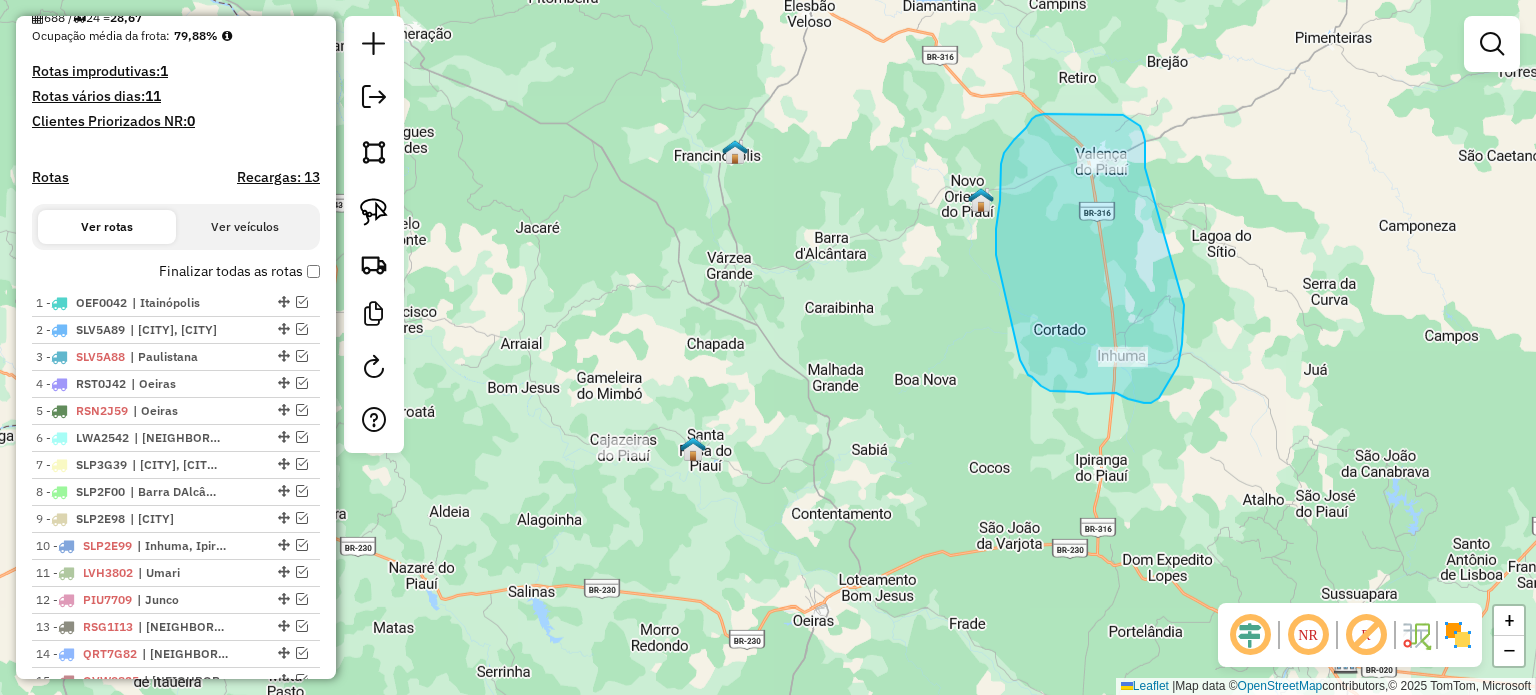drag, startPoint x: 1144, startPoint y: 136, endPoint x: 1184, endPoint y: 303, distance: 171.72362 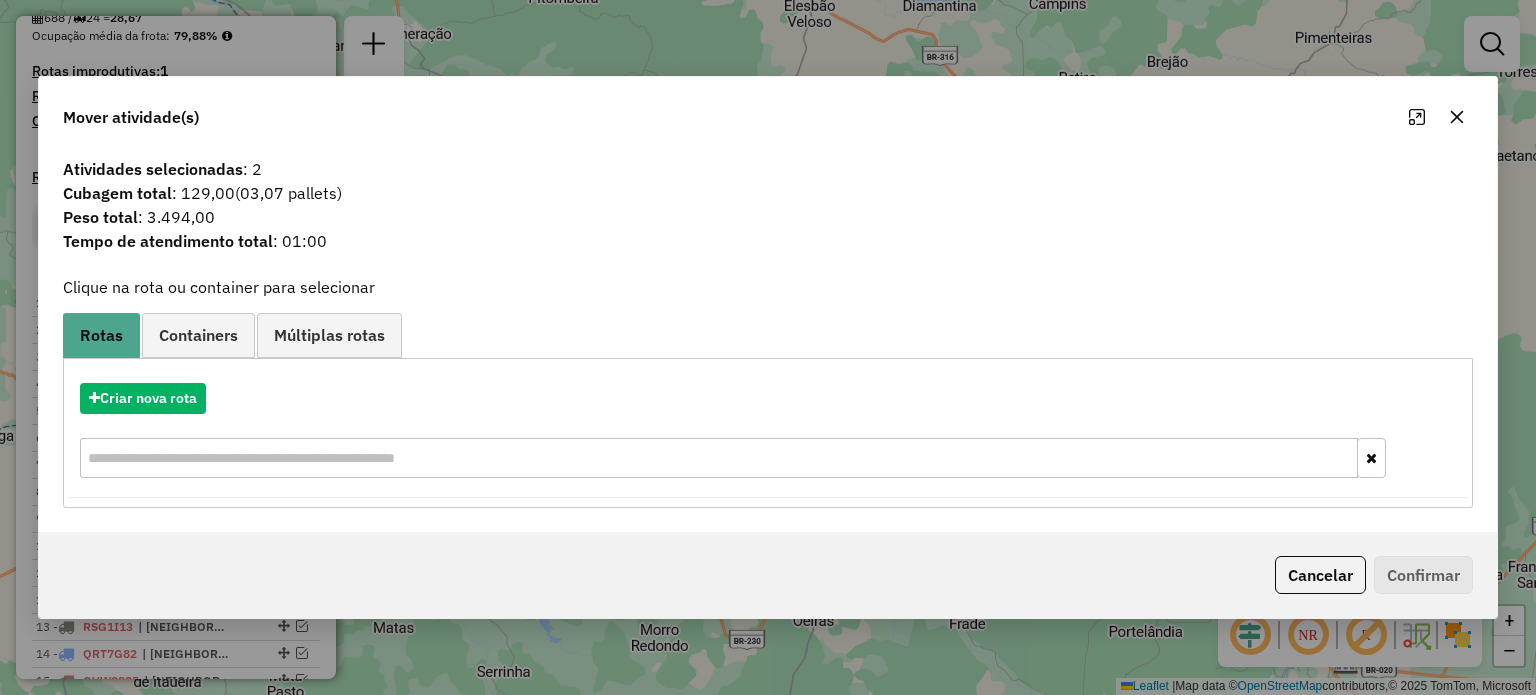 click 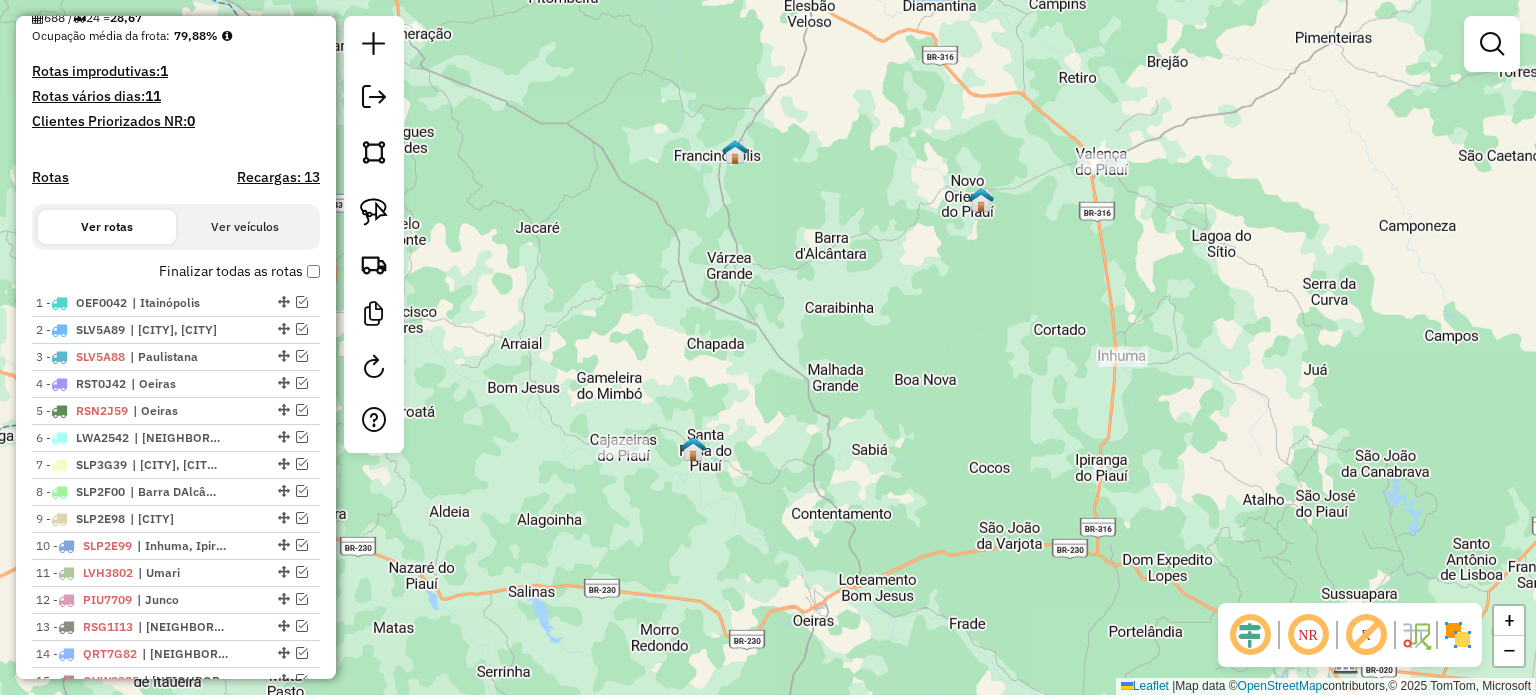 drag, startPoint x: 807, startPoint y: 450, endPoint x: 939, endPoint y: 159, distance: 319.53873 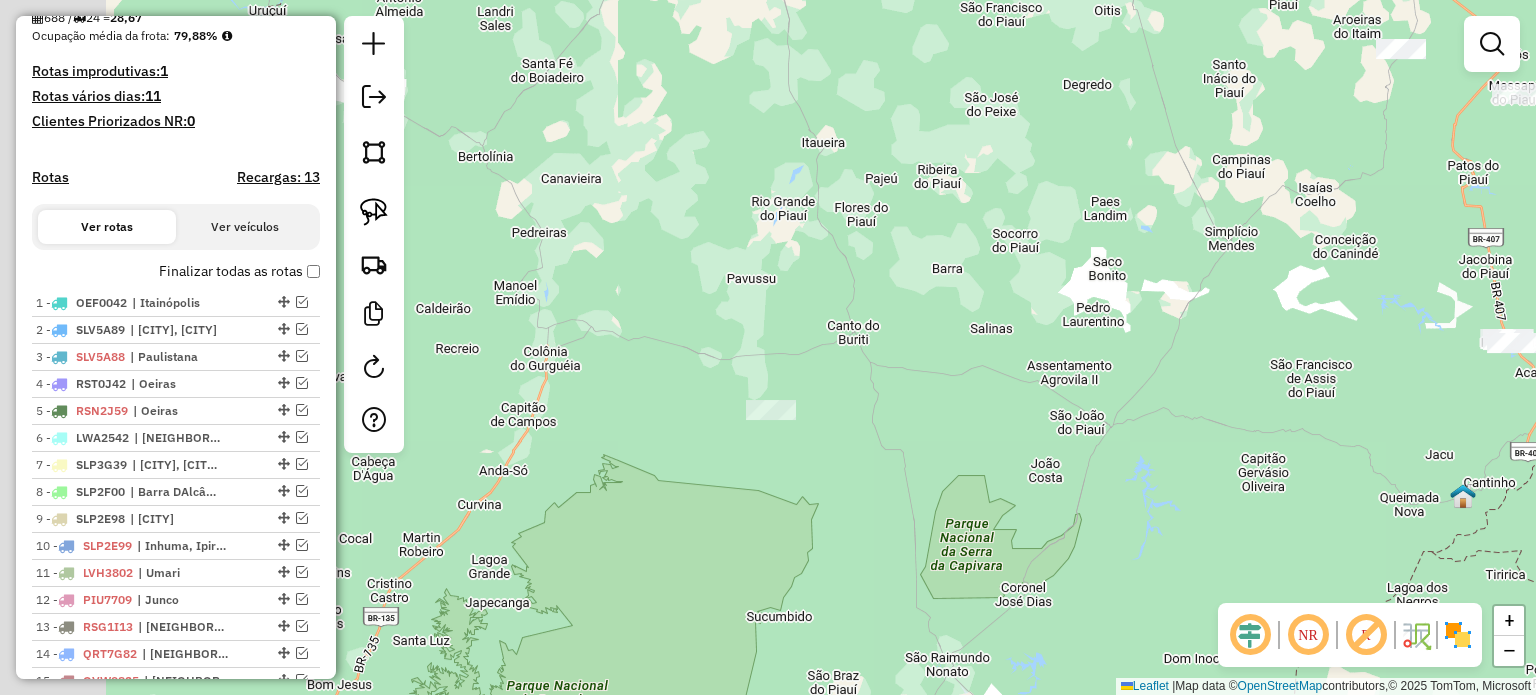 drag, startPoint x: 722, startPoint y: 573, endPoint x: 860, endPoint y: 415, distance: 209.78084 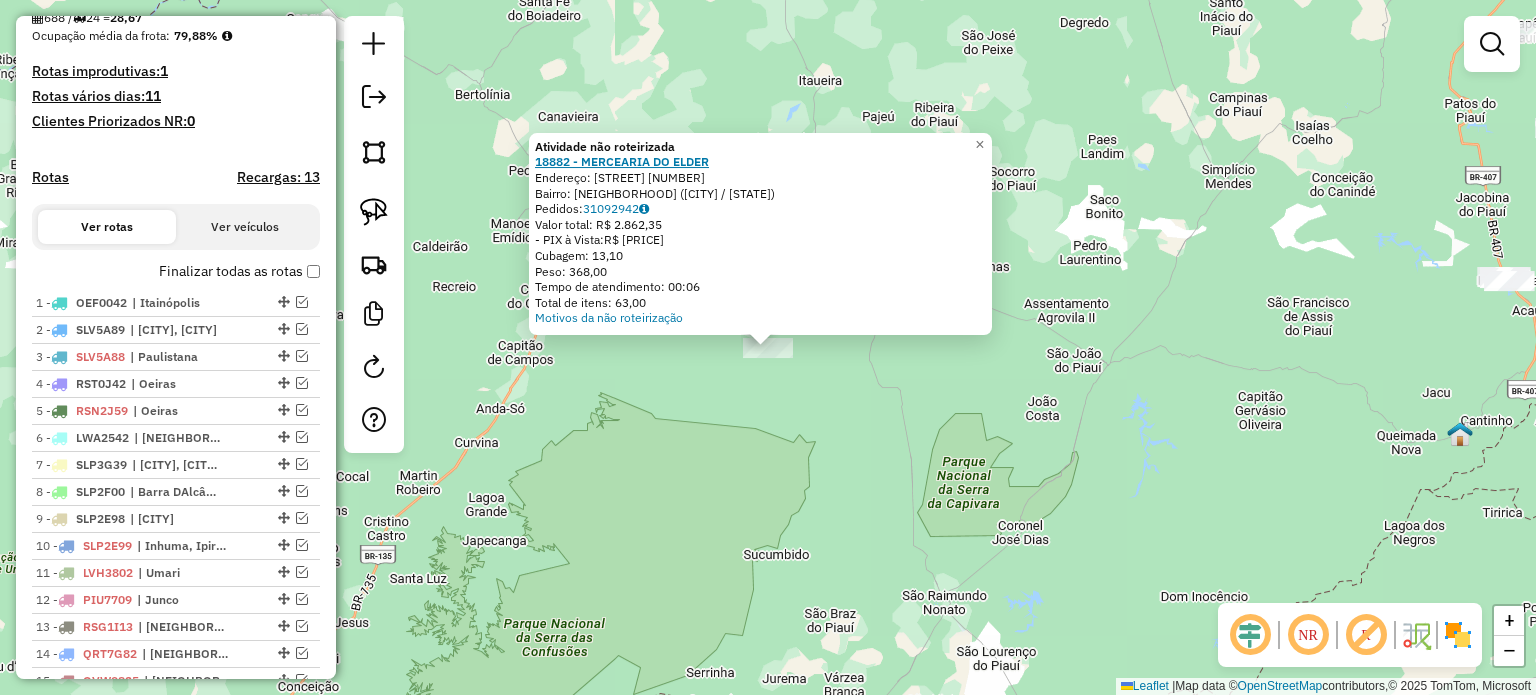 drag, startPoint x: 530, startPoint y: 165, endPoint x: 585, endPoint y: 167, distance: 55.03635 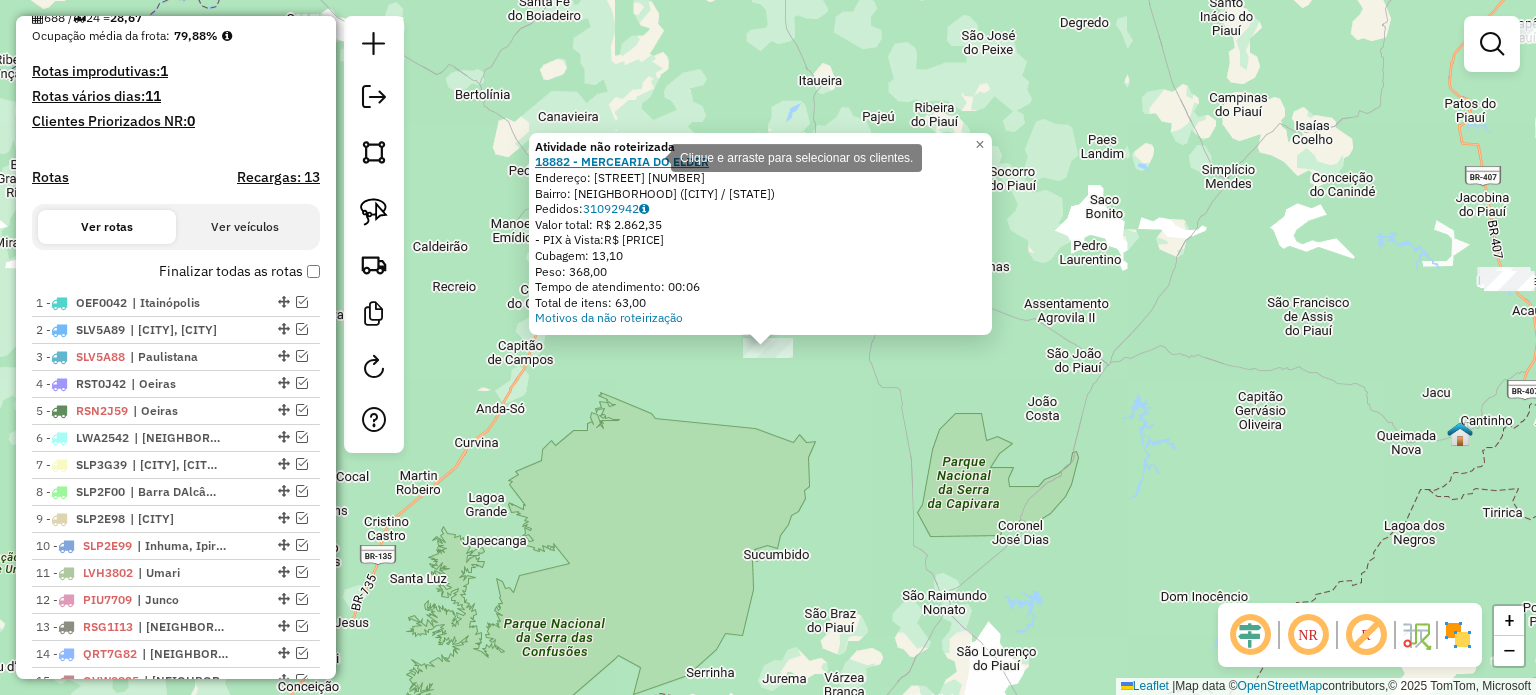 copy on "18882" 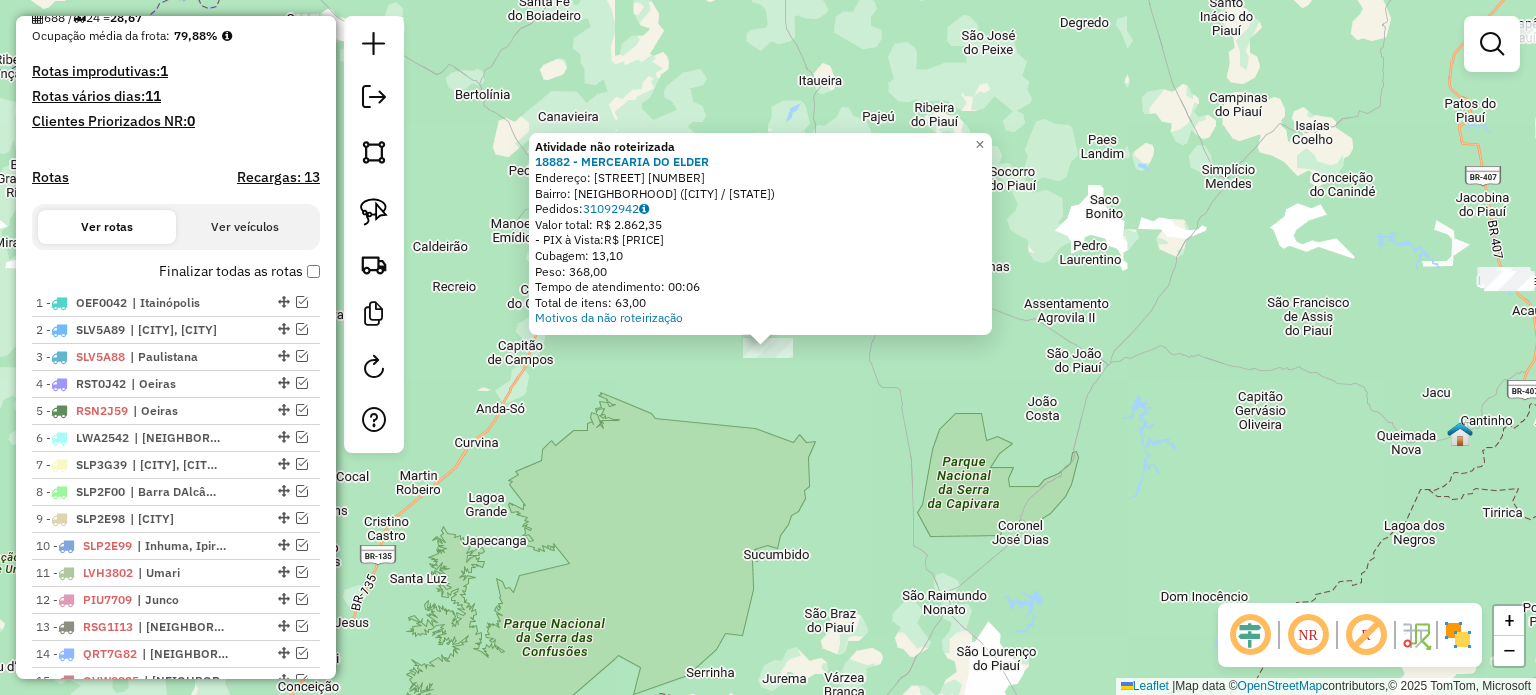 copy on "18882" 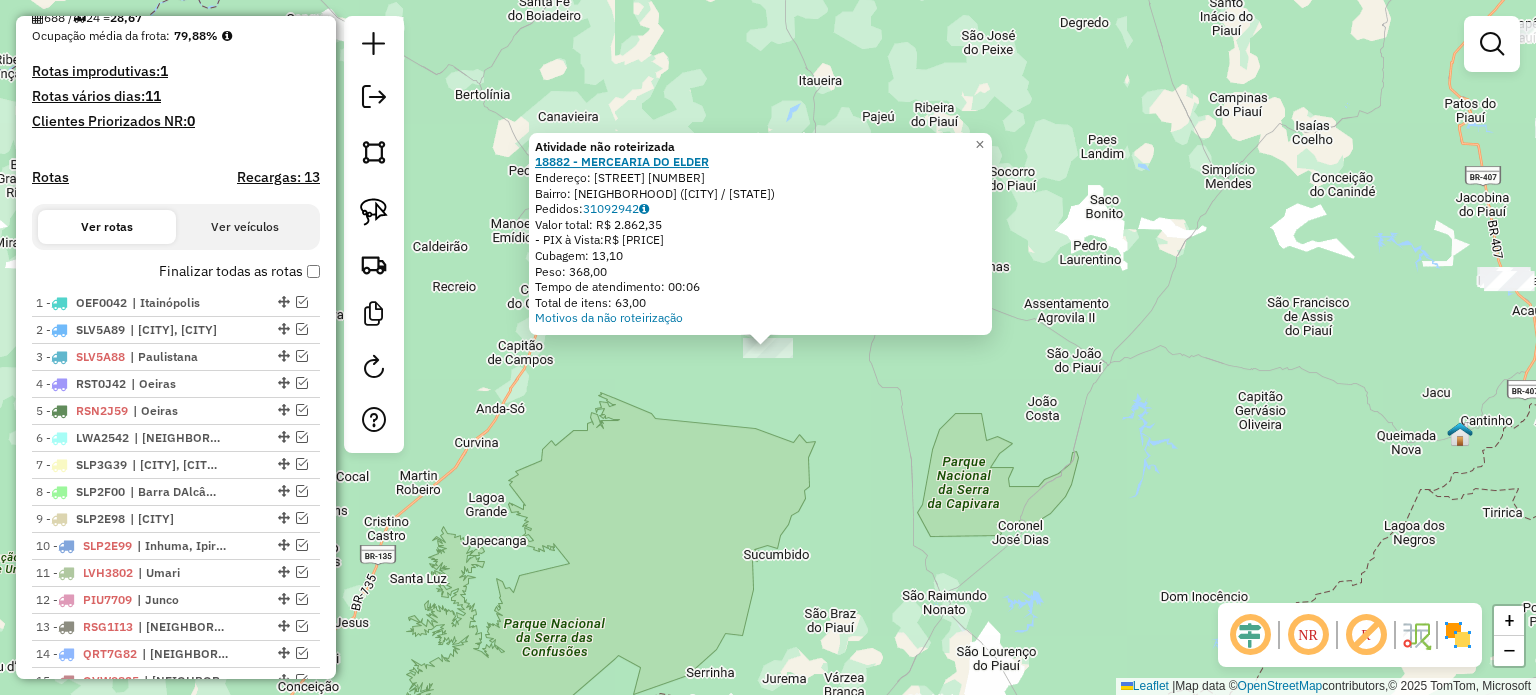 click on "18882 - MERCEARIA DO ELDER" 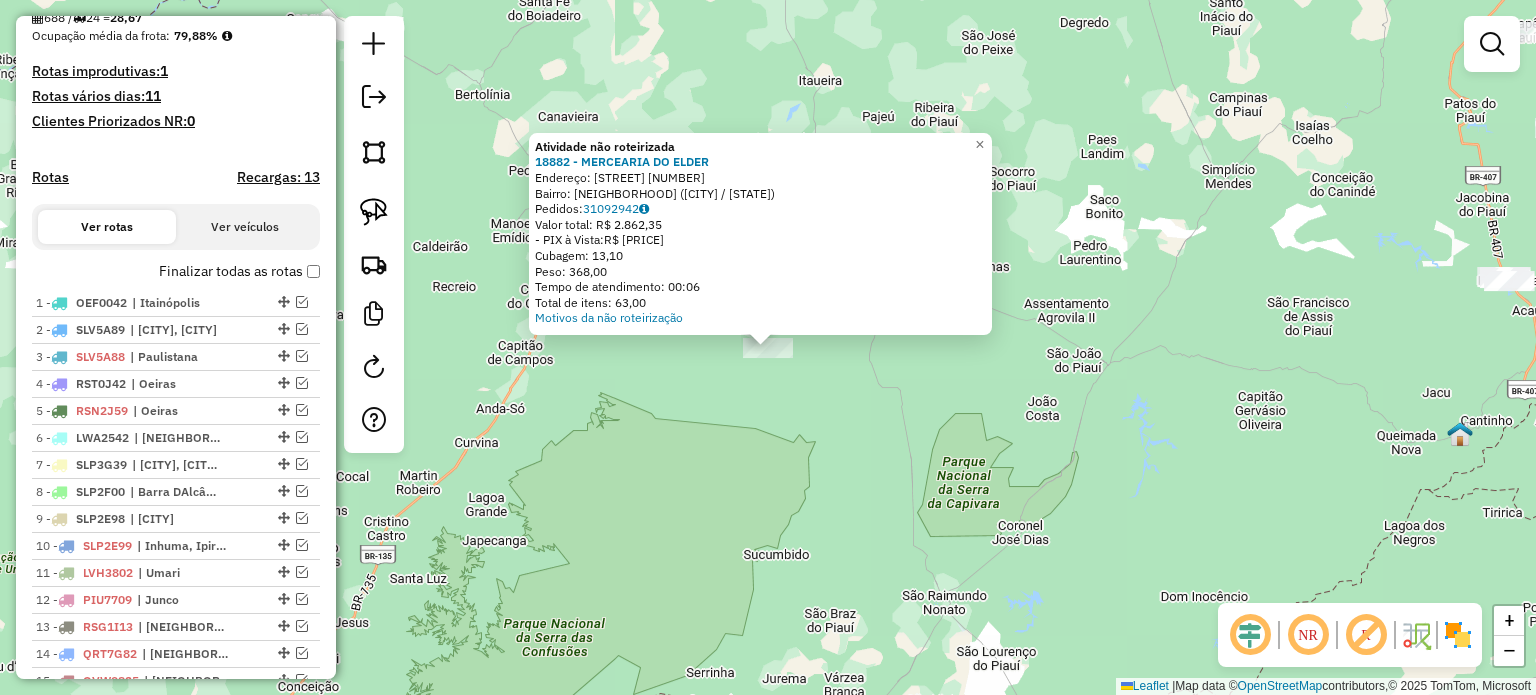 click on "Atividade não roteirizada 18882 - MERCEARIA DO ELDER  Endereço:  POV NOVO HORIZONTE SN   Bairro: RURAL (CAMPO GRANDE DO PIAUI / PI)   Pedidos:  31092942   Valor total: R$ 2.862,35   - PIX à Vista:  R$ 2.862,35   Cubagem: 13,10   Peso: 368,00   Tempo de atendimento: 00:06   Total de itens: 63,00  Motivos da não roteirização × Janela de atendimento Grade de atendimento Capacidade Transportadoras Veículos Cliente Pedidos  Rotas Selecione os dias de semana para filtrar as janelas de atendimento  Seg   Ter   Qua   Qui   Sex   Sáb   Dom  Informe o período da janela de atendimento: De: Até:  Filtrar exatamente a janela do cliente  Considerar janela de atendimento padrão  Selecione os dias de semana para filtrar as grades de atendimento  Seg   Ter   Qua   Qui   Sex   Sáb   Dom   Considerar clientes sem dia de atendimento cadastrado  Clientes fora do dia de atendimento selecionado Filtrar as atividades entre os valores definidos abaixo:  Peso mínimo:   Peso máximo:   Cubagem mínima:   Cubagem máxima:" 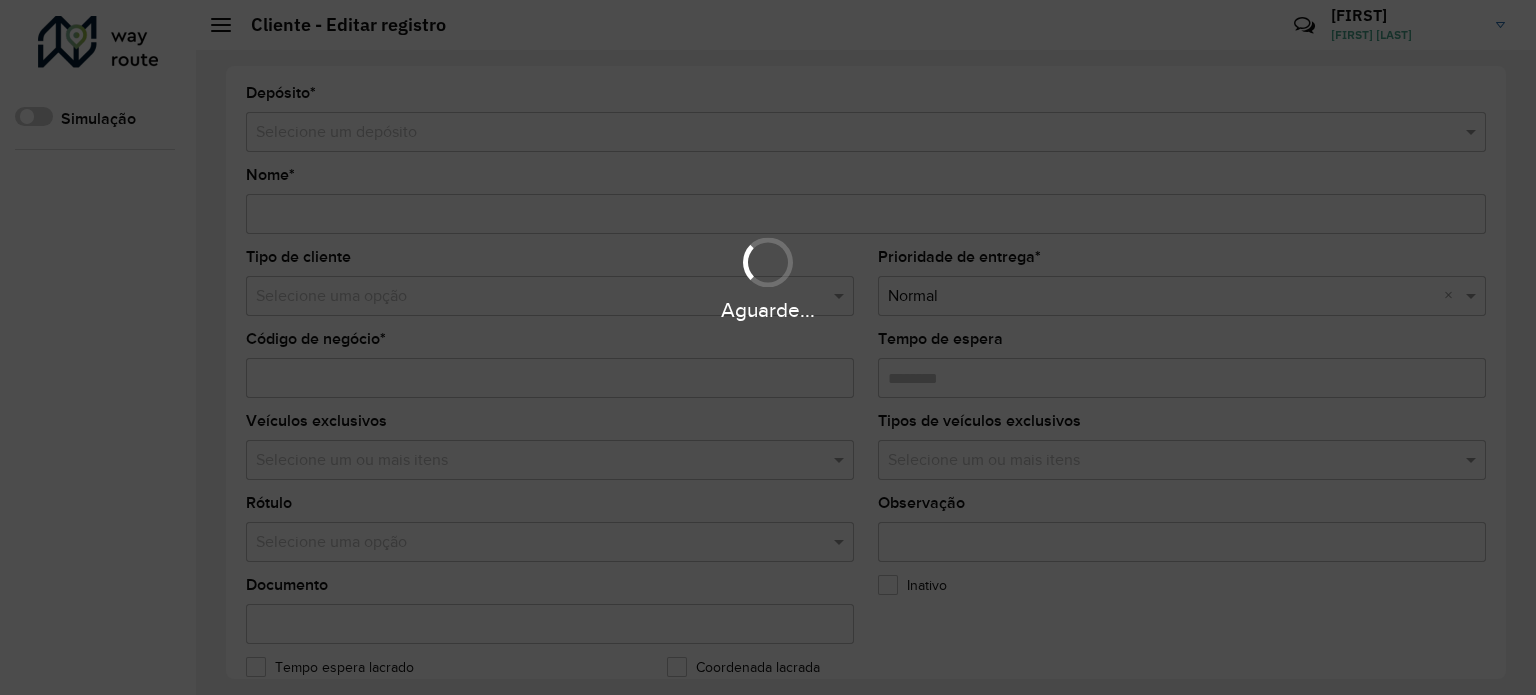 scroll, scrollTop: 0, scrollLeft: 0, axis: both 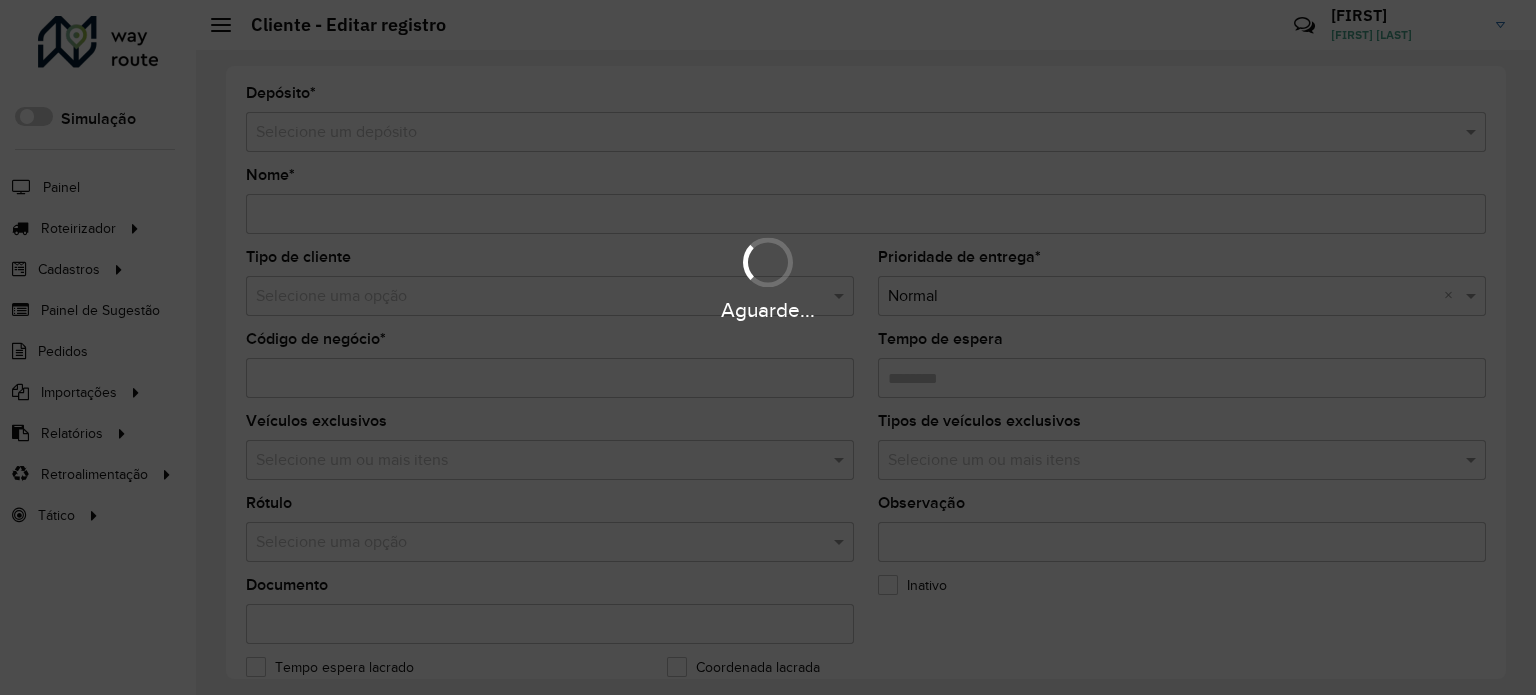 type on "**********" 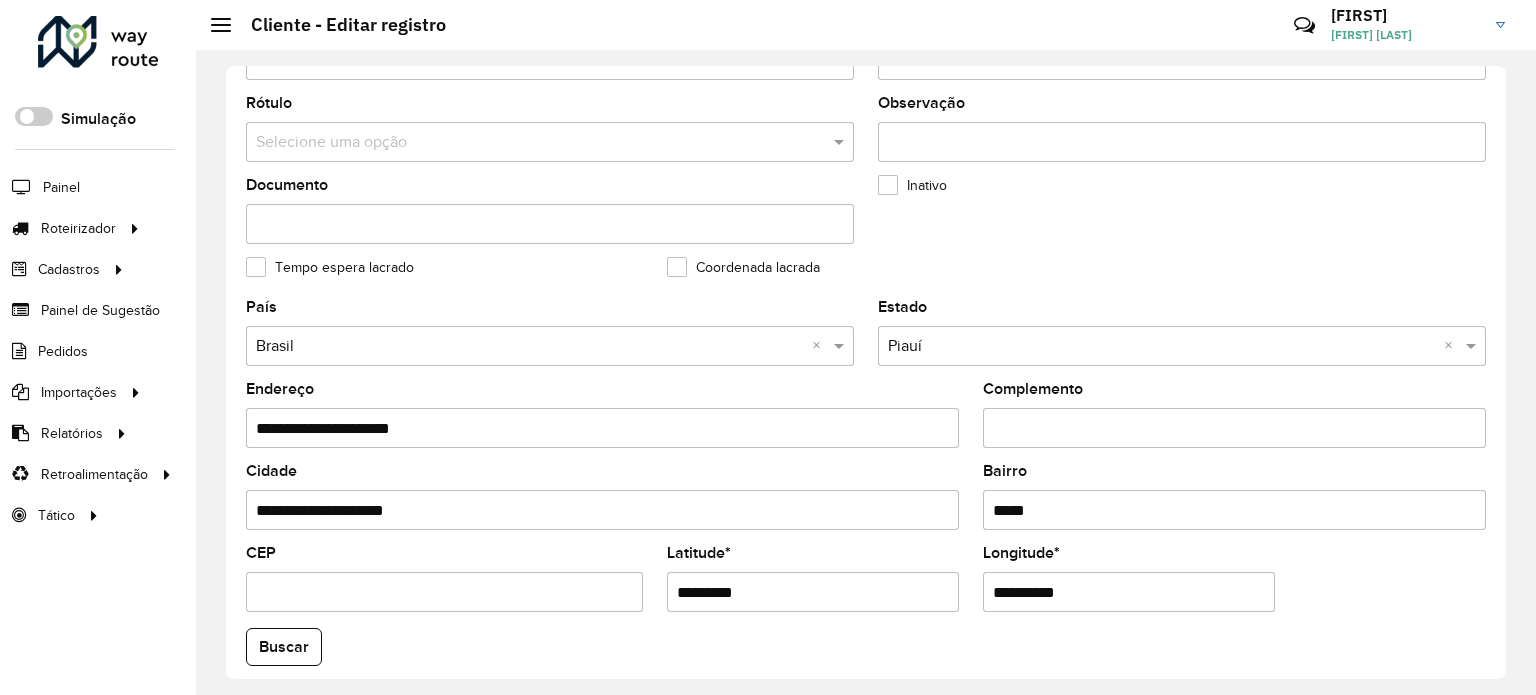 scroll, scrollTop: 600, scrollLeft: 0, axis: vertical 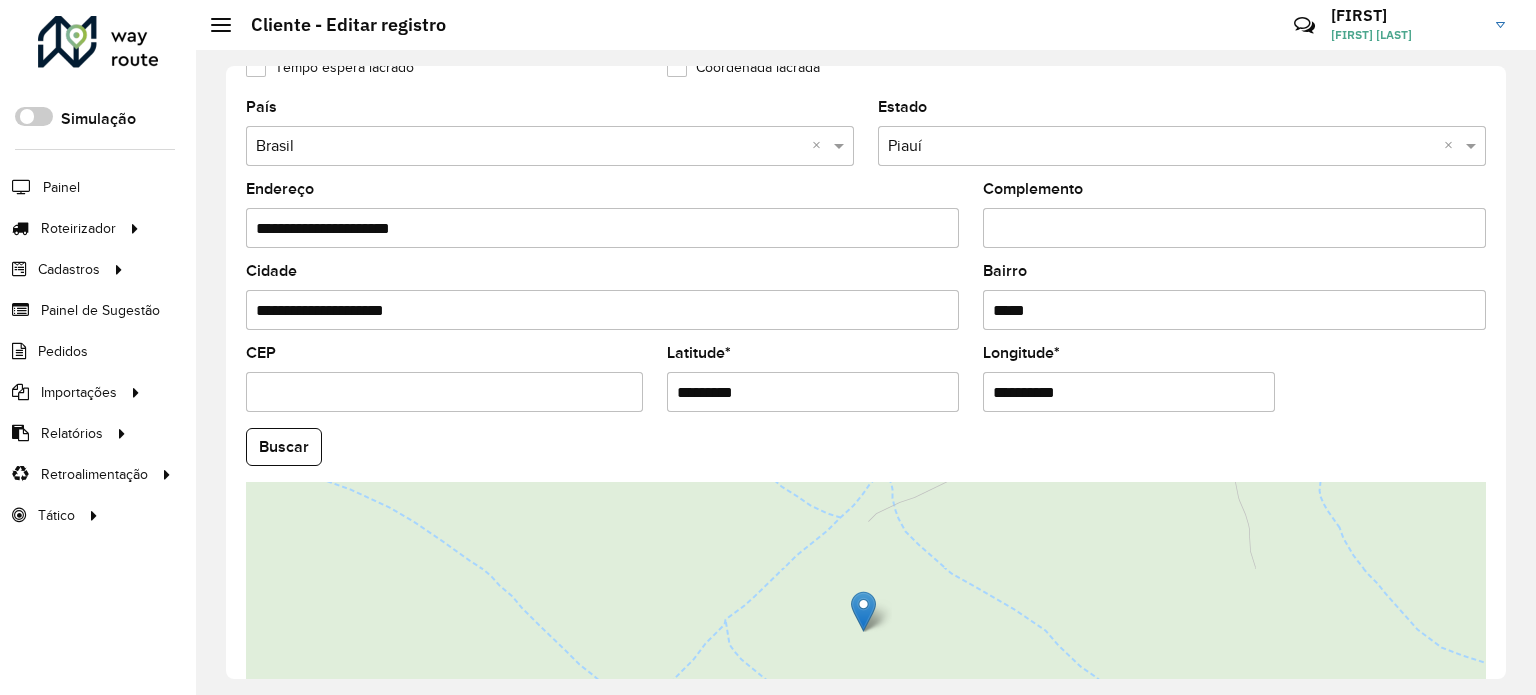 drag, startPoint x: 806, startPoint y: 393, endPoint x: 679, endPoint y: 411, distance: 128.26924 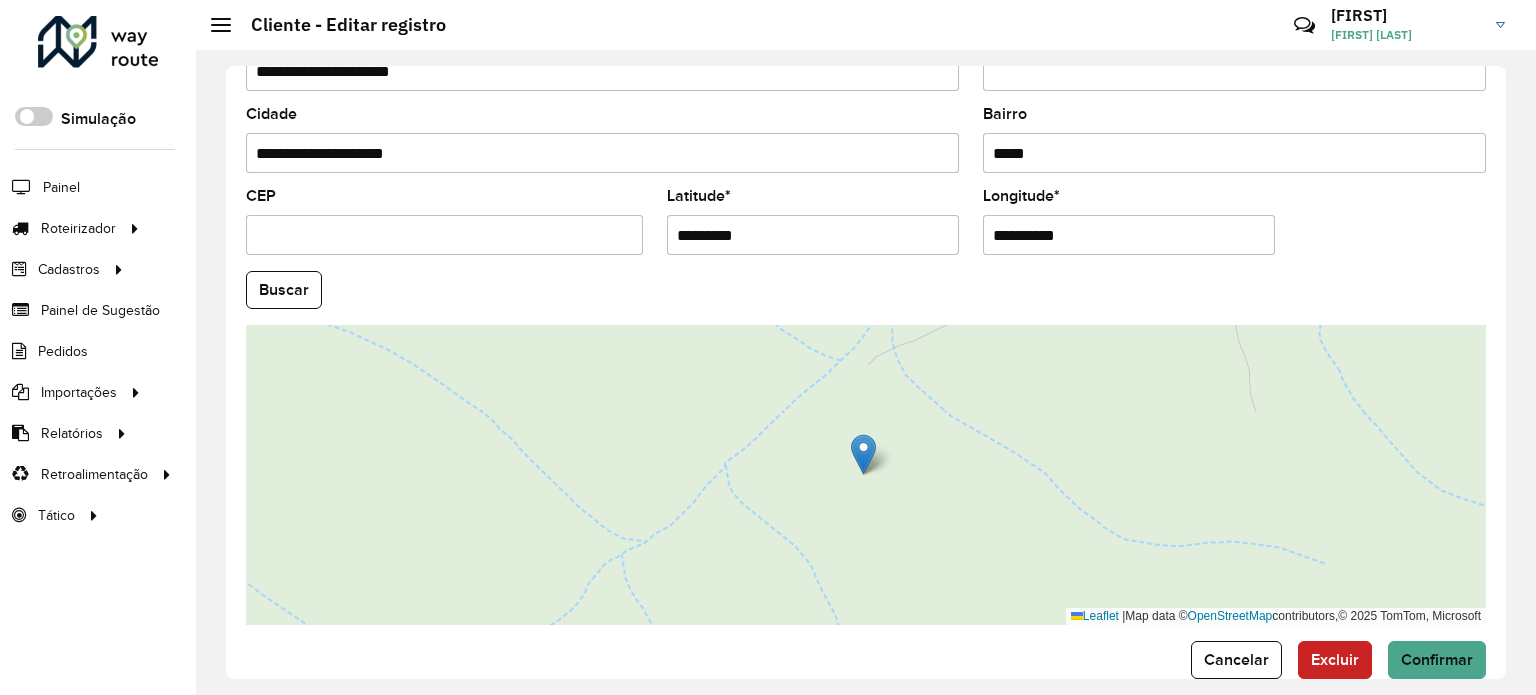 scroll, scrollTop: 784, scrollLeft: 0, axis: vertical 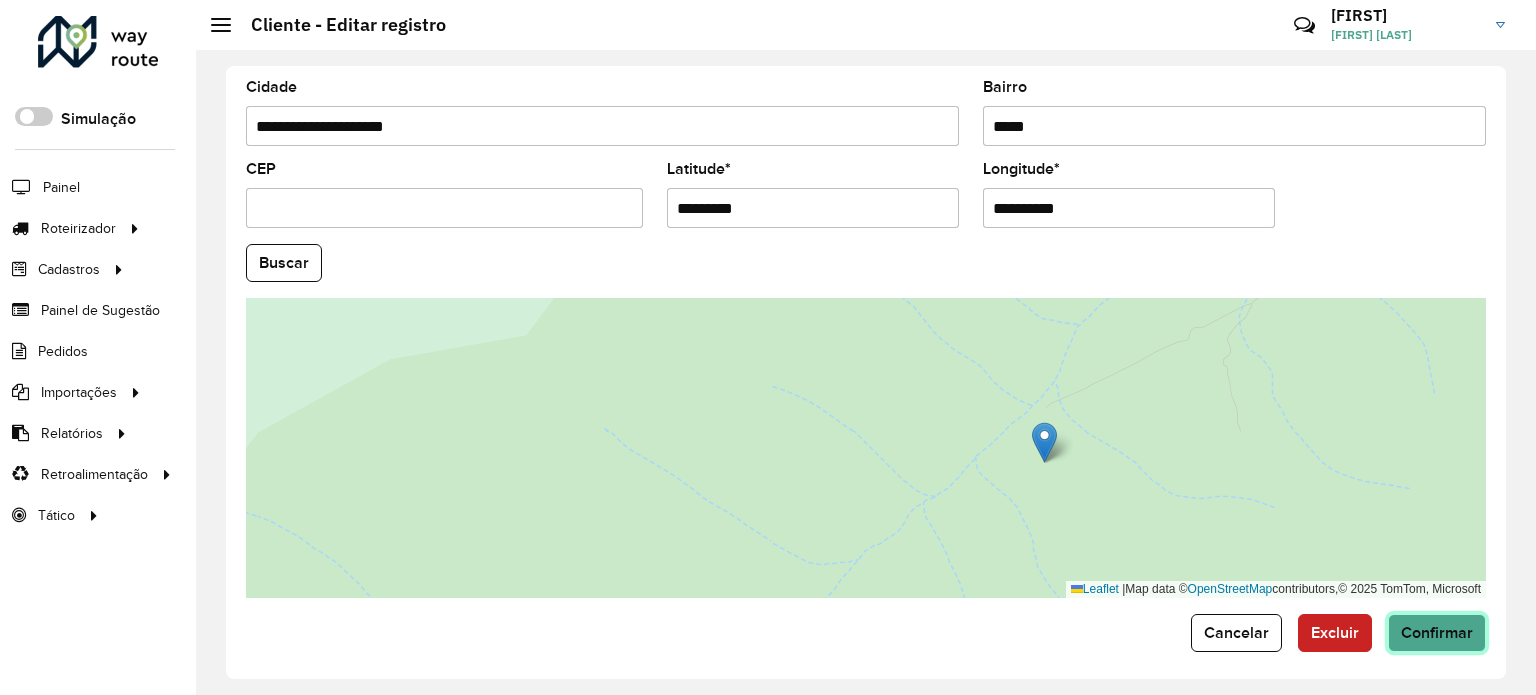click on "Confirmar" 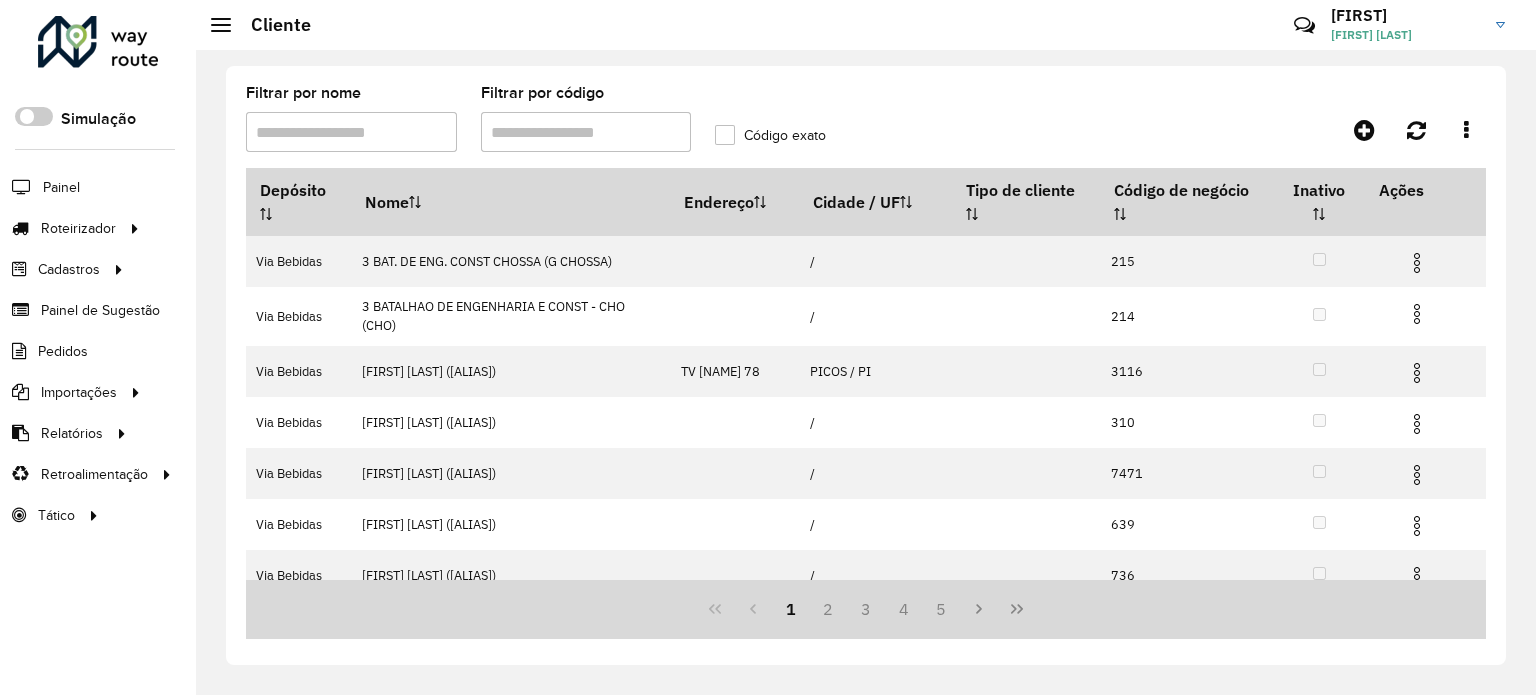 click on "Filtrar por código" at bounding box center (586, 132) 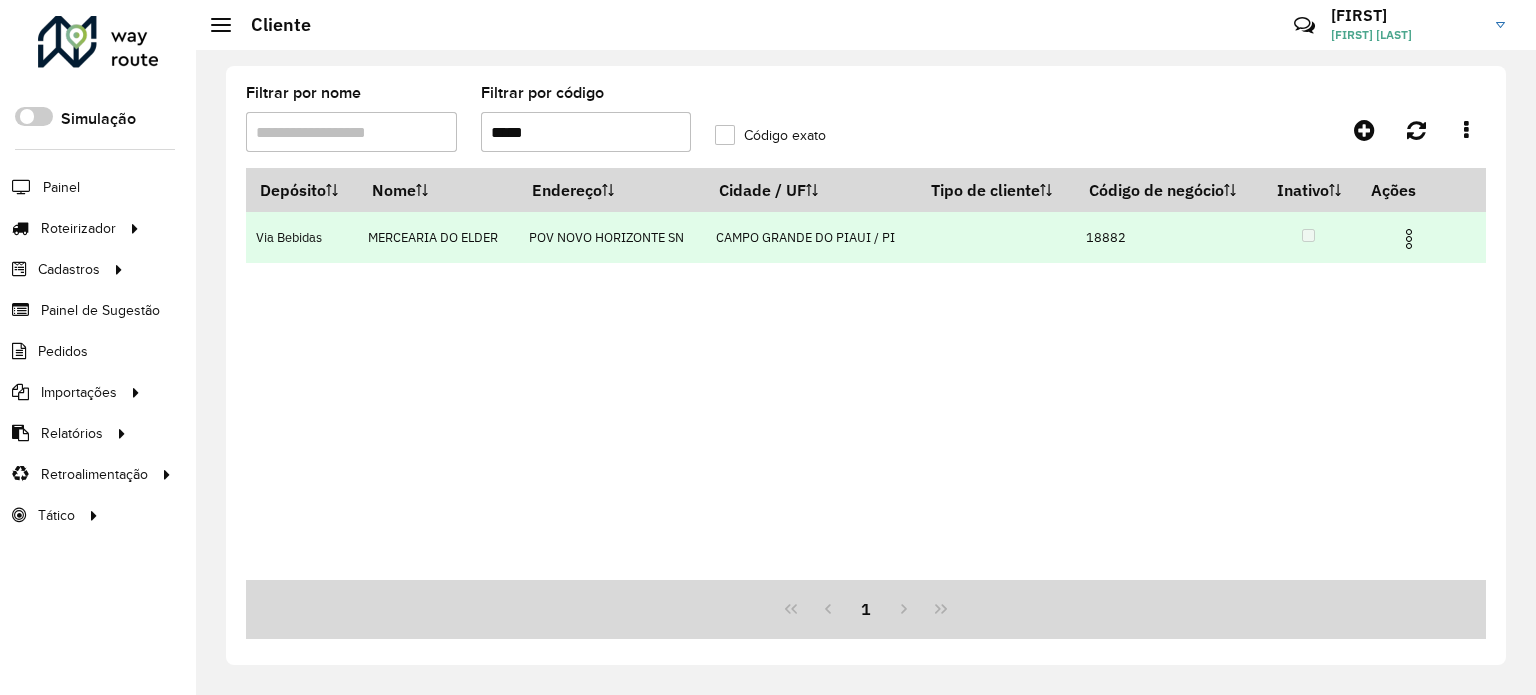 type on "*****" 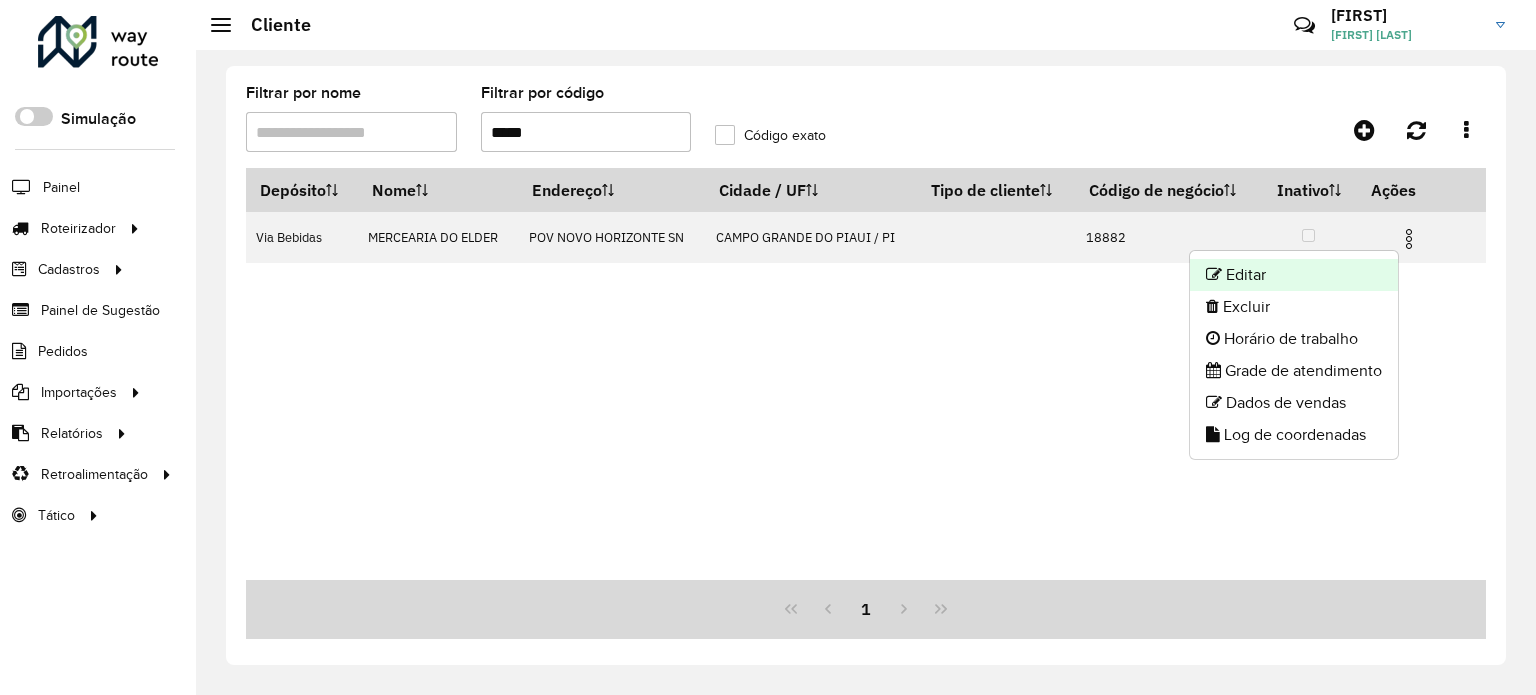 click on "Editar" 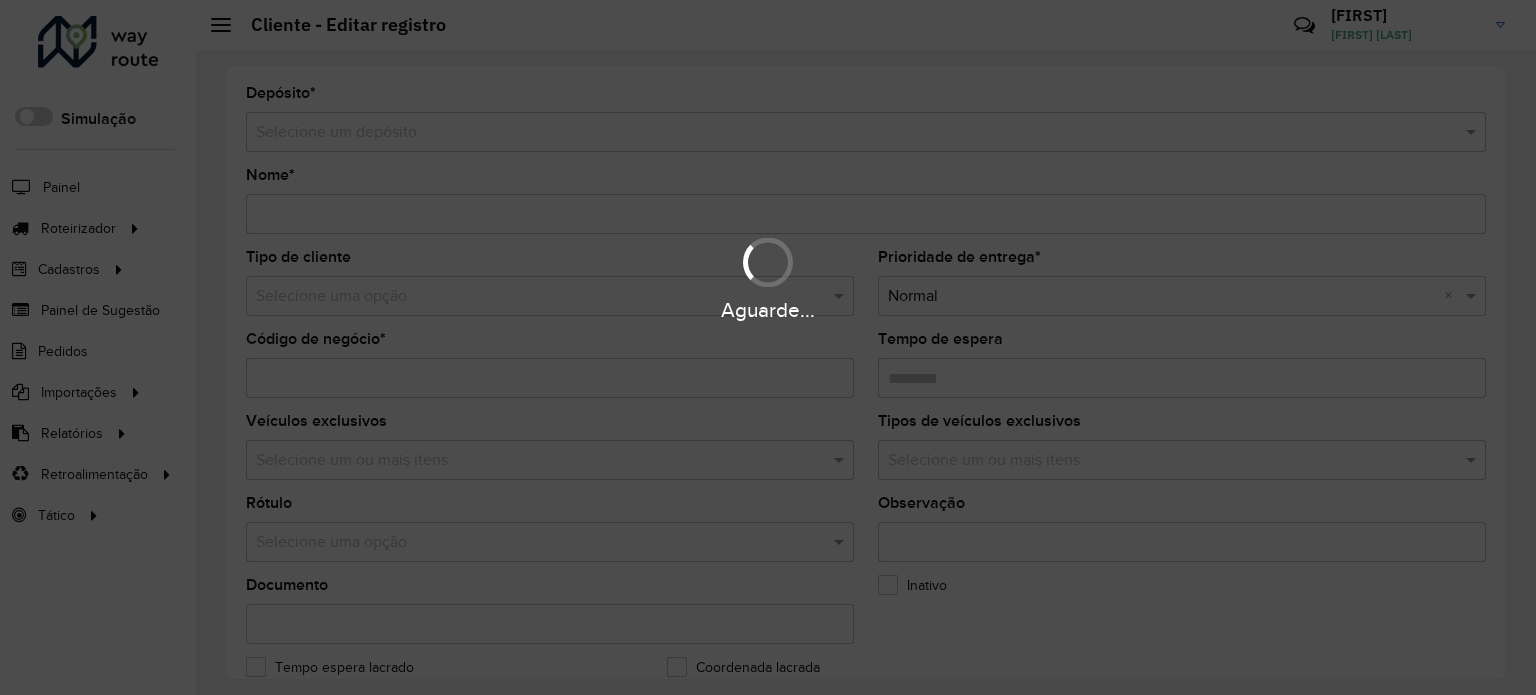 type on "**********" 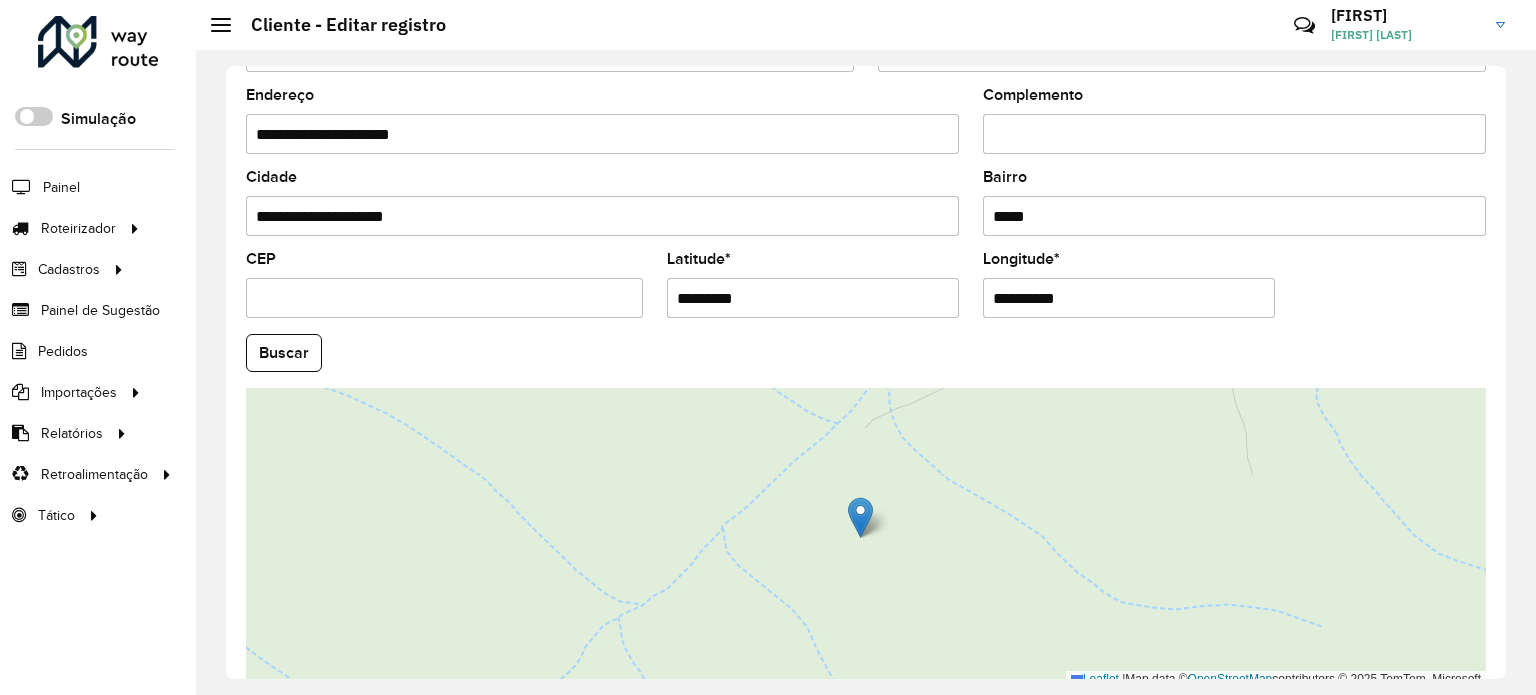 scroll, scrollTop: 784, scrollLeft: 0, axis: vertical 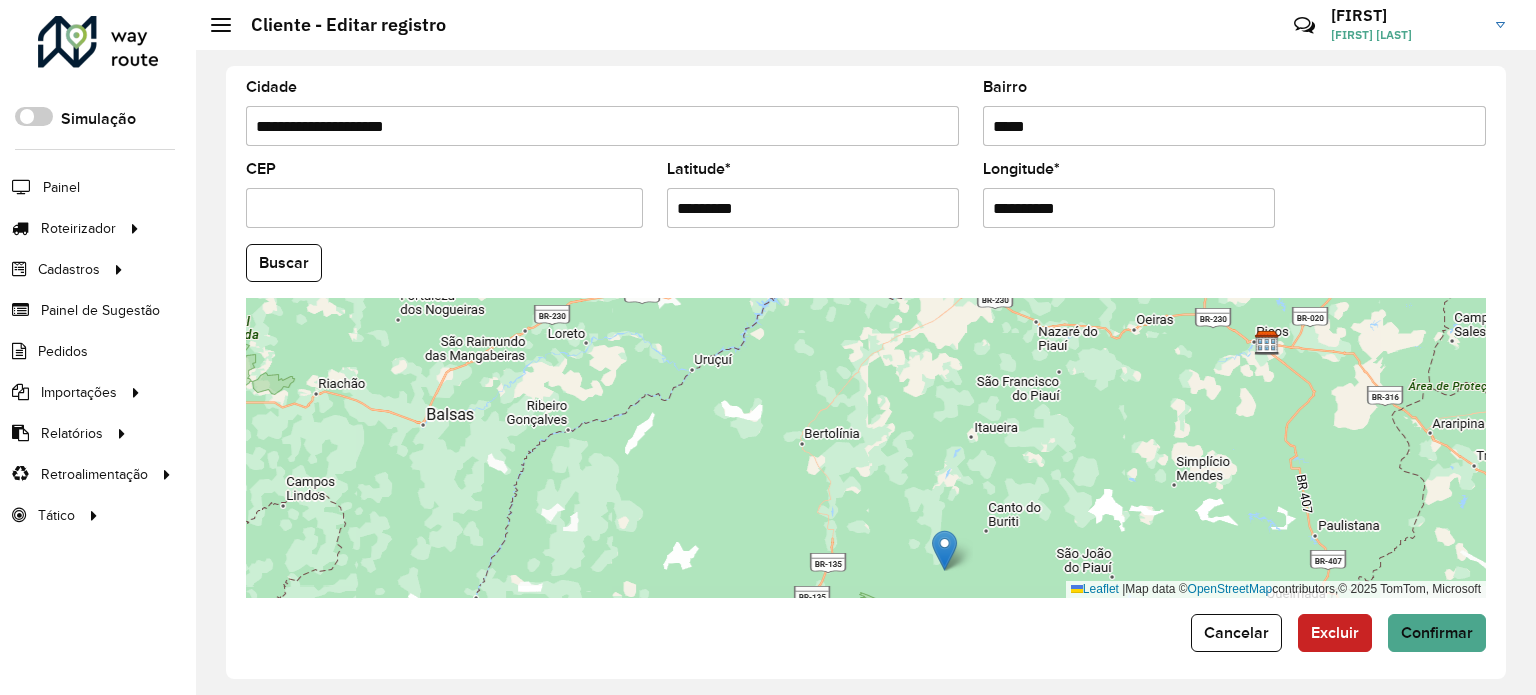 drag, startPoint x: 1295, startPoint y: 416, endPoint x: 1017, endPoint y: 505, distance: 291.89896 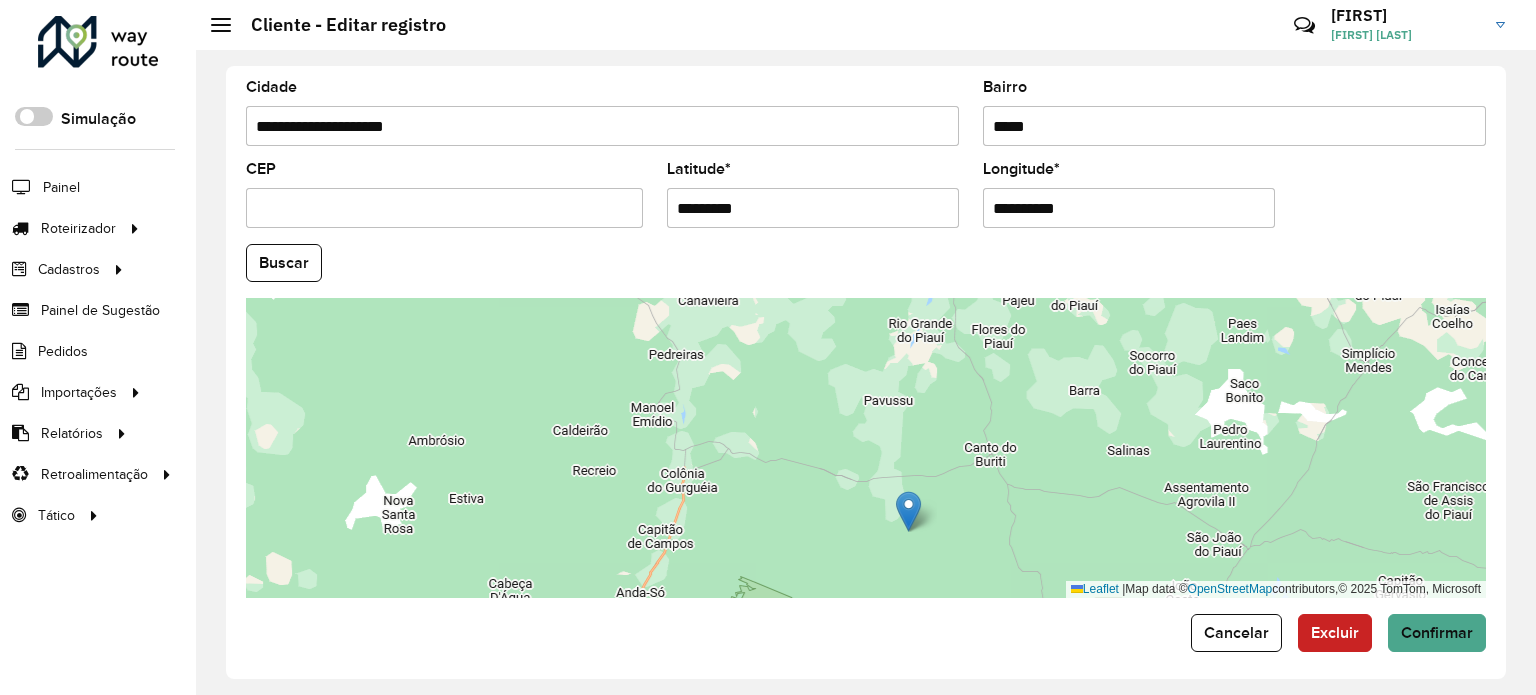 drag, startPoint x: 977, startPoint y: 534, endPoint x: 1012, endPoint y: 439, distance: 101.24229 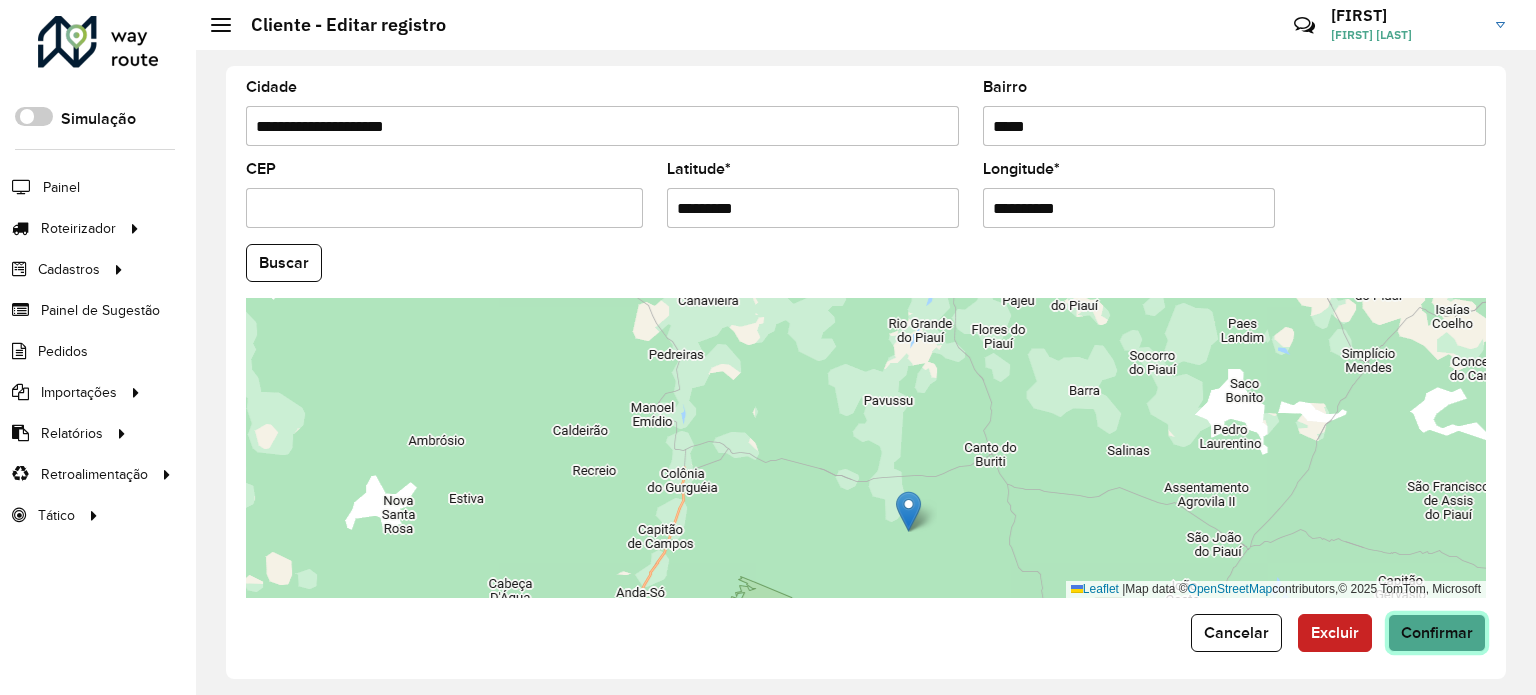 click on "Confirmar" 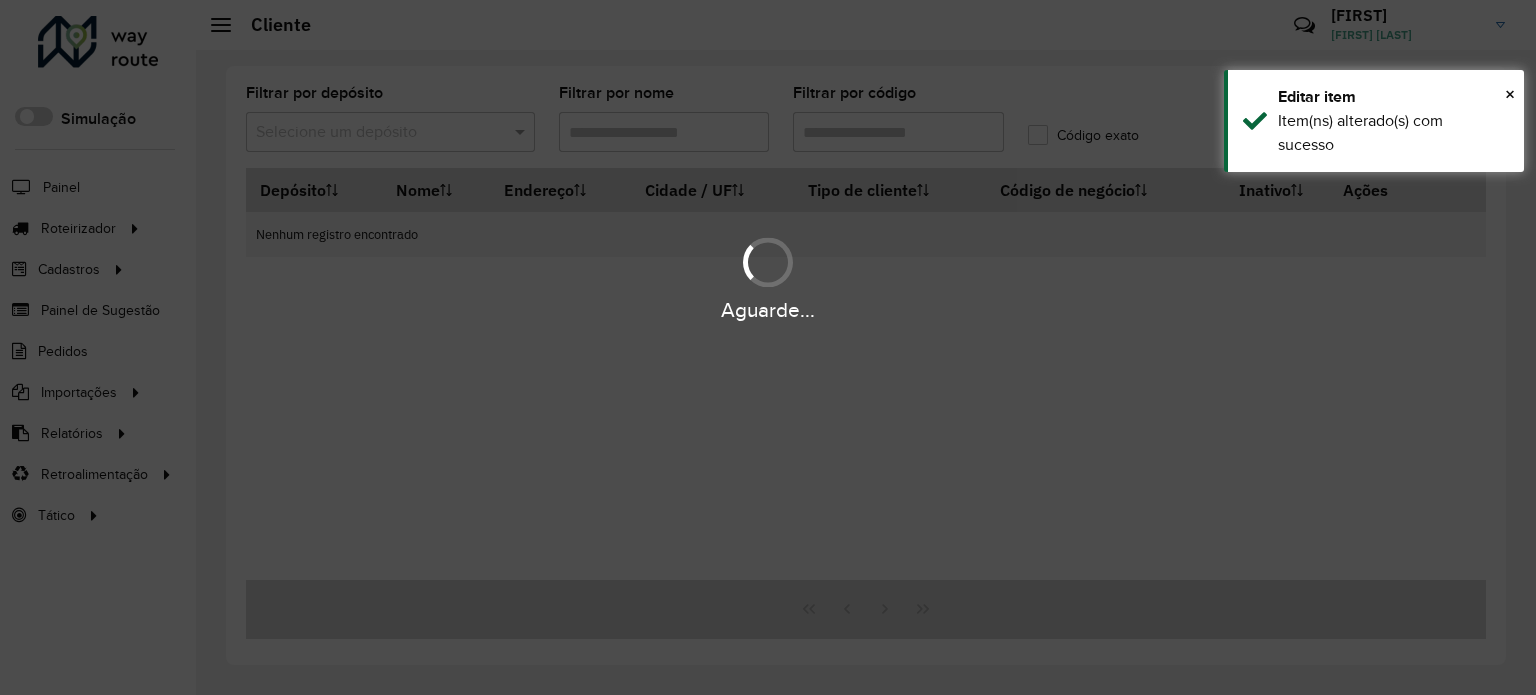 type on "*****" 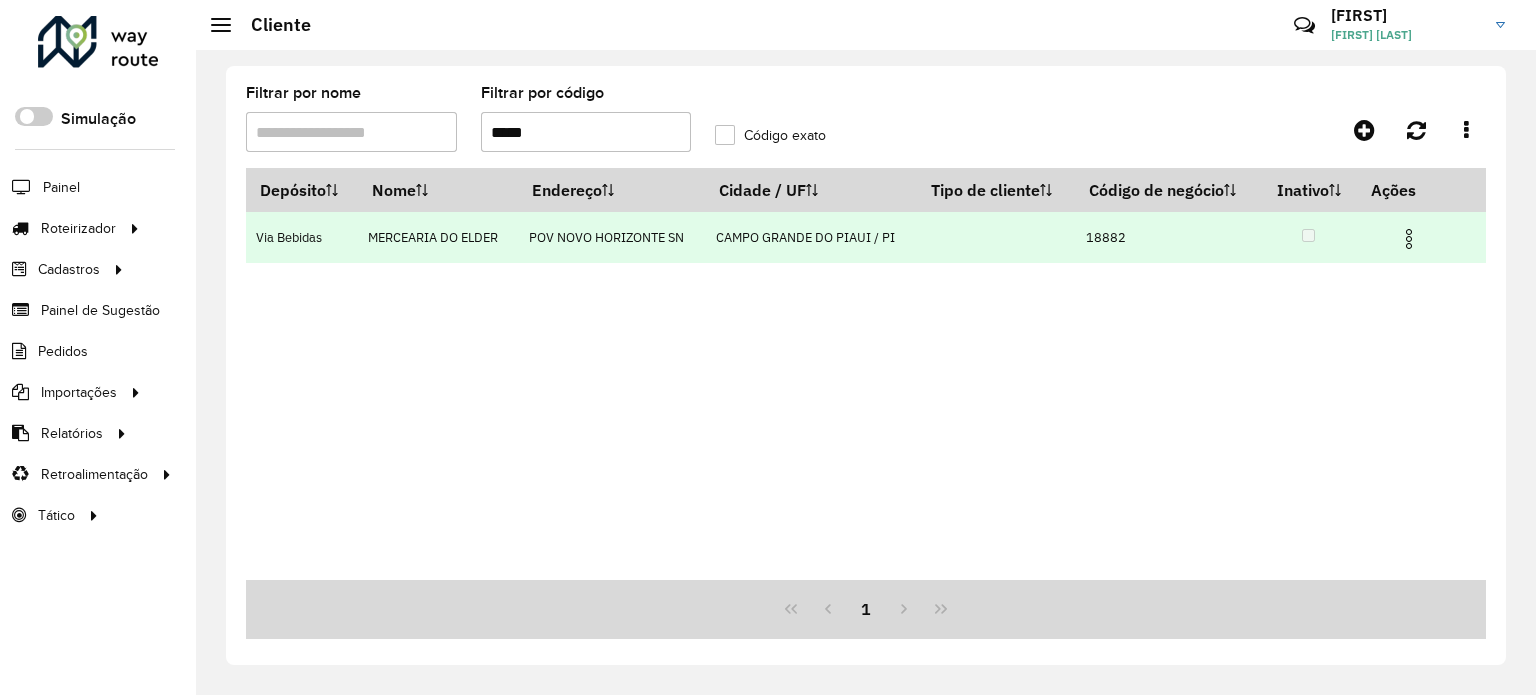 click at bounding box center [1409, 239] 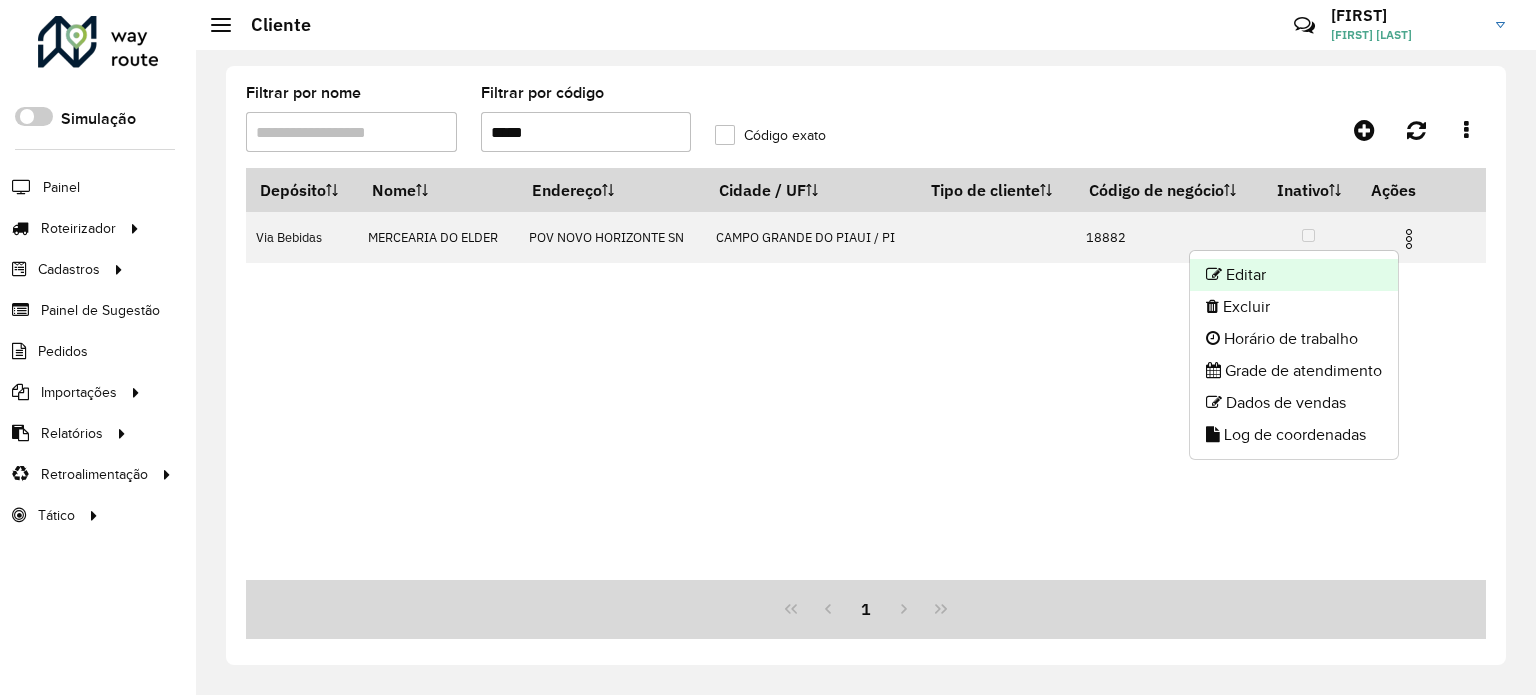click on "Editar" 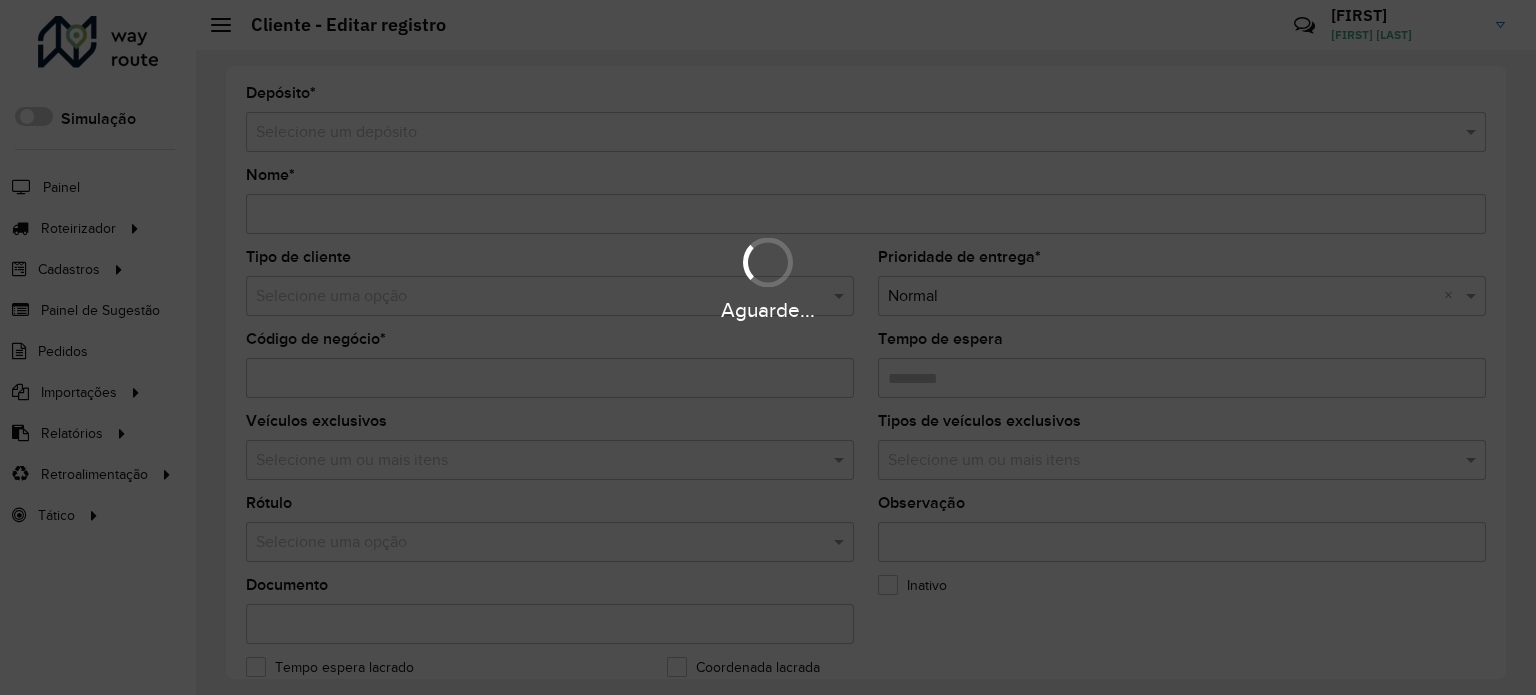type on "**********" 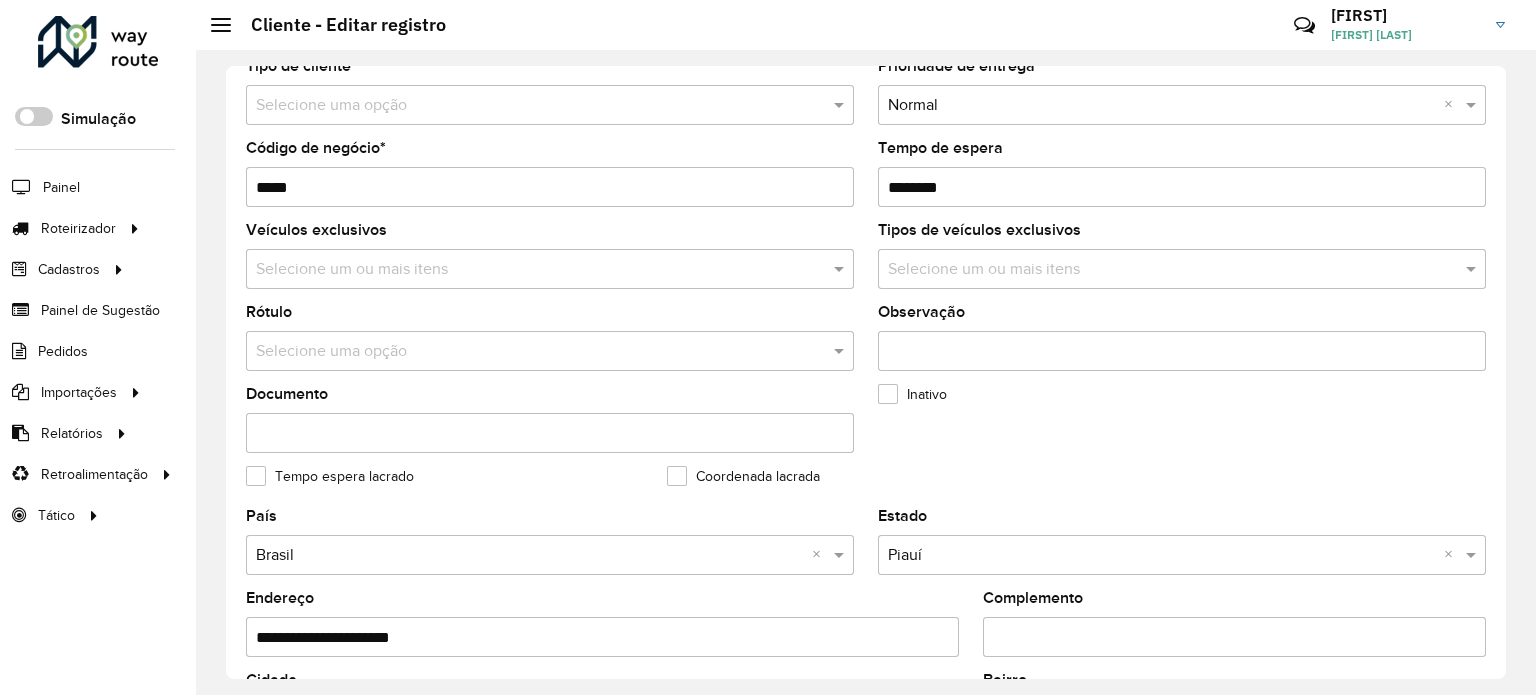 scroll, scrollTop: 500, scrollLeft: 0, axis: vertical 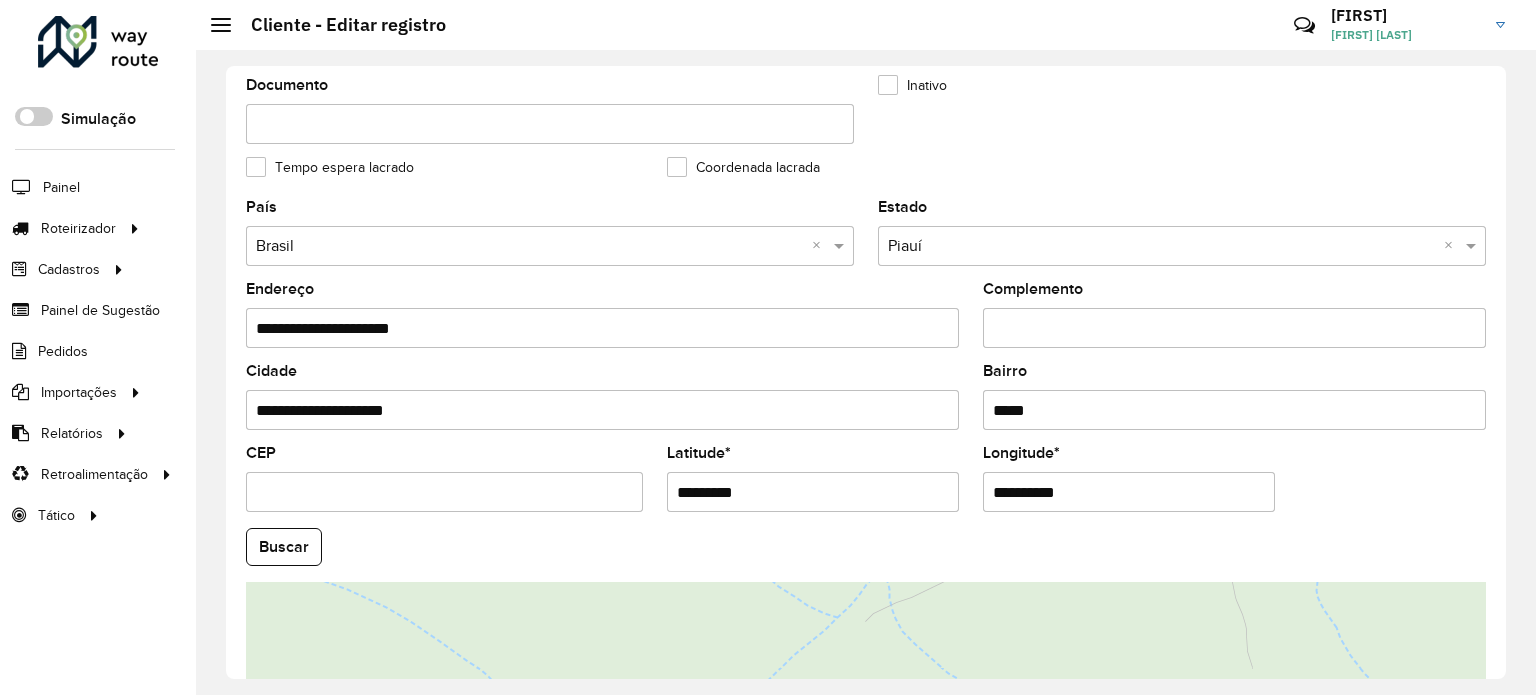 drag, startPoint x: 823, startPoint y: 487, endPoint x: 555, endPoint y: 483, distance: 268.02985 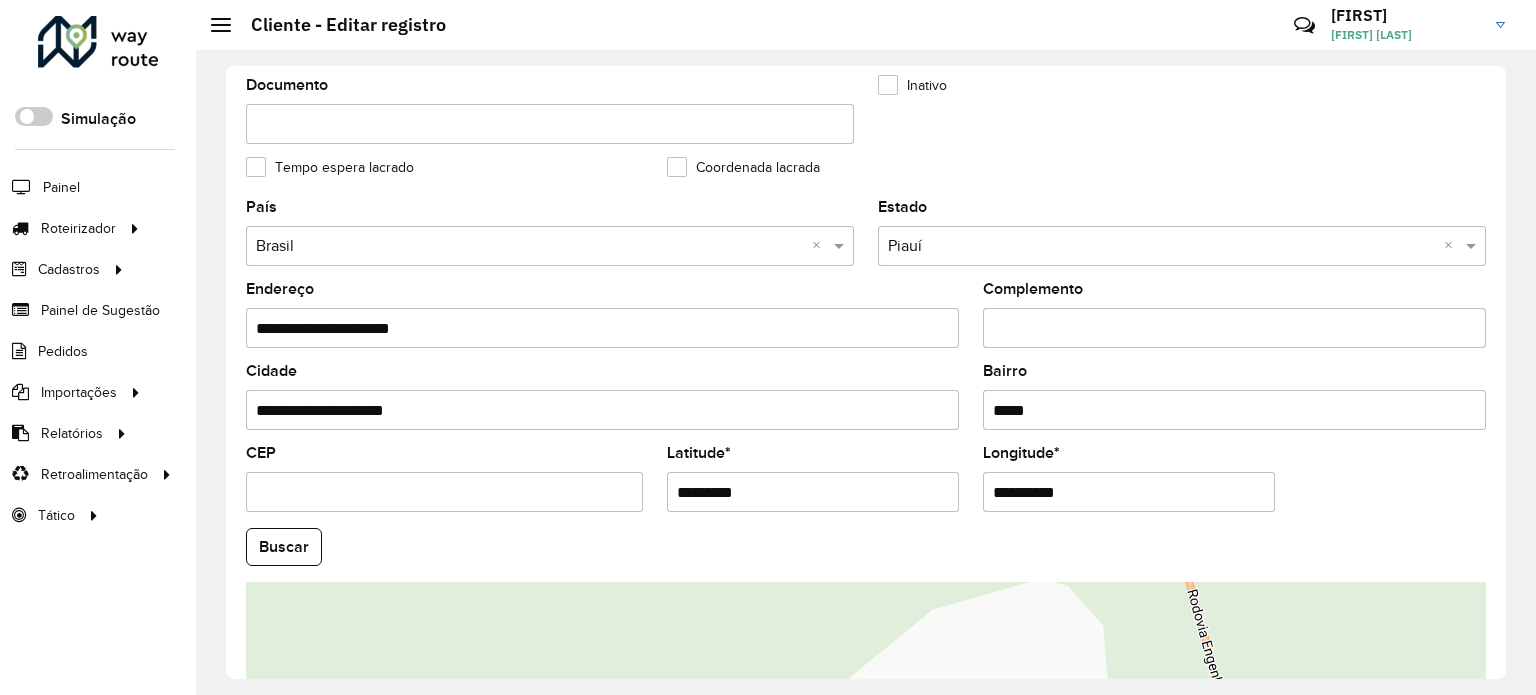 drag, startPoint x: 1120, startPoint y: 475, endPoint x: 924, endPoint y: 483, distance: 196.1632 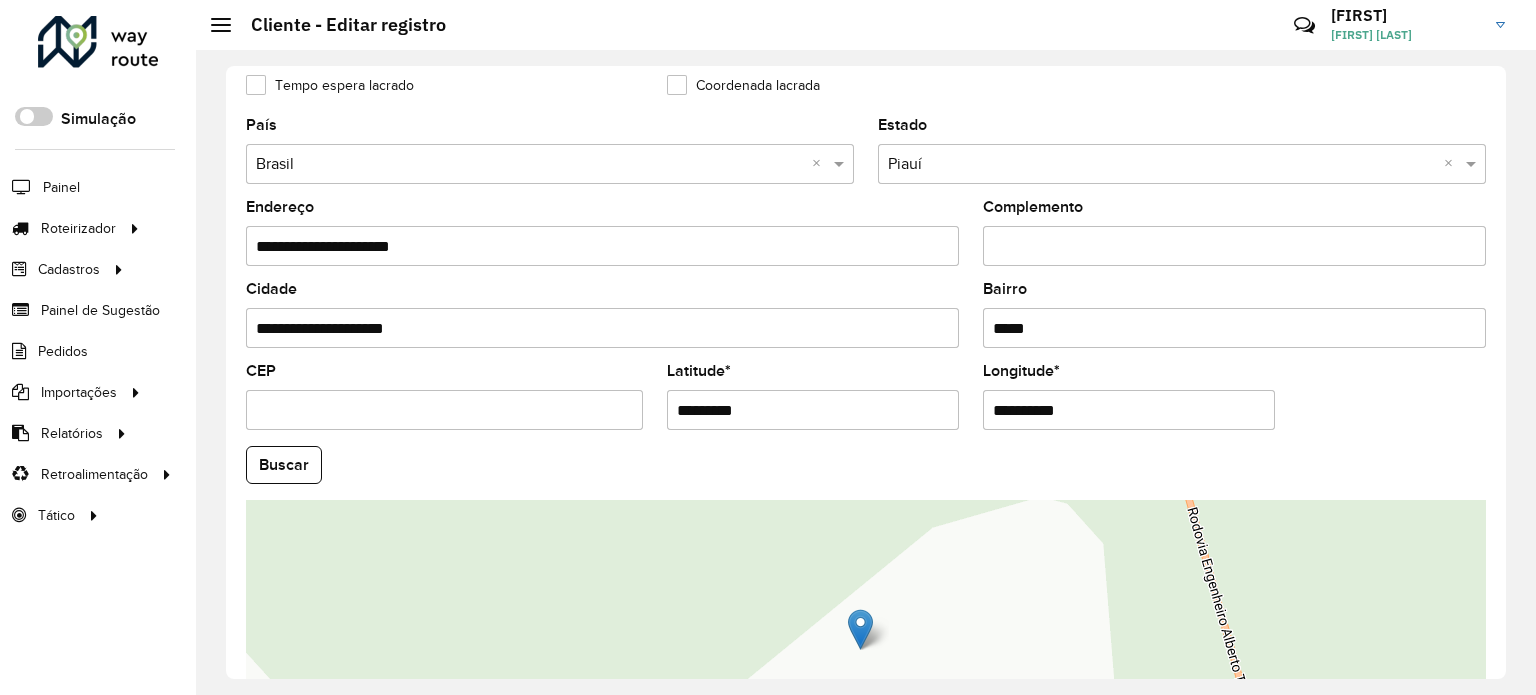 scroll, scrollTop: 784, scrollLeft: 0, axis: vertical 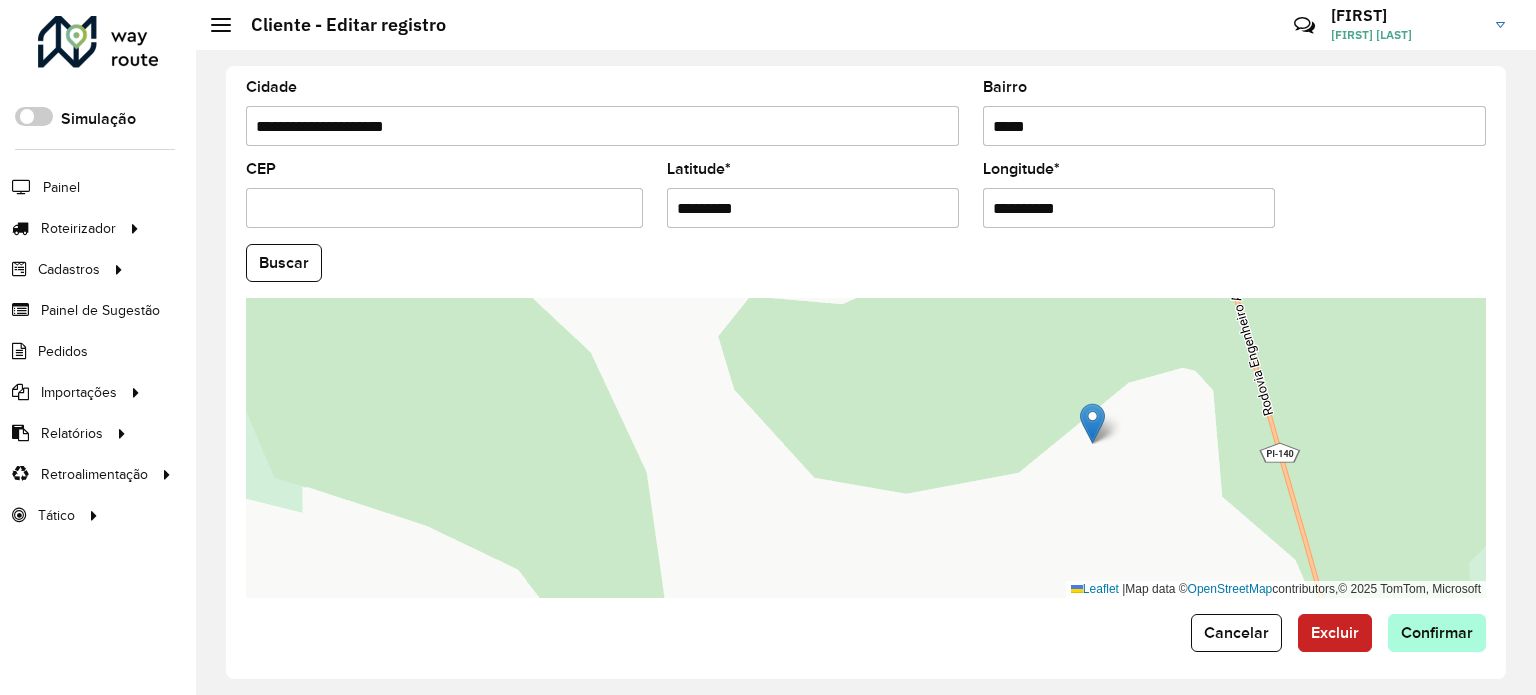 type on "**********" 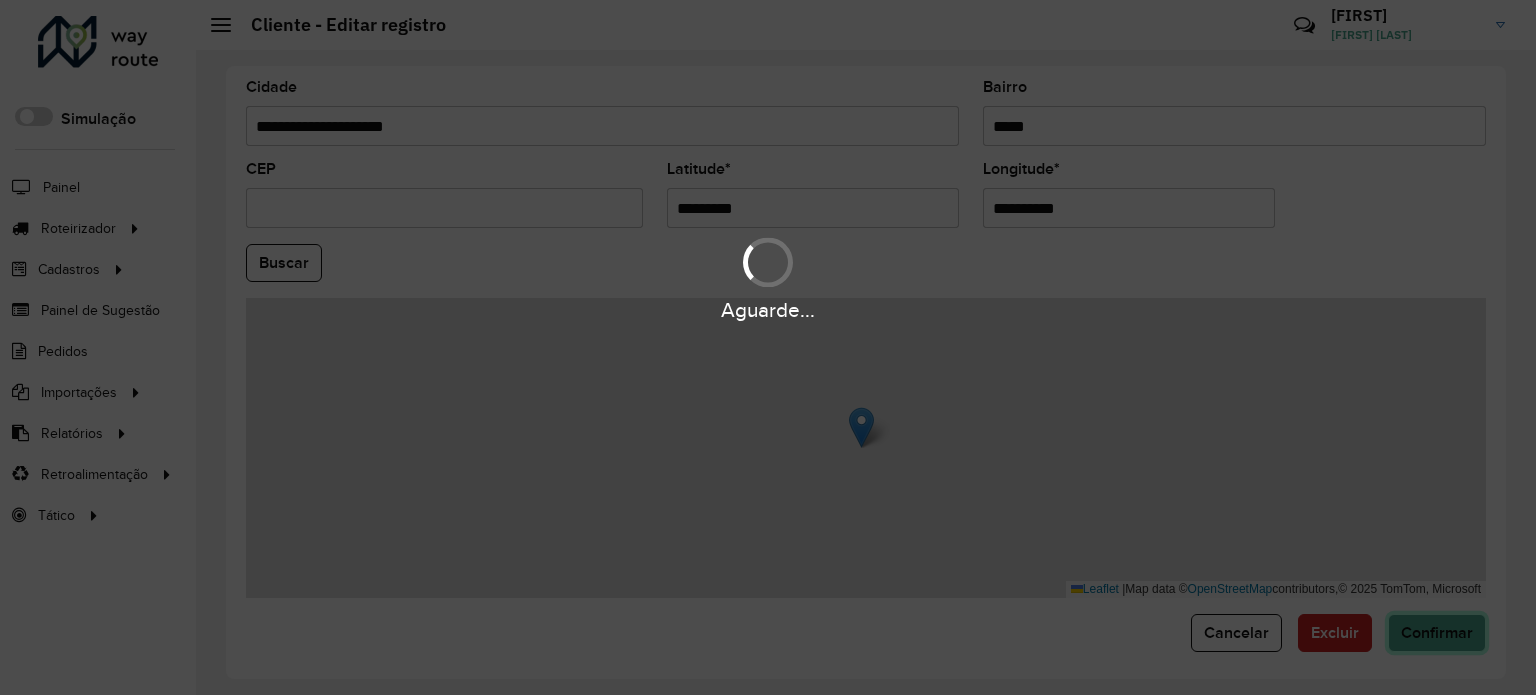 click on "Aguarde...  Pop-up bloqueado!  Seu navegador bloqueou automáticamente a abertura de uma nova janela.   Acesse as configurações e adicione o endereço do sistema a lista de permissão.   Fechar  Roteirizador AmbevTech Simulação Painel Roteirizador Entregas Vendas Cadastros Checkpoint Classificações de venda Cliente Condição de pagamento Consulta de setores Depósito Disponibilidade de veículos Fator tipo de produto Gabarito planner Grupo Rota Fator Tipo Produto Grupo de Depósito Grupo de rotas exclusiva Grupo de setores Jornada Jornada RN Layout integração Modelo Motorista Multi Depósito Painel de sugestão Parada Pedágio Perfil de Vendedor Ponto de apoio Ponto de apoio FAD Prioridade pedido Produto Restrição de Atendimento Planner Rodízio de placa Rota exclusiva FAD Rótulo Setor Setor Planner Tempo de parada de refeição Tipo de cliente Tipo de veículo Tipo de veículo RN Transportadora Usuário Vendedor Veículo Painel de Sugestão Pedidos Importações Classificação e volume de venda" at bounding box center [768, 347] 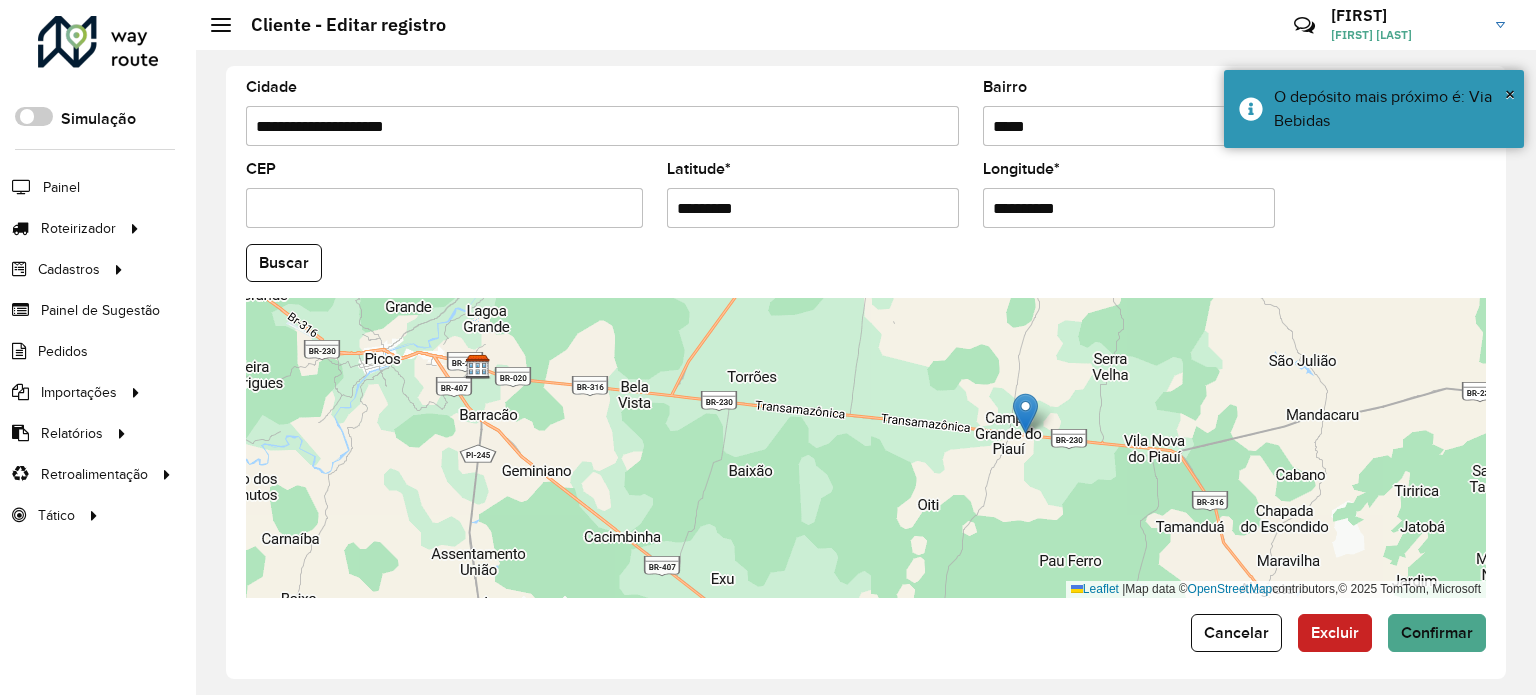 drag, startPoint x: 1156, startPoint y: 370, endPoint x: 1164, endPoint y: 431, distance: 61.522354 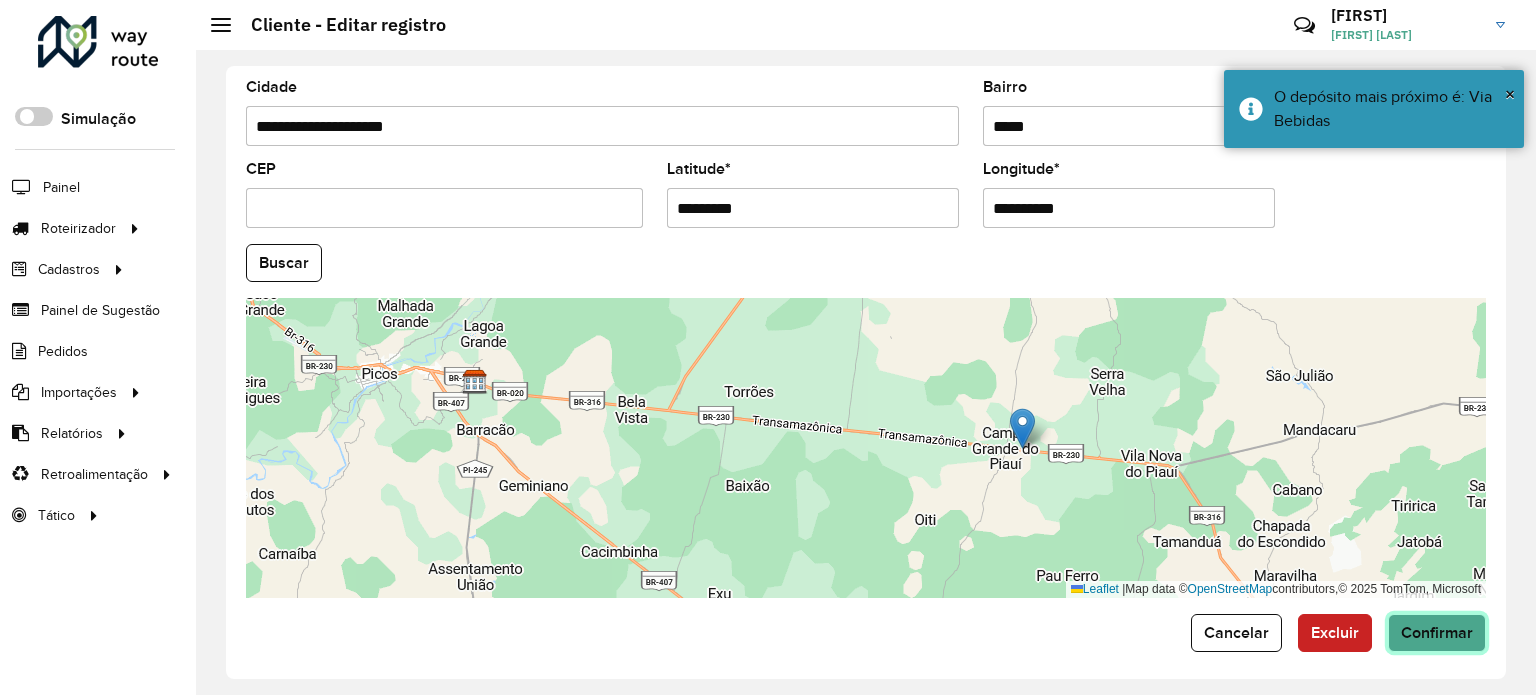 click on "Confirmar" 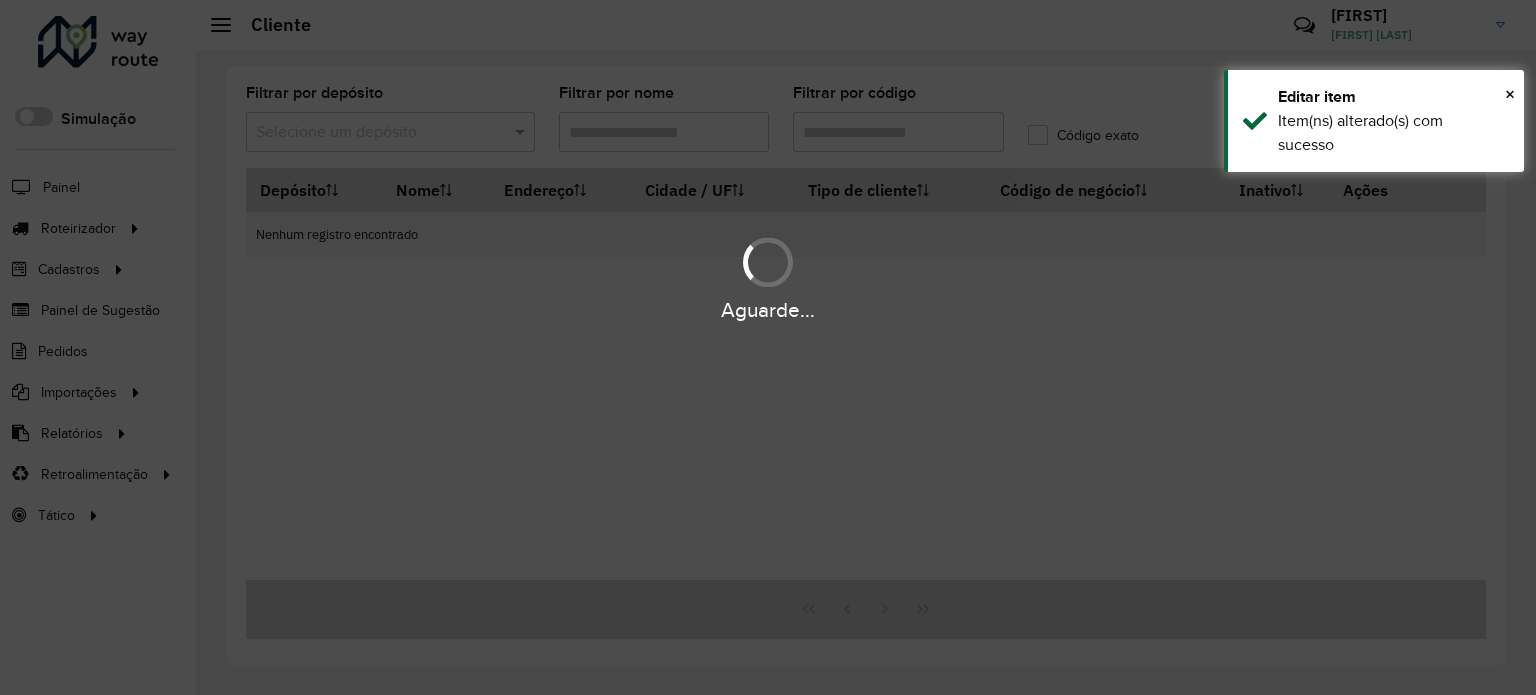 type on "*****" 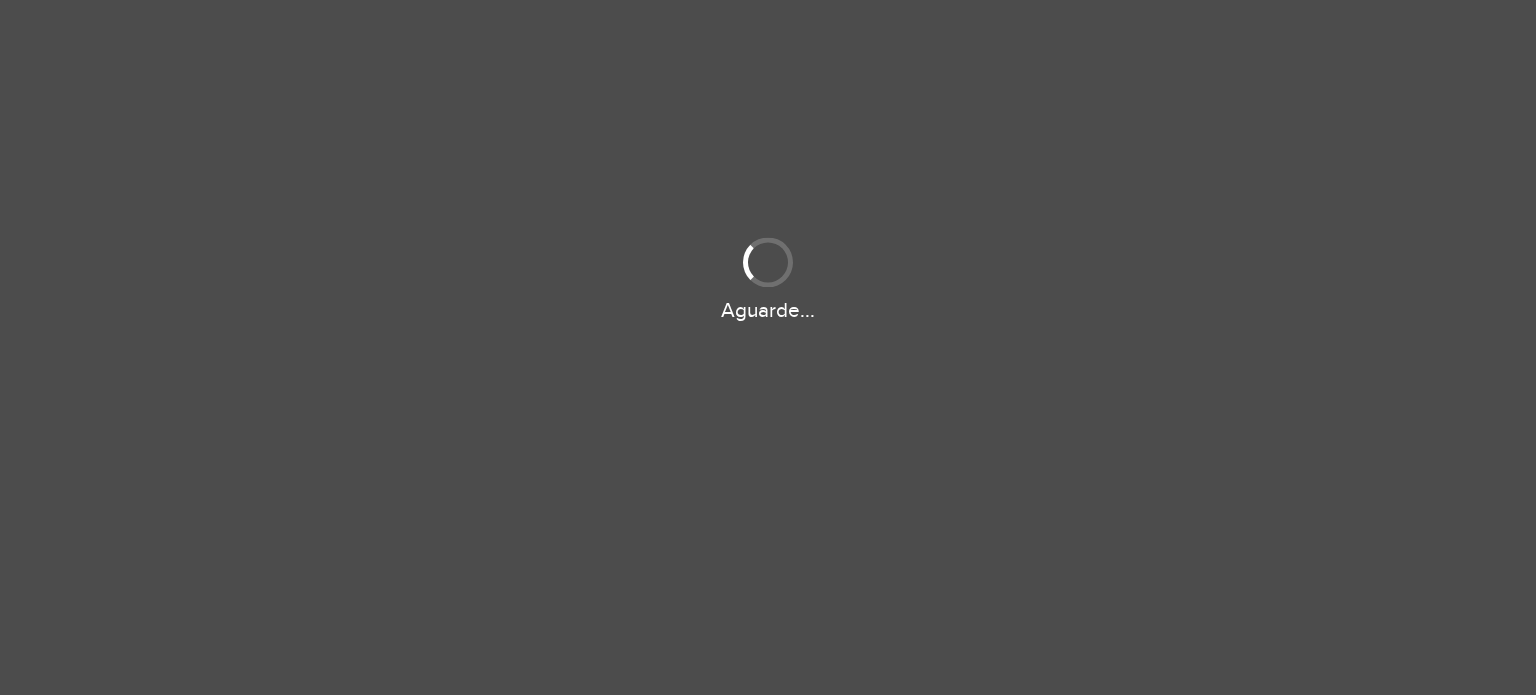 scroll, scrollTop: 0, scrollLeft: 0, axis: both 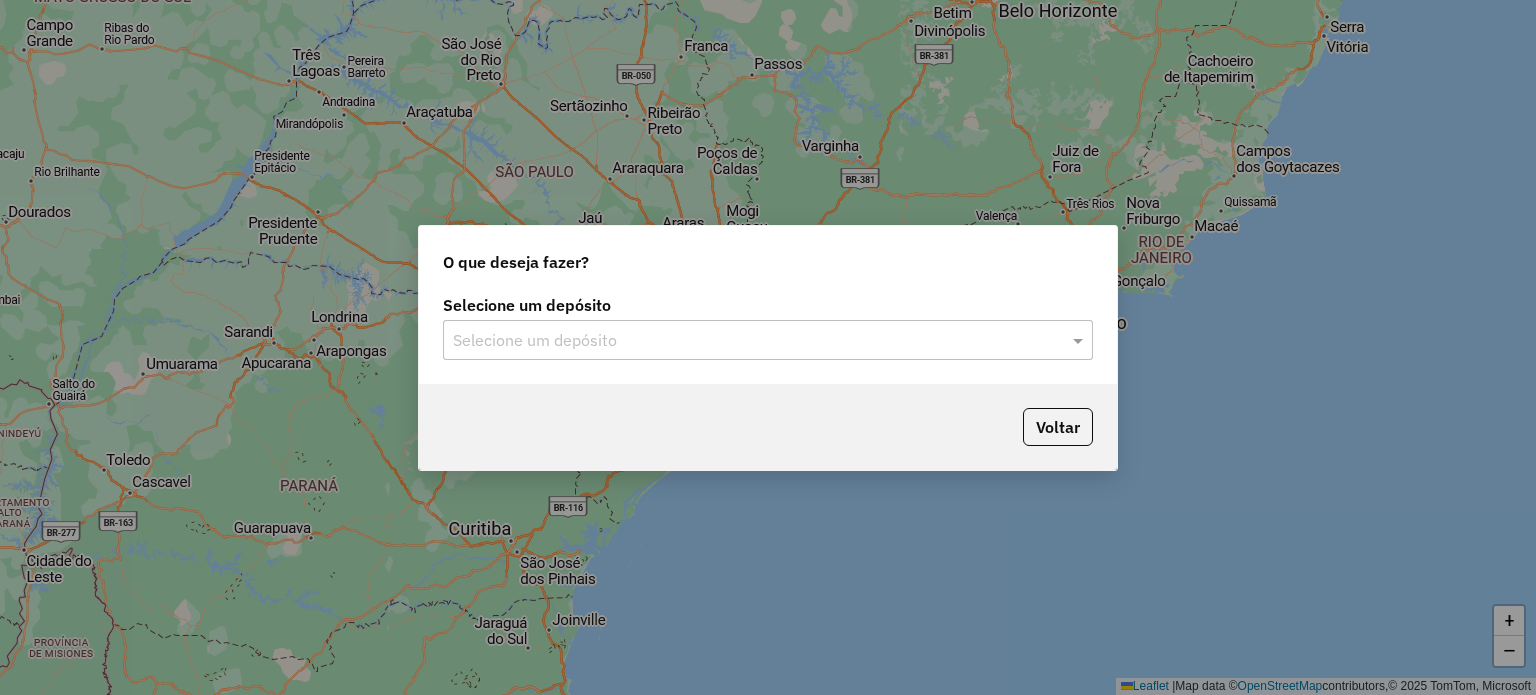 click 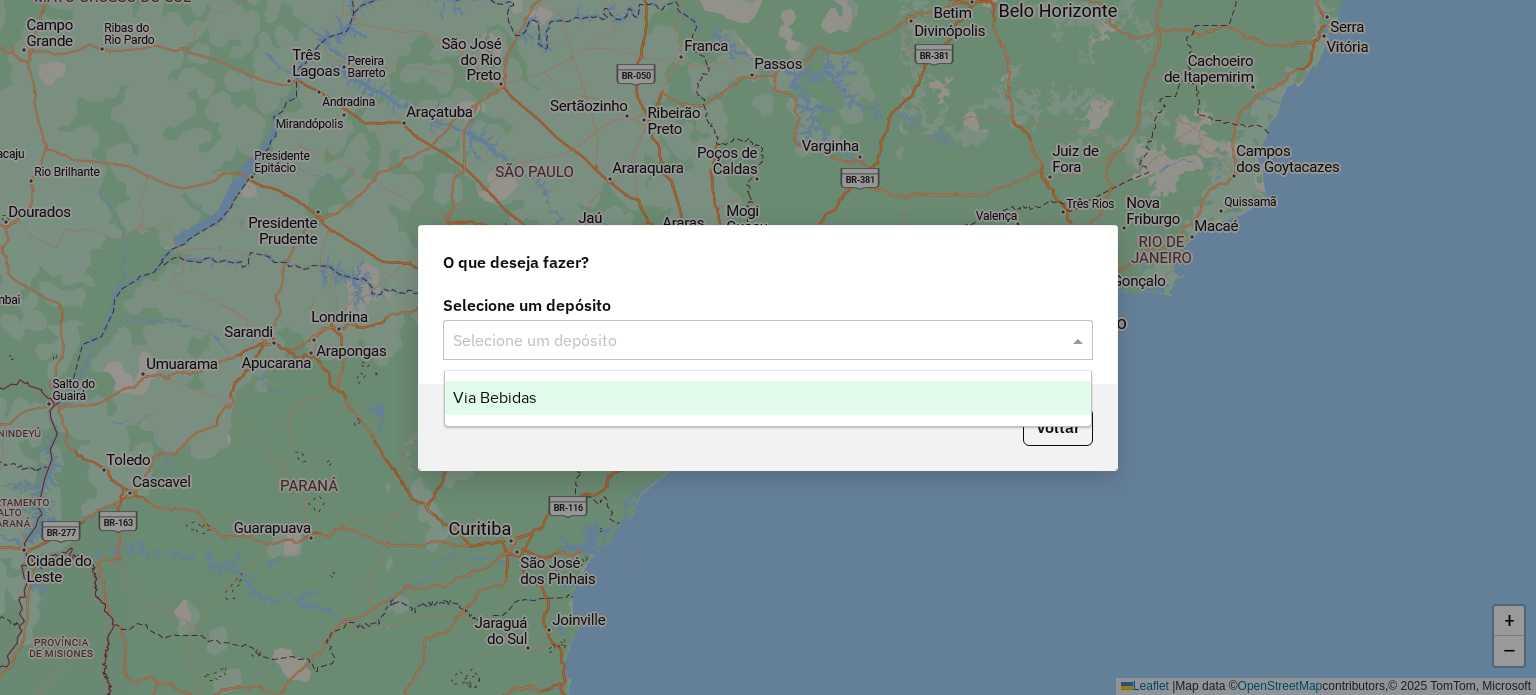 click on "Via Bebidas" at bounding box center [494, 397] 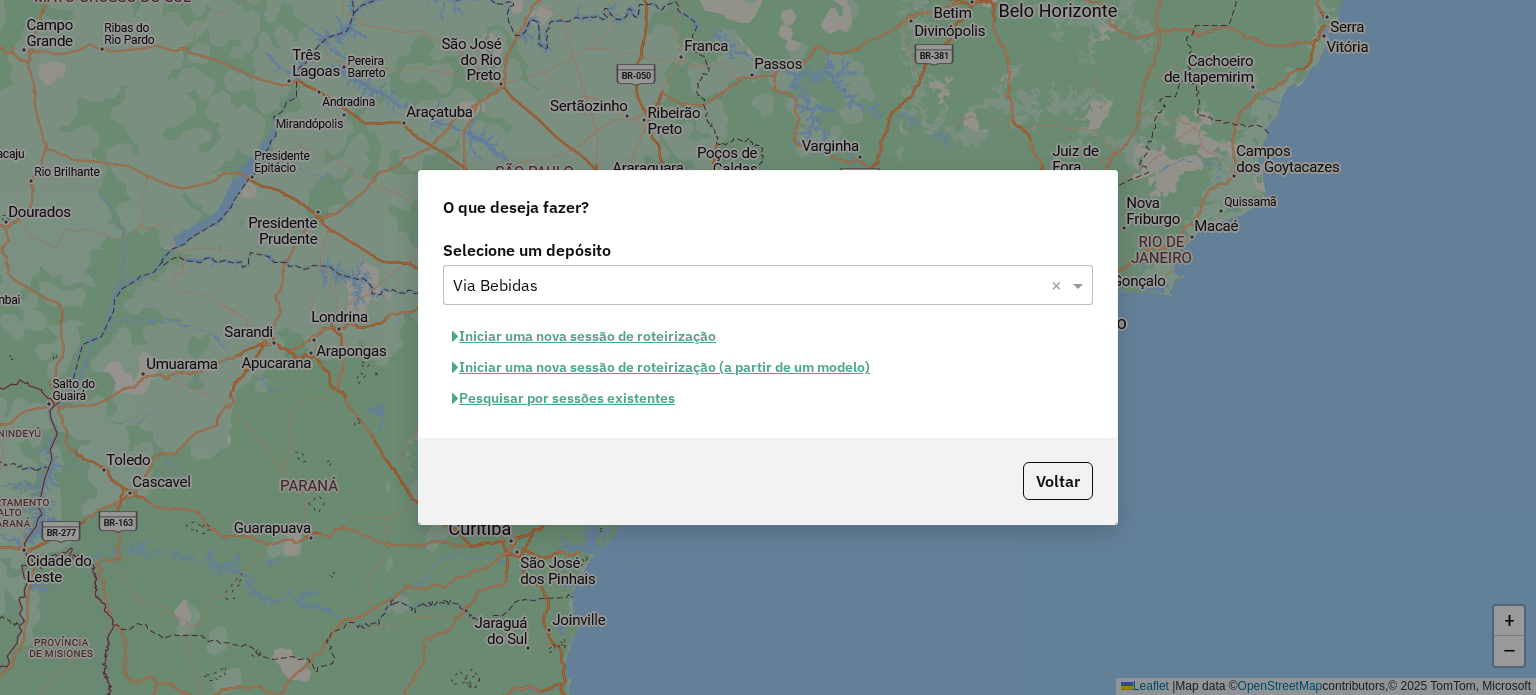 click on "Pesquisar por sessões existentes" 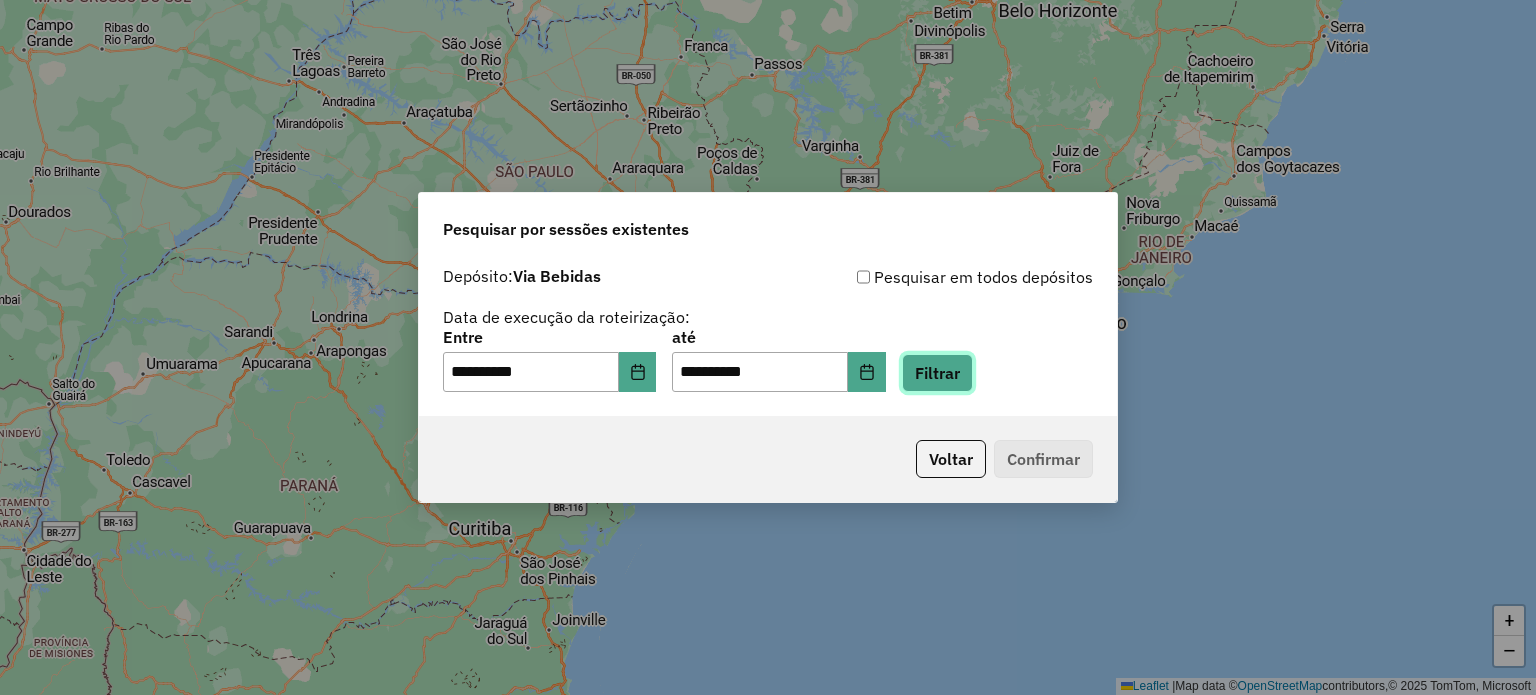 click on "Filtrar" 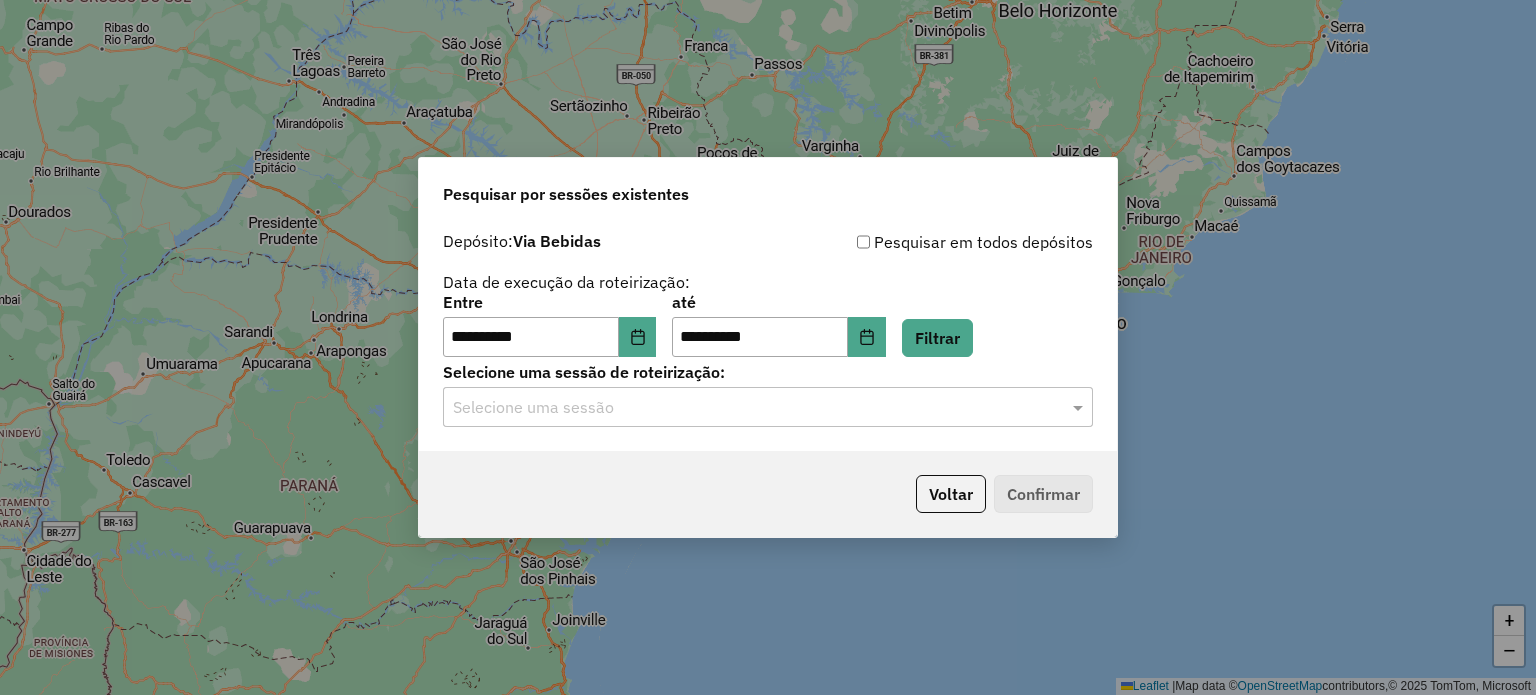 click 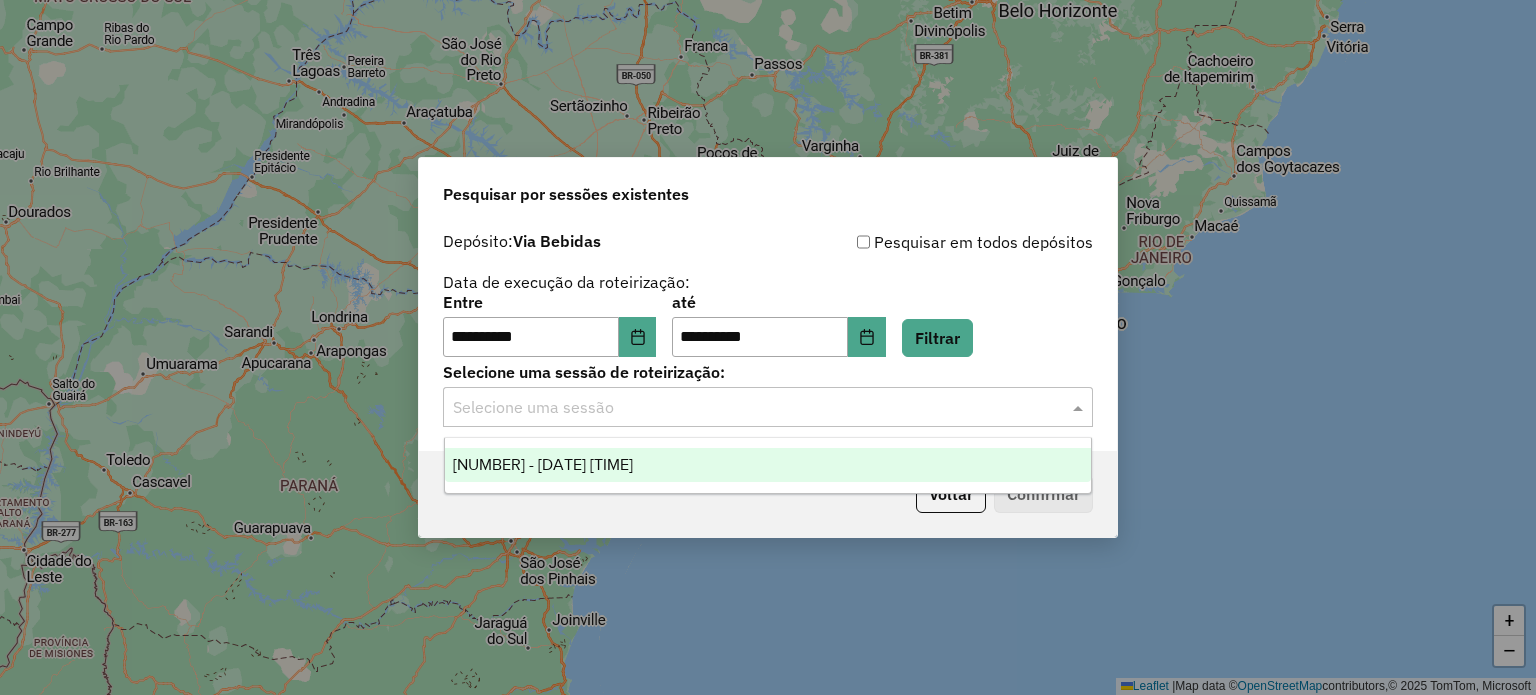 click on "[NUMBER] - [DATE] [TIME]" at bounding box center (543, 464) 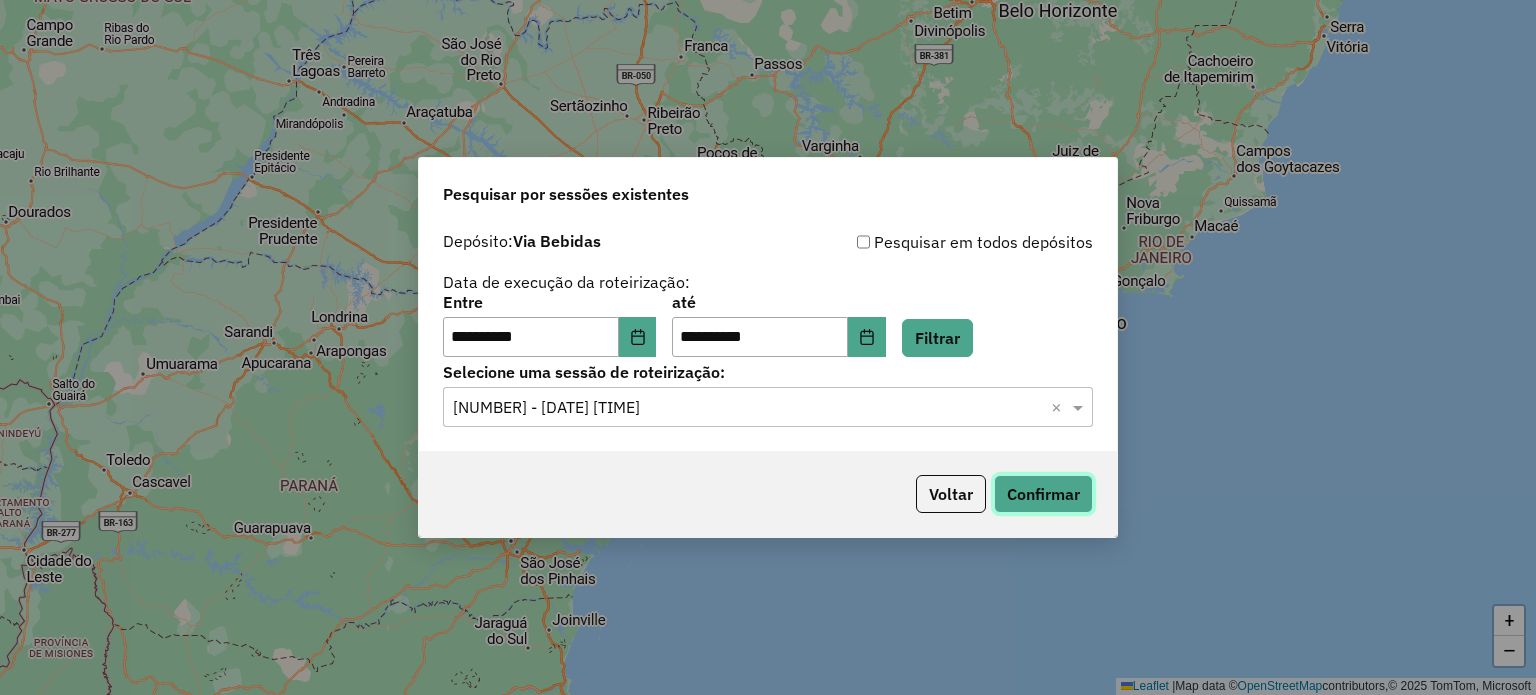 click on "Confirmar" 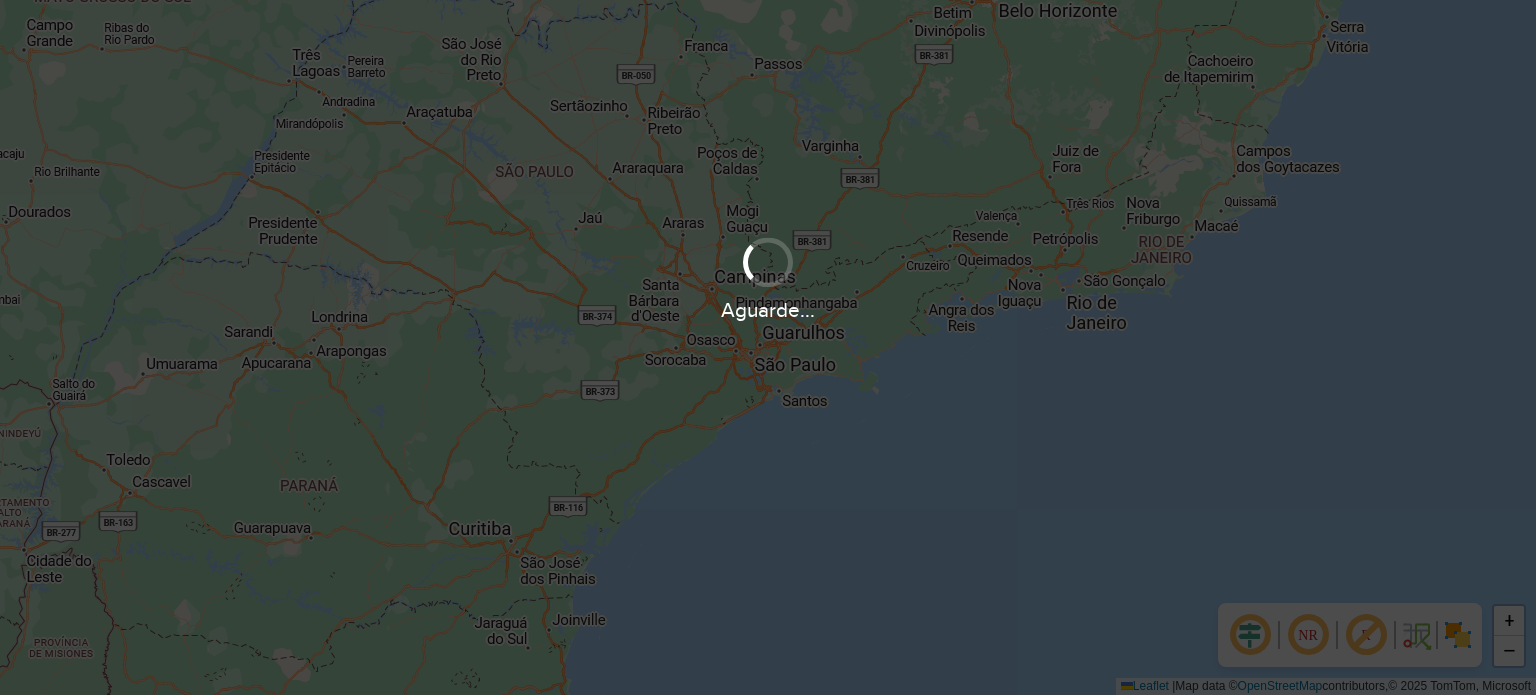 scroll, scrollTop: 0, scrollLeft: 0, axis: both 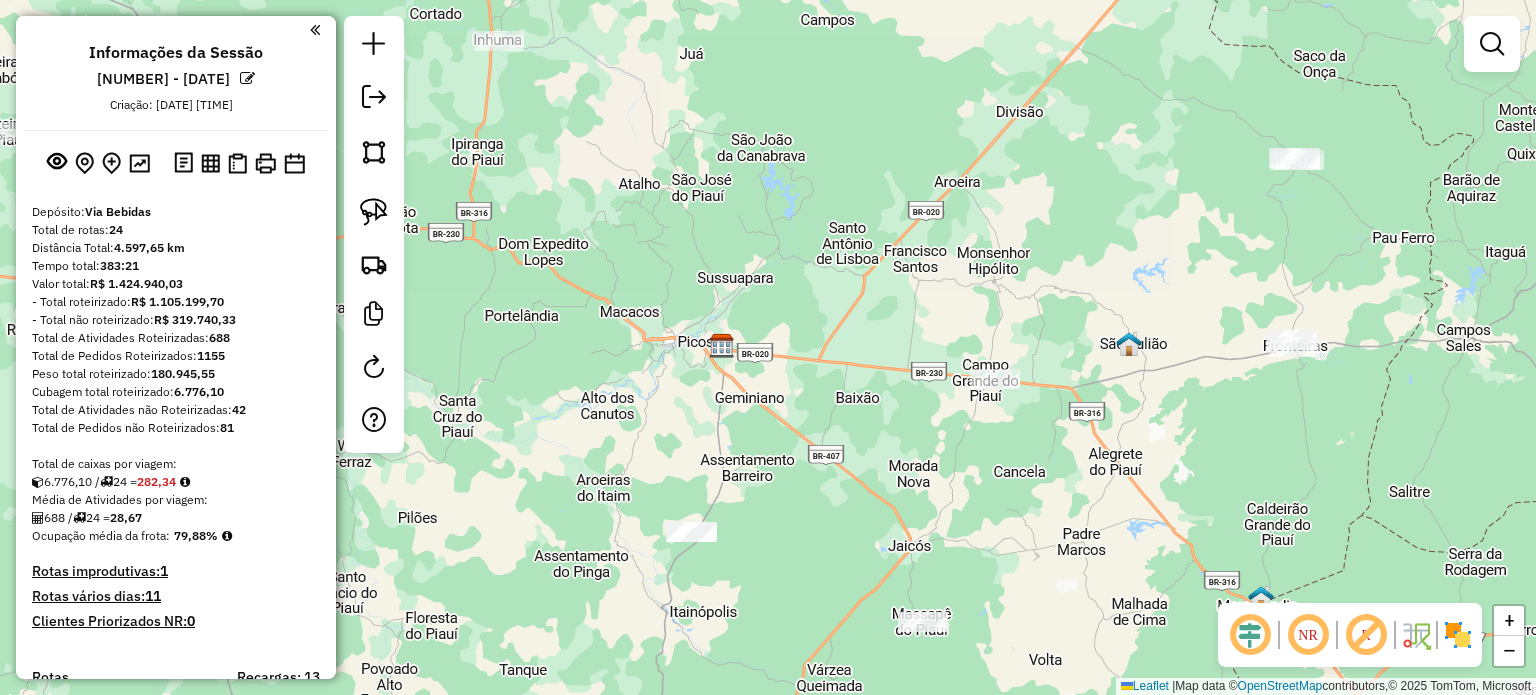 drag, startPoint x: 1078, startPoint y: 493, endPoint x: 959, endPoint y: 486, distance: 119.2057 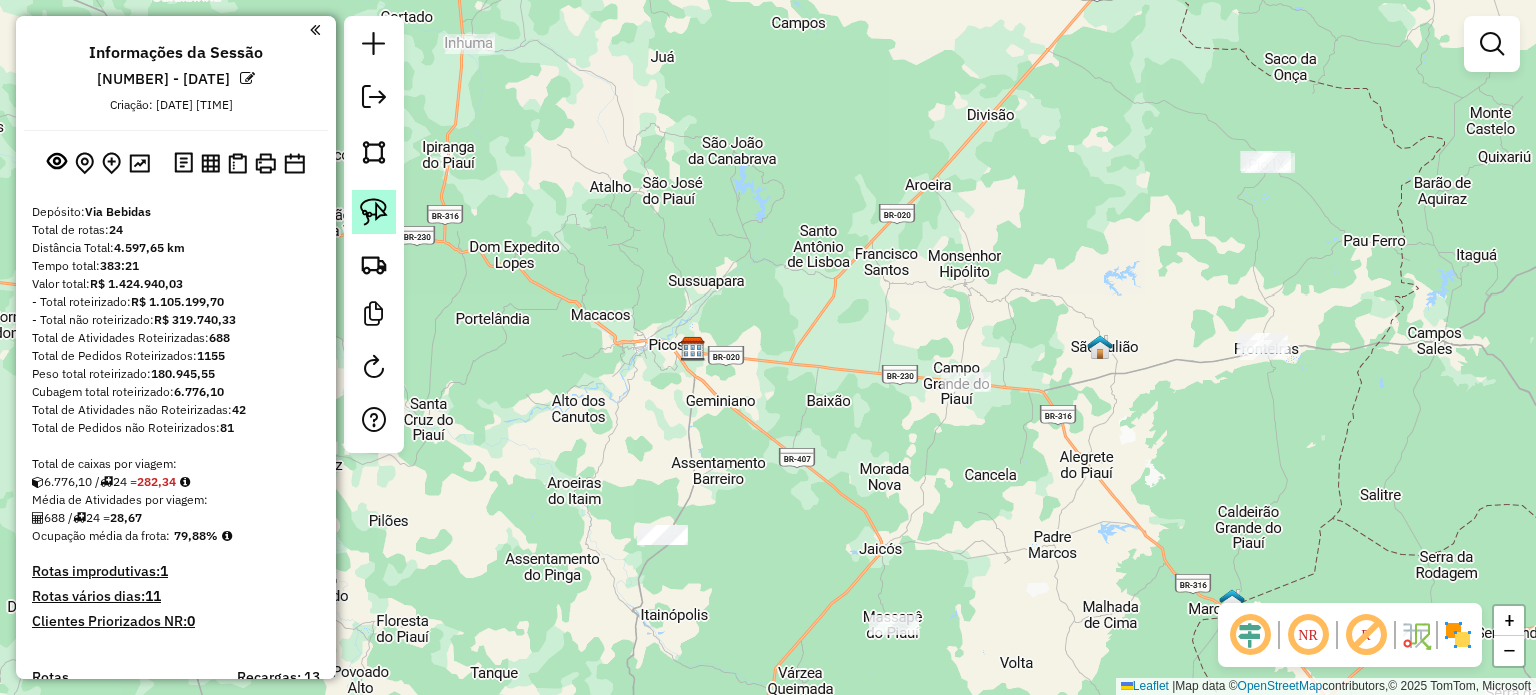 click 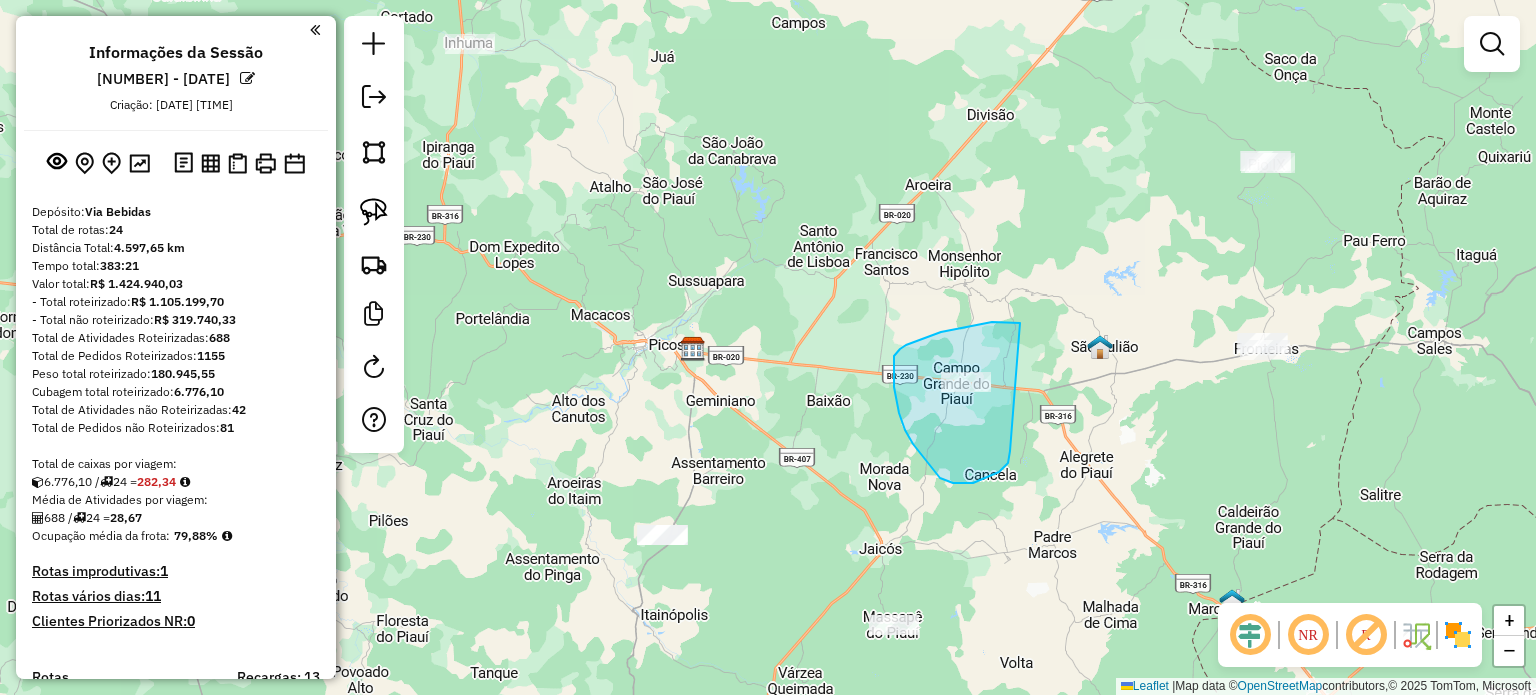 drag, startPoint x: 1020, startPoint y: 323, endPoint x: 1011, endPoint y: 430, distance: 107.37784 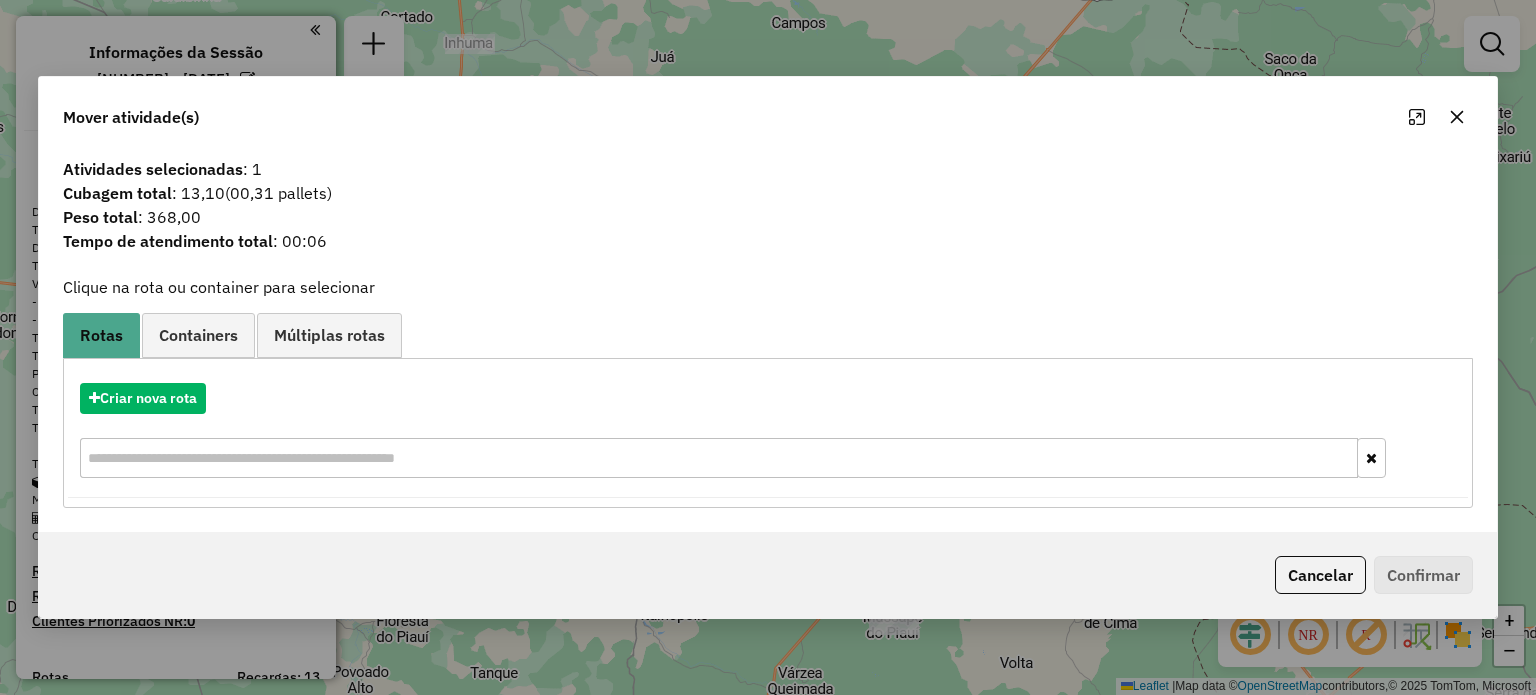 click 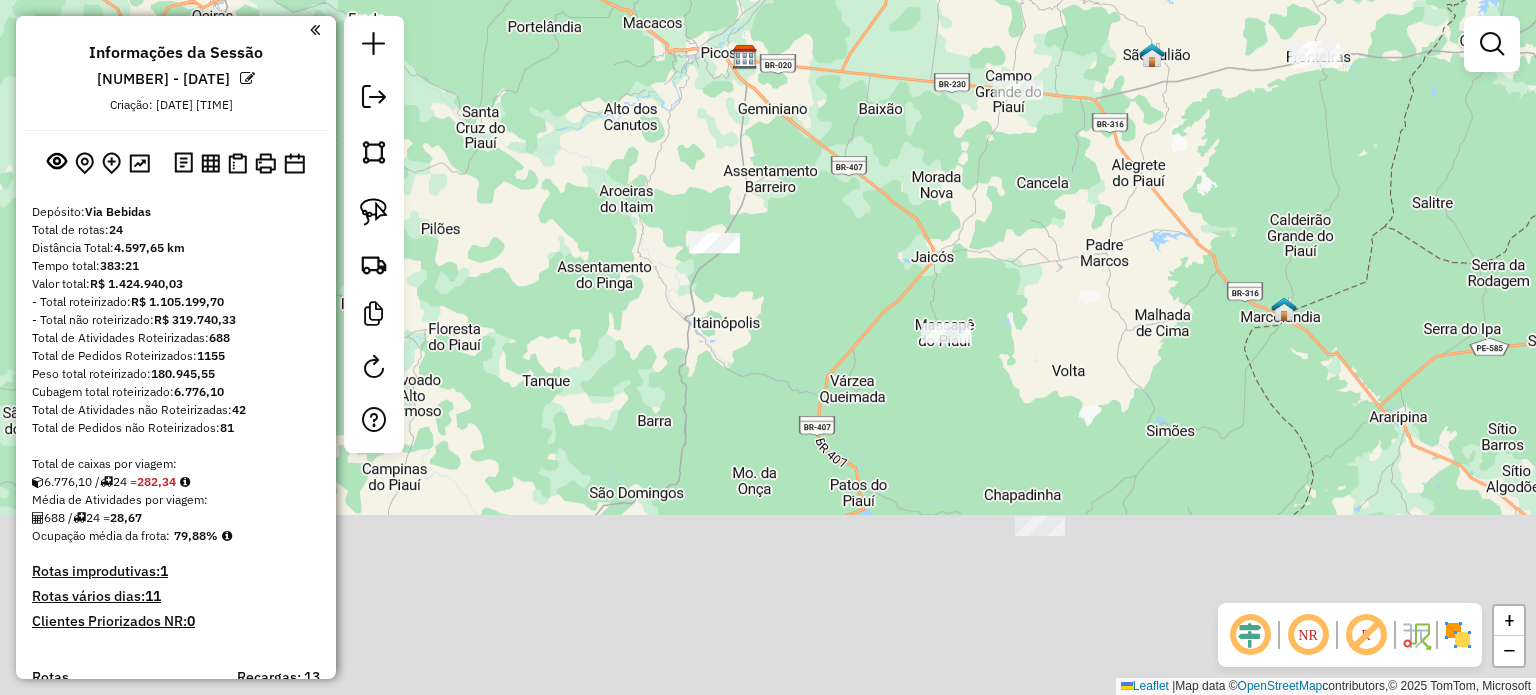 drag, startPoint x: 1081, startPoint y: 466, endPoint x: 1141, endPoint y: 107, distance: 363.9794 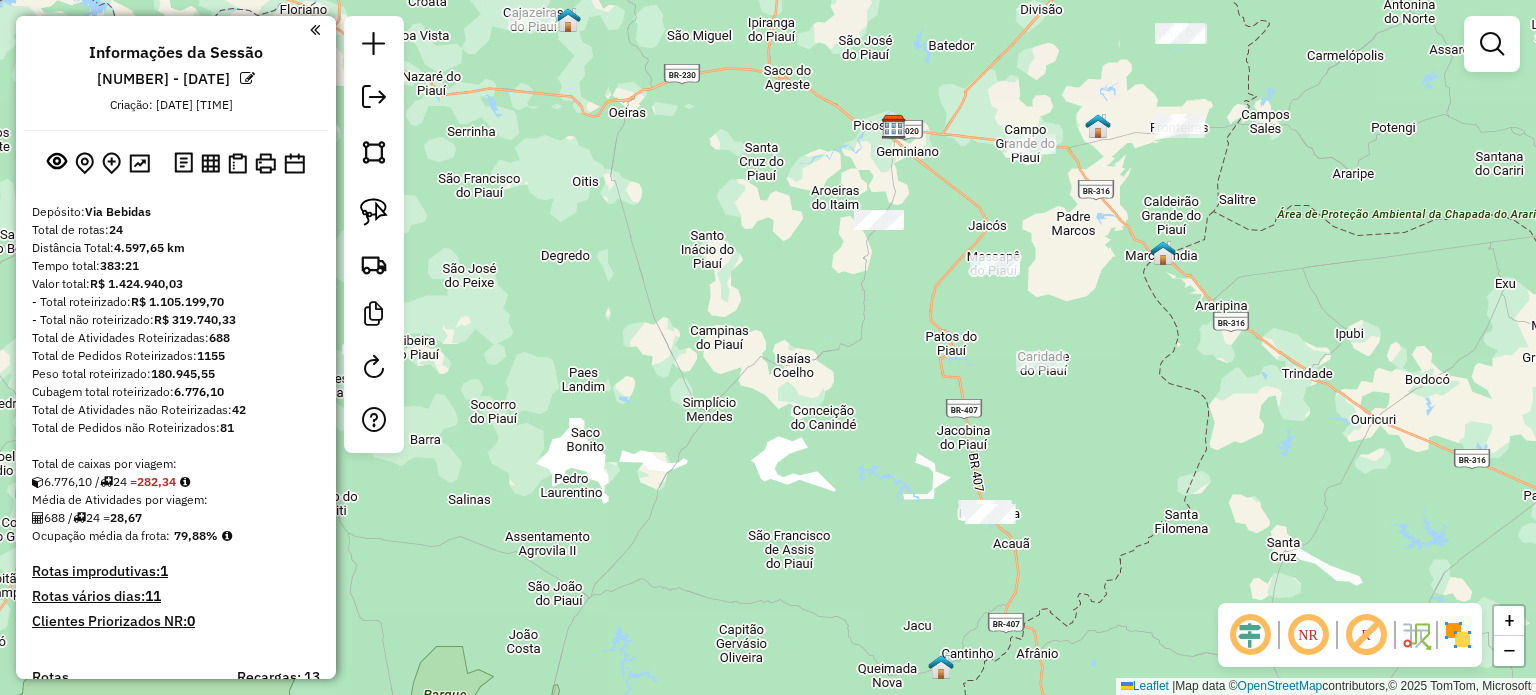 drag, startPoint x: 1096, startPoint y: 227, endPoint x: 1108, endPoint y: 276, distance: 50.447994 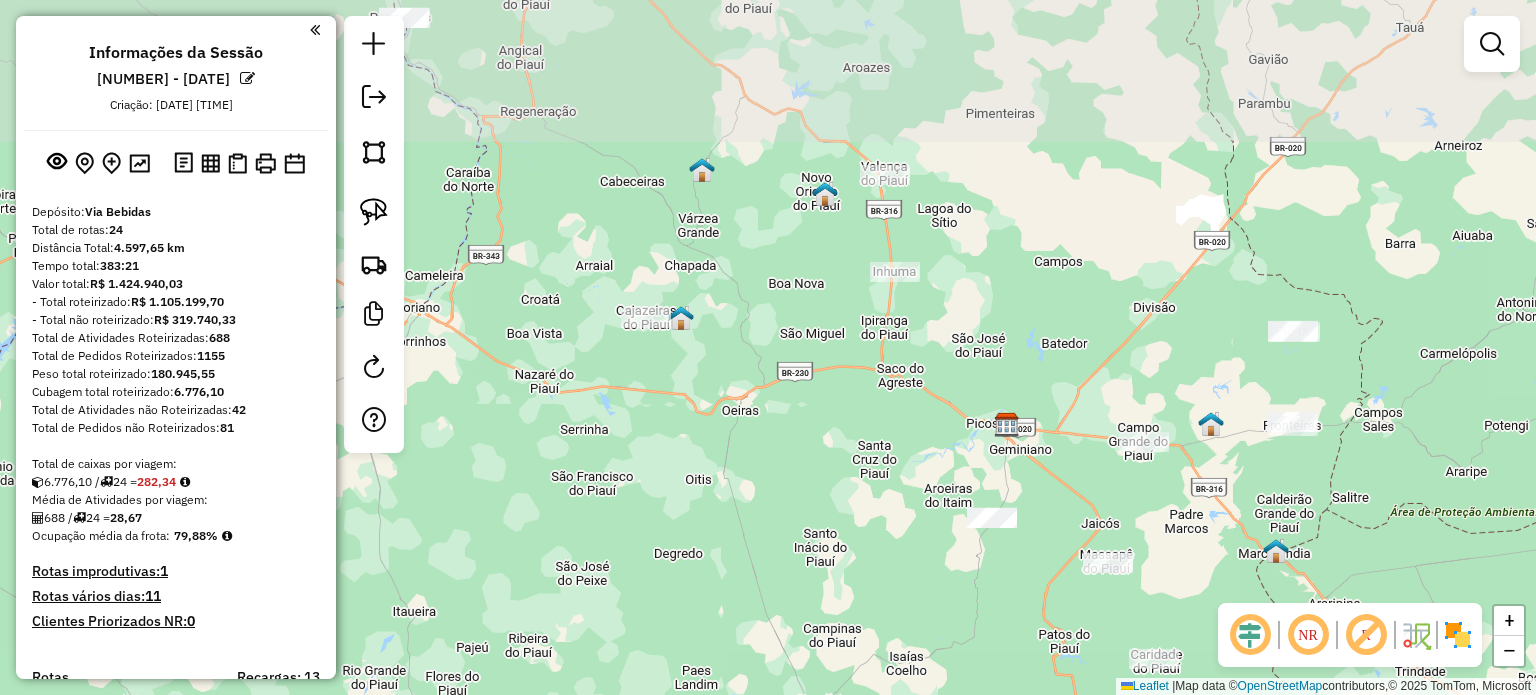 drag, startPoint x: 960, startPoint y: 100, endPoint x: 1061, endPoint y: 349, distance: 268.70428 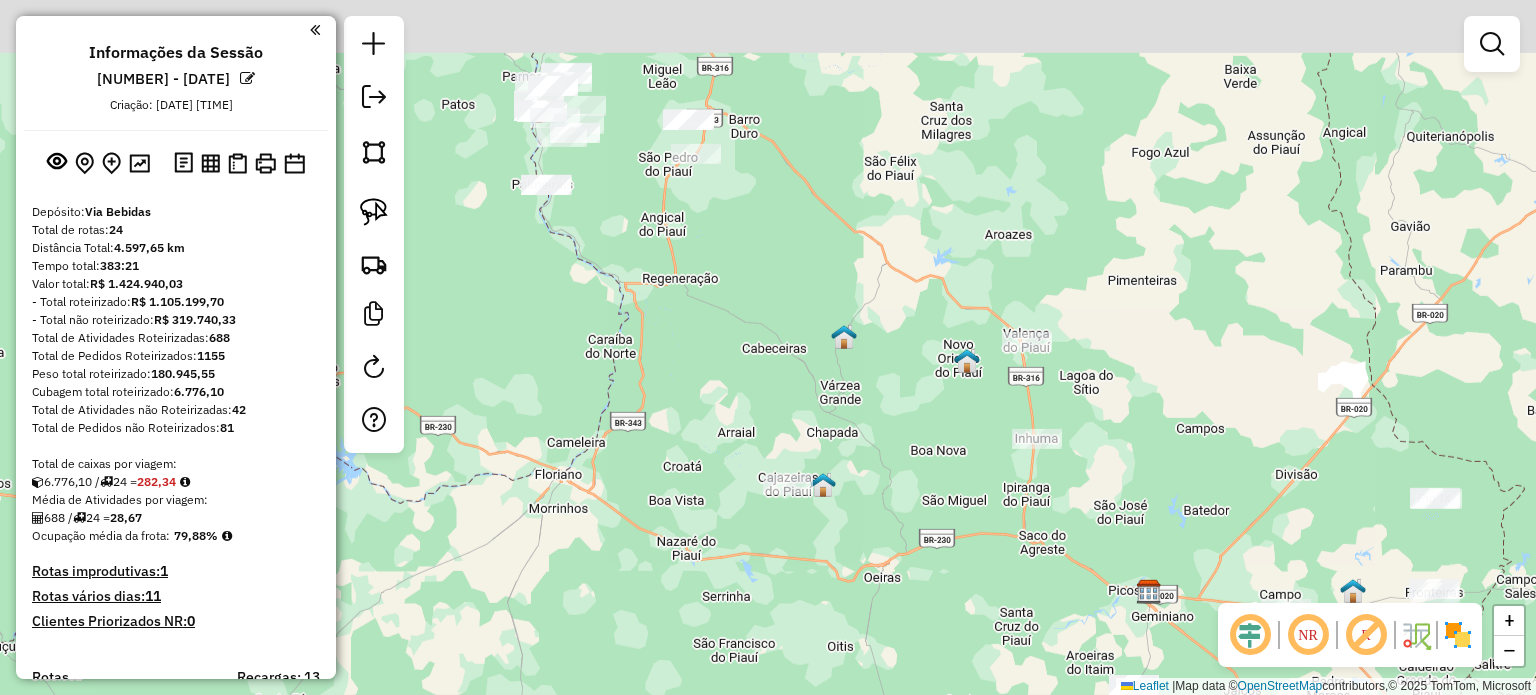 drag, startPoint x: 1056, startPoint y: 279, endPoint x: 1246, endPoint y: 530, distance: 314.8031 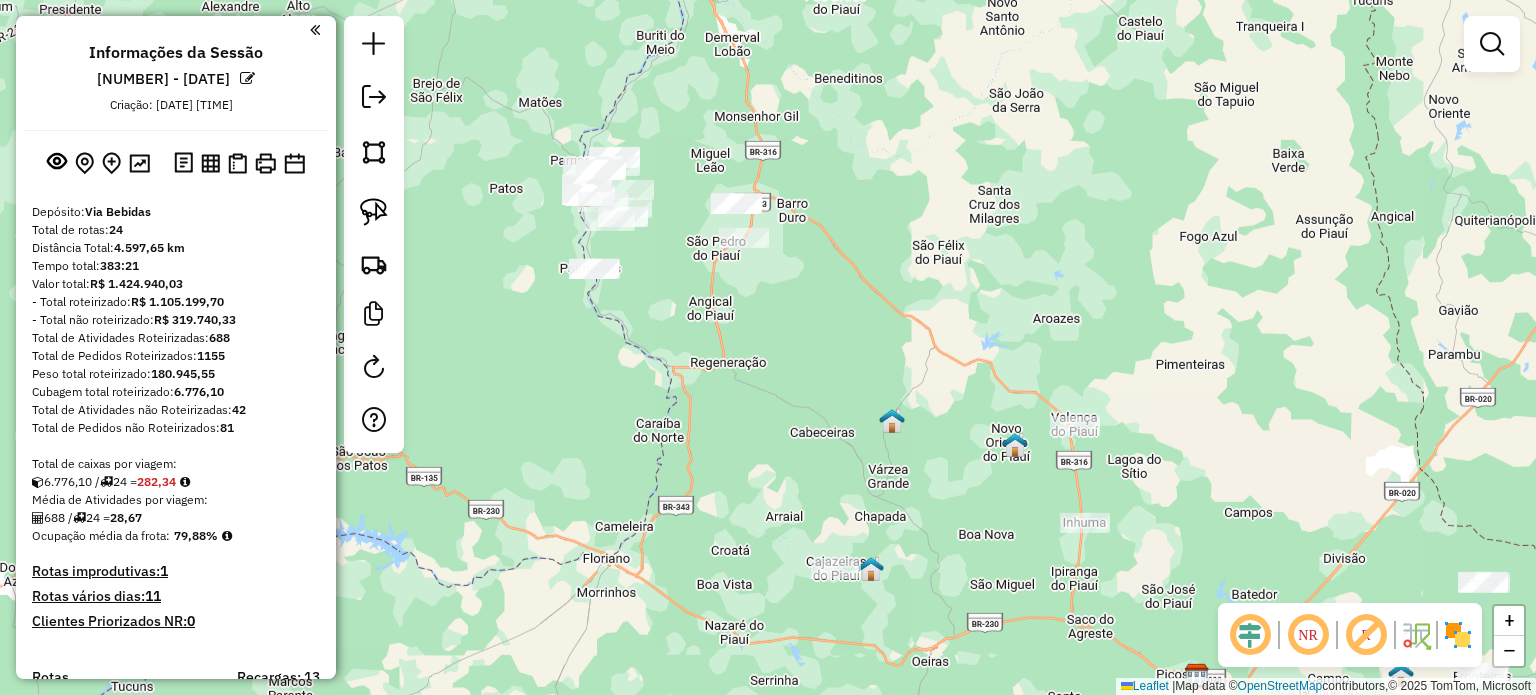 drag, startPoint x: 848, startPoint y: 328, endPoint x: 910, endPoint y: 394, distance: 90.55385 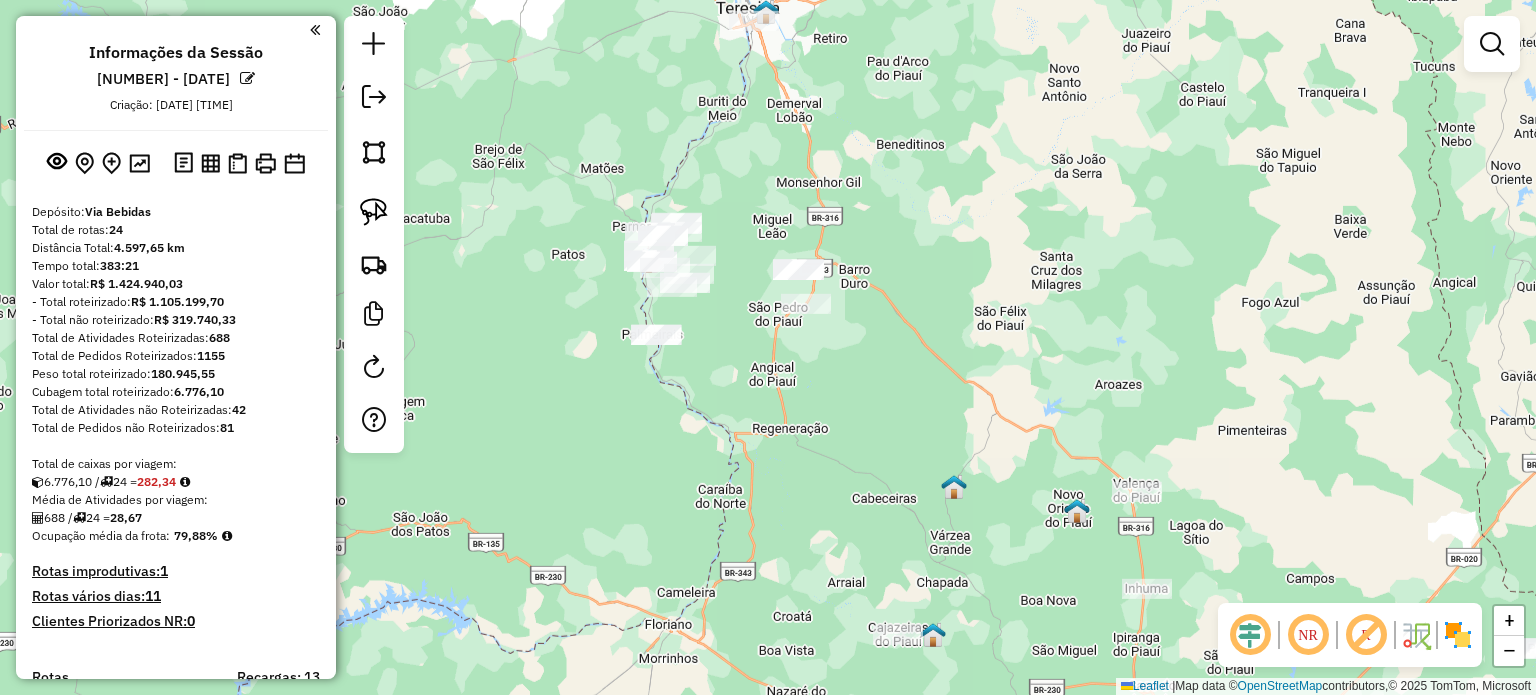 click on "Janela de atendimento Grade de atendimento Capacidade Transportadoras Veículos Cliente Pedidos  Rotas Selecione os dias de semana para filtrar as janelas de atendimento  Seg   Ter   Qua   Qui   Sex   Sáb   Dom  Informe o período da janela de atendimento: De: Até:  Filtrar exatamente a janela do cliente  Considerar janela de atendimento padrão  Selecione os dias de semana para filtrar as grades de atendimento  Seg   Ter   Qua   Qui   Sex   Sáb   Dom   Considerar clientes sem dia de atendimento cadastrado  Clientes fora do dia de atendimento selecionado Filtrar as atividades entre os valores definidos abaixo:  Peso mínimo:   Peso máximo:   Cubagem mínima:   Cubagem máxima:   De:   Até:  Filtrar as atividades entre o tempo de atendimento definido abaixo:  De:   Até:   Considerar capacidade total dos clientes não roteirizados Transportadora: Selecione um ou mais itens Tipo de veículo: Selecione um ou mais itens Veículo: Selecione um ou mais itens Motorista: Selecione um ou mais itens Nome: Rótulo:" 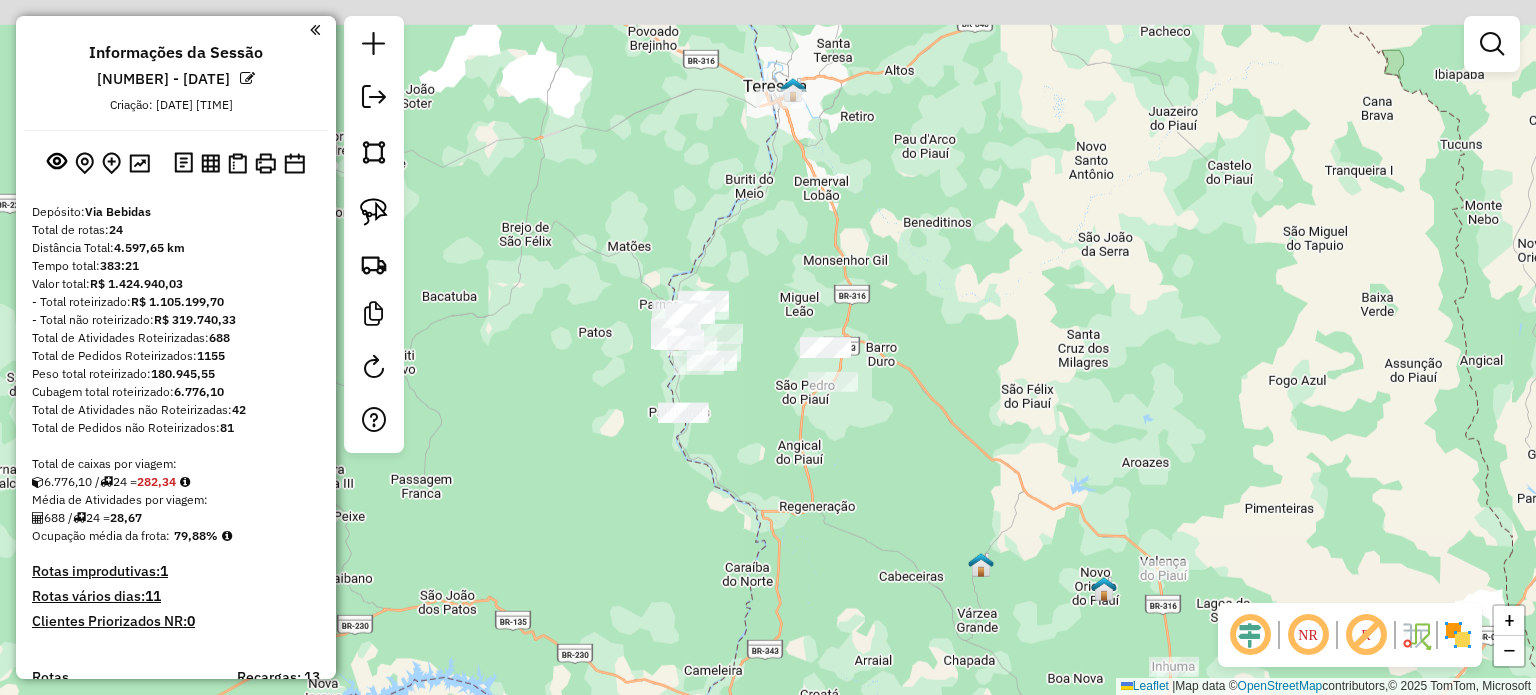 drag, startPoint x: 991, startPoint y: 379, endPoint x: 1006, endPoint y: 423, distance: 46.486557 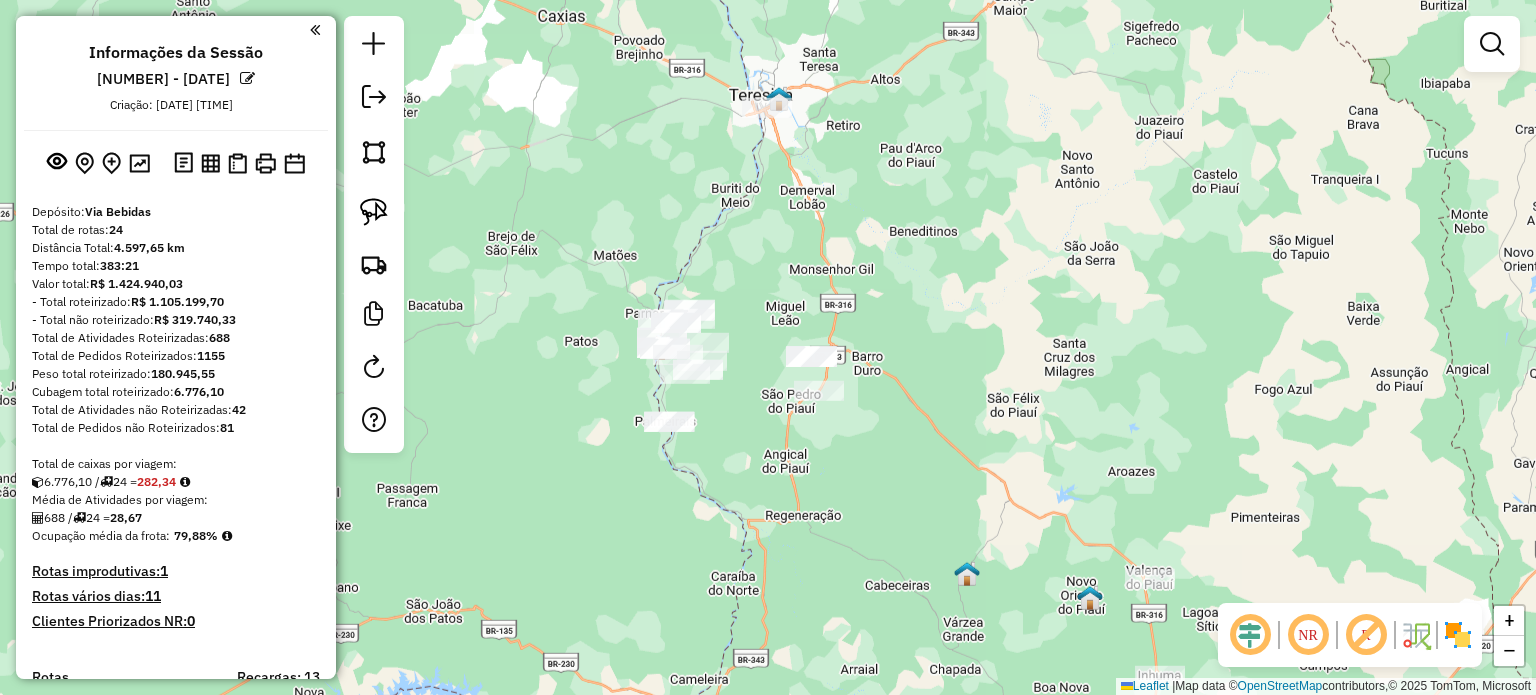 drag, startPoint x: 1121, startPoint y: 431, endPoint x: 832, endPoint y: 145, distance: 406.59192 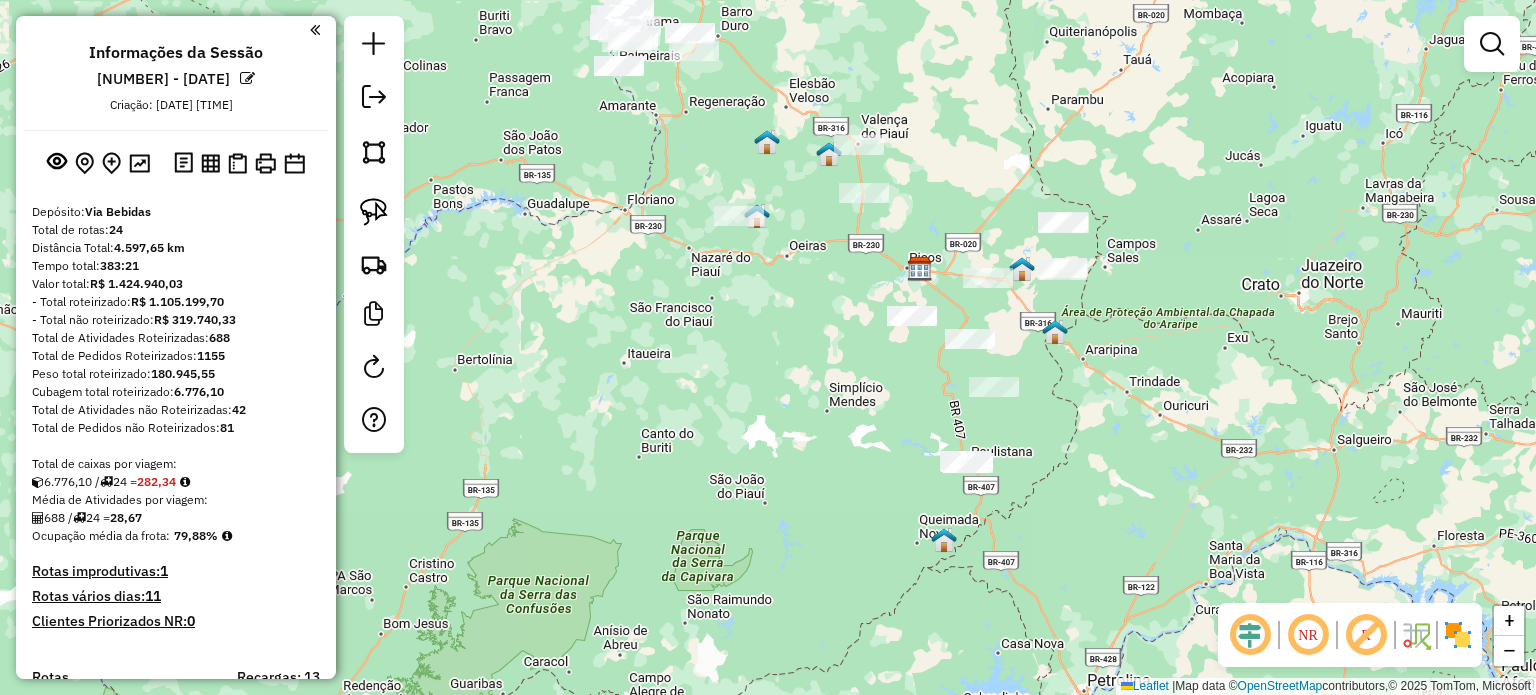 drag, startPoint x: 1116, startPoint y: 404, endPoint x: 1100, endPoint y: 321, distance: 84.5281 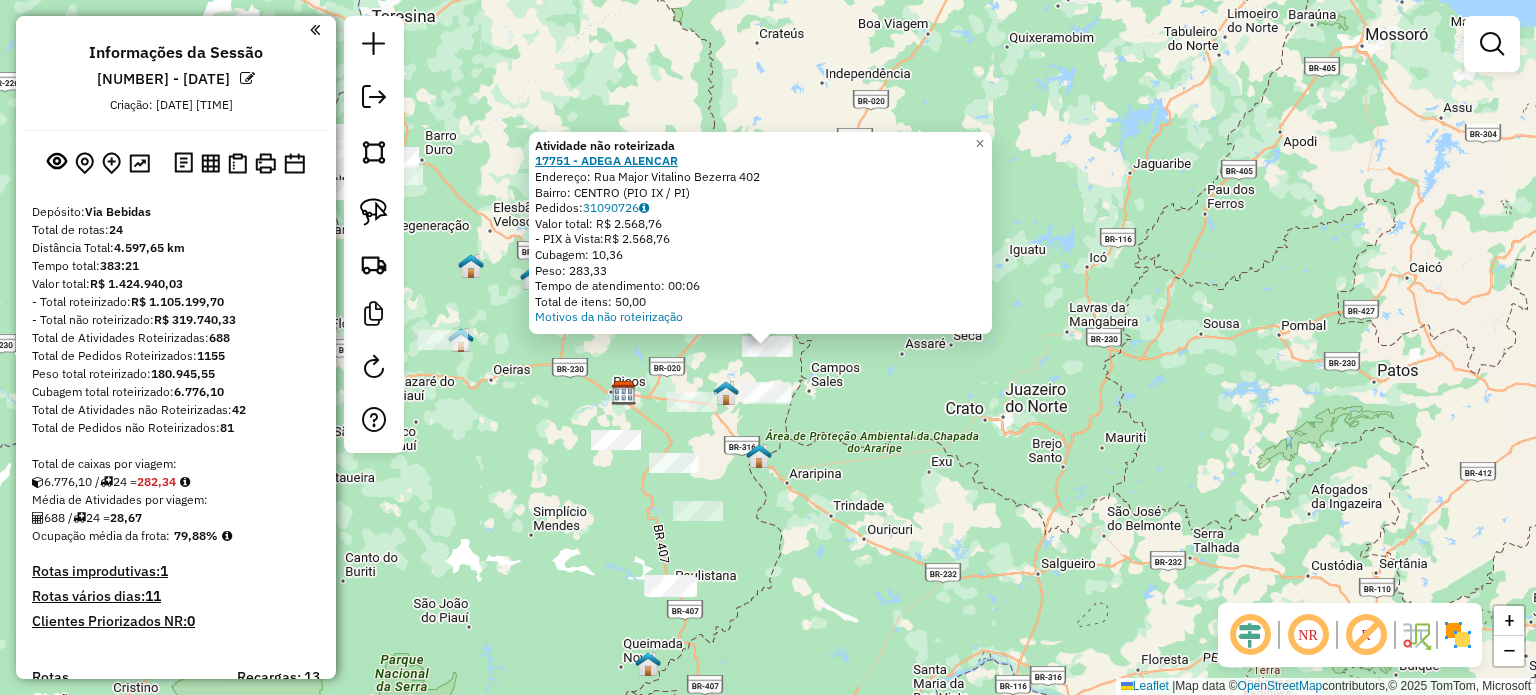 click on "17751 - ADEGA ALENCAR" 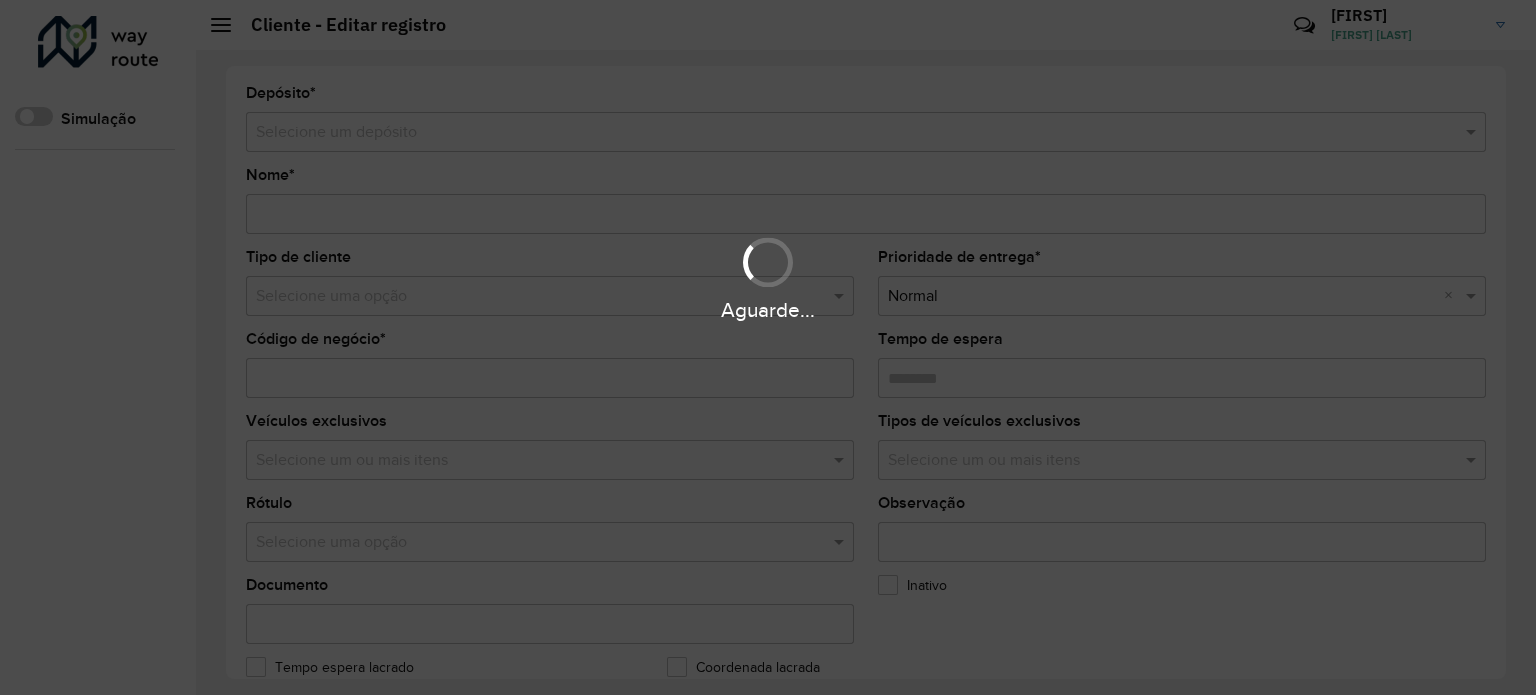 scroll, scrollTop: 0, scrollLeft: 0, axis: both 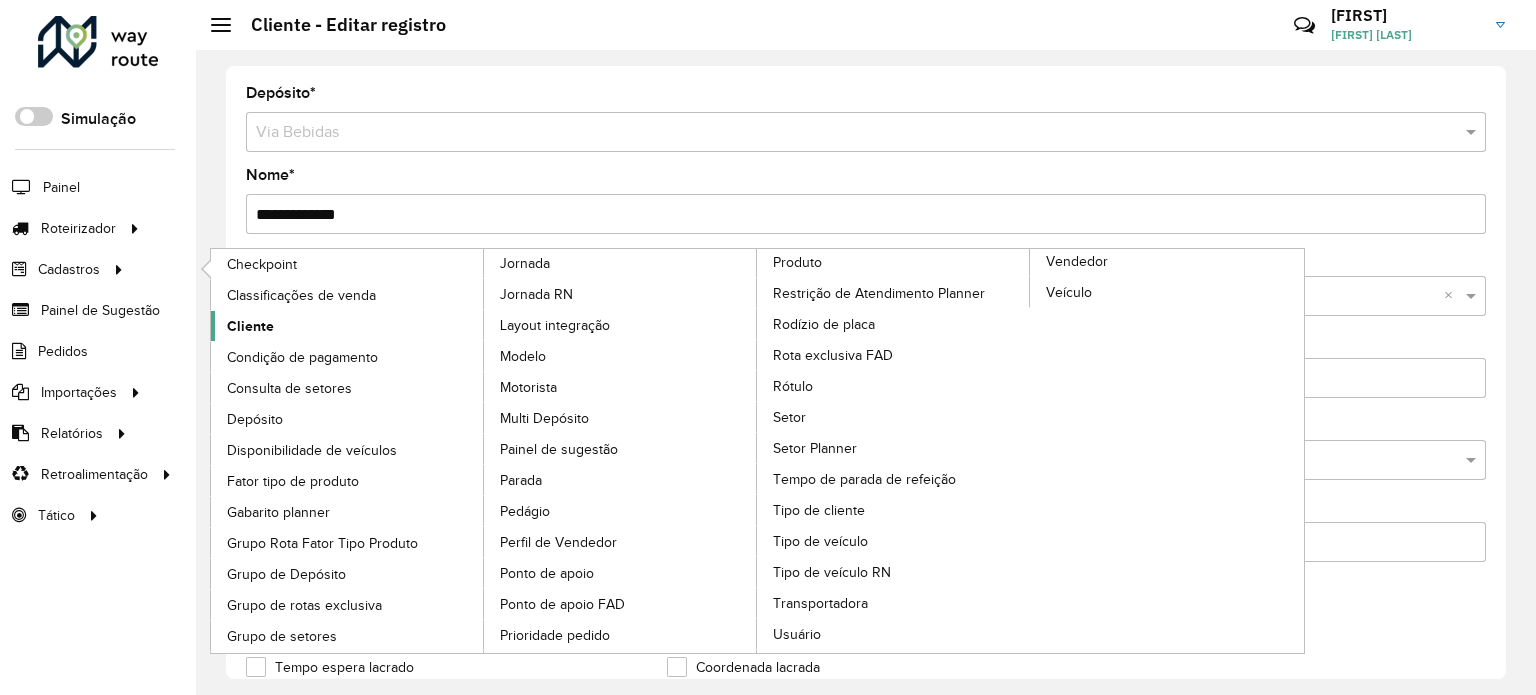 click on "Cliente" 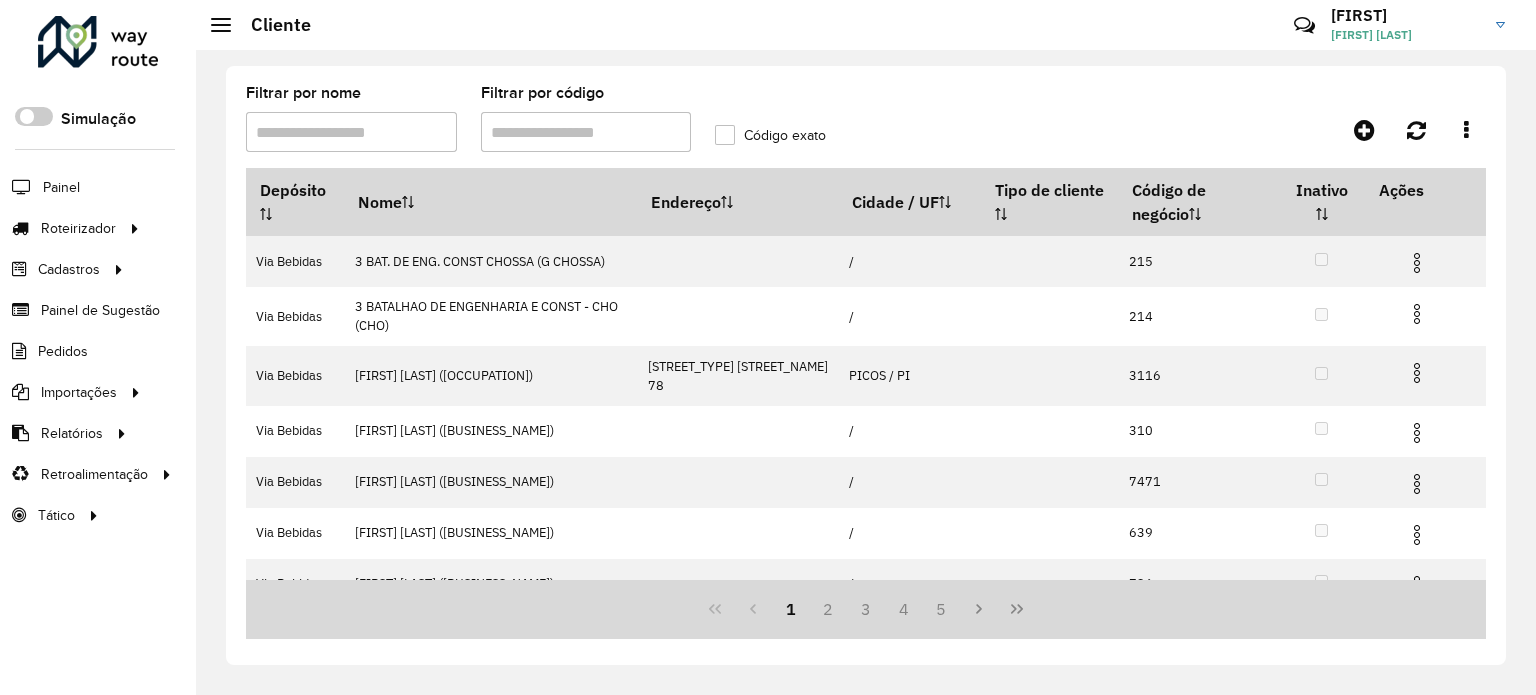 click on "Filtrar por código" at bounding box center [586, 132] 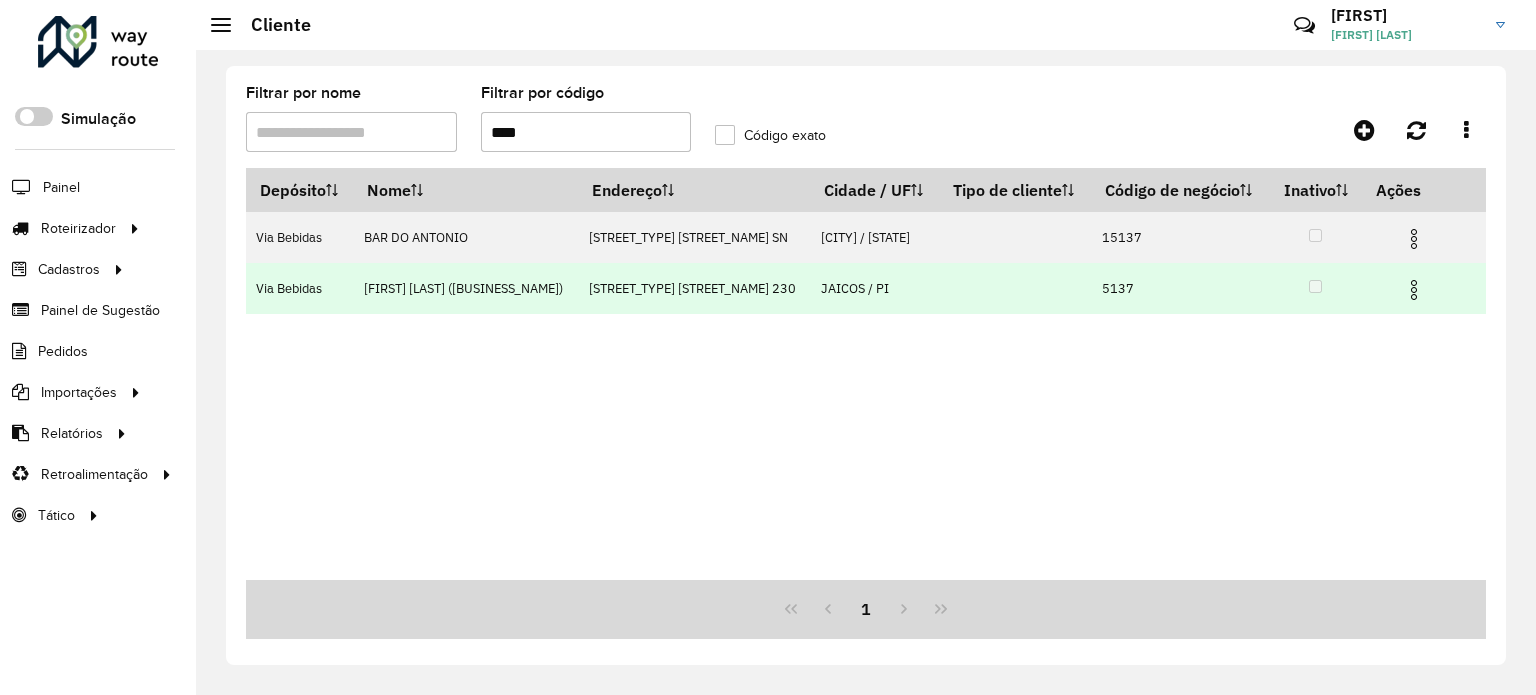 type on "****" 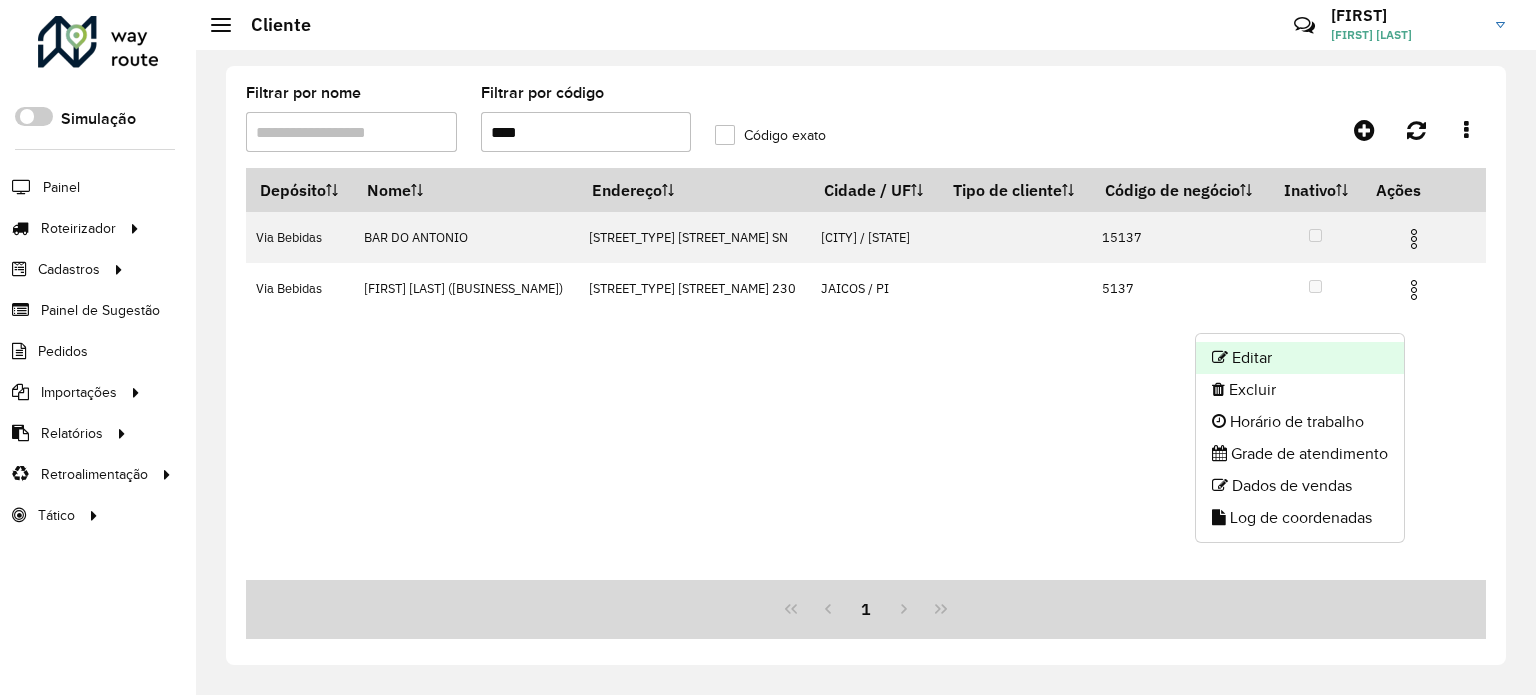 click on "Editar" 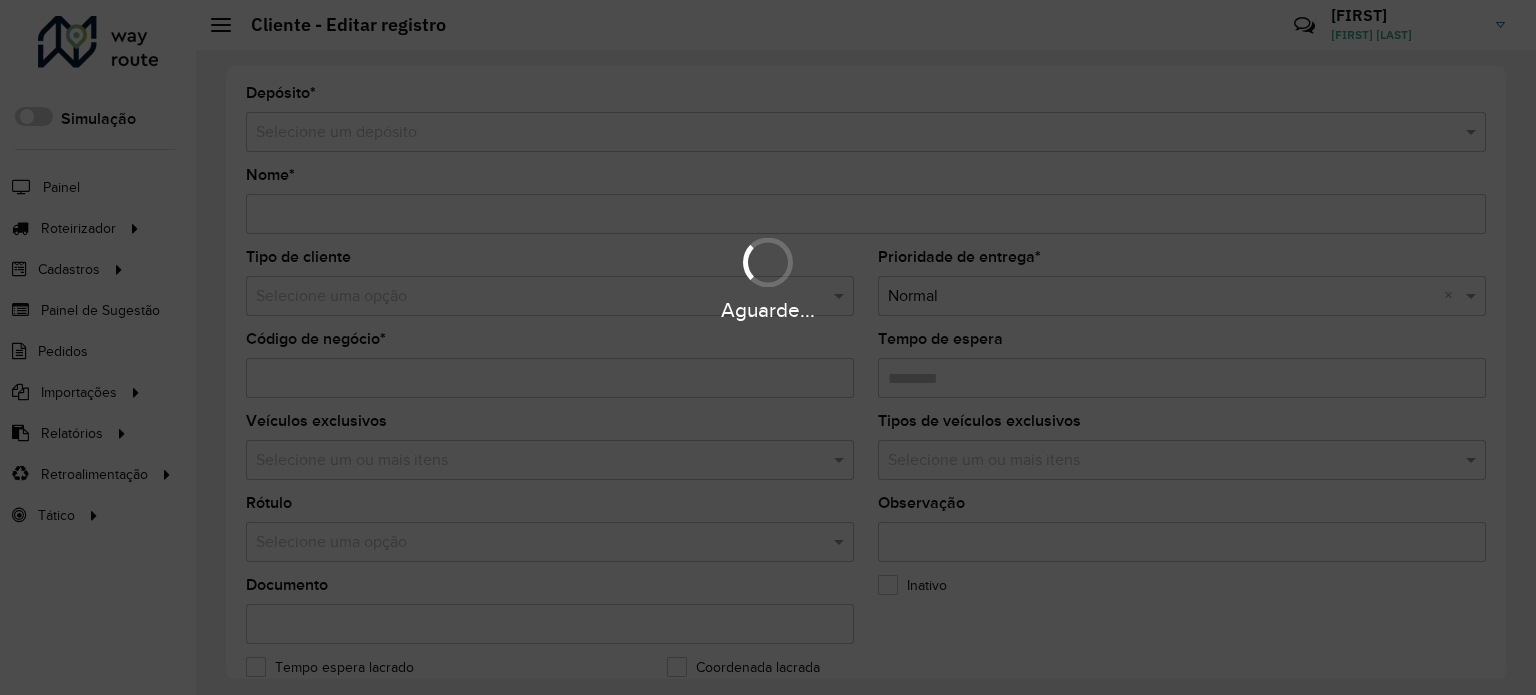 type on "**********" 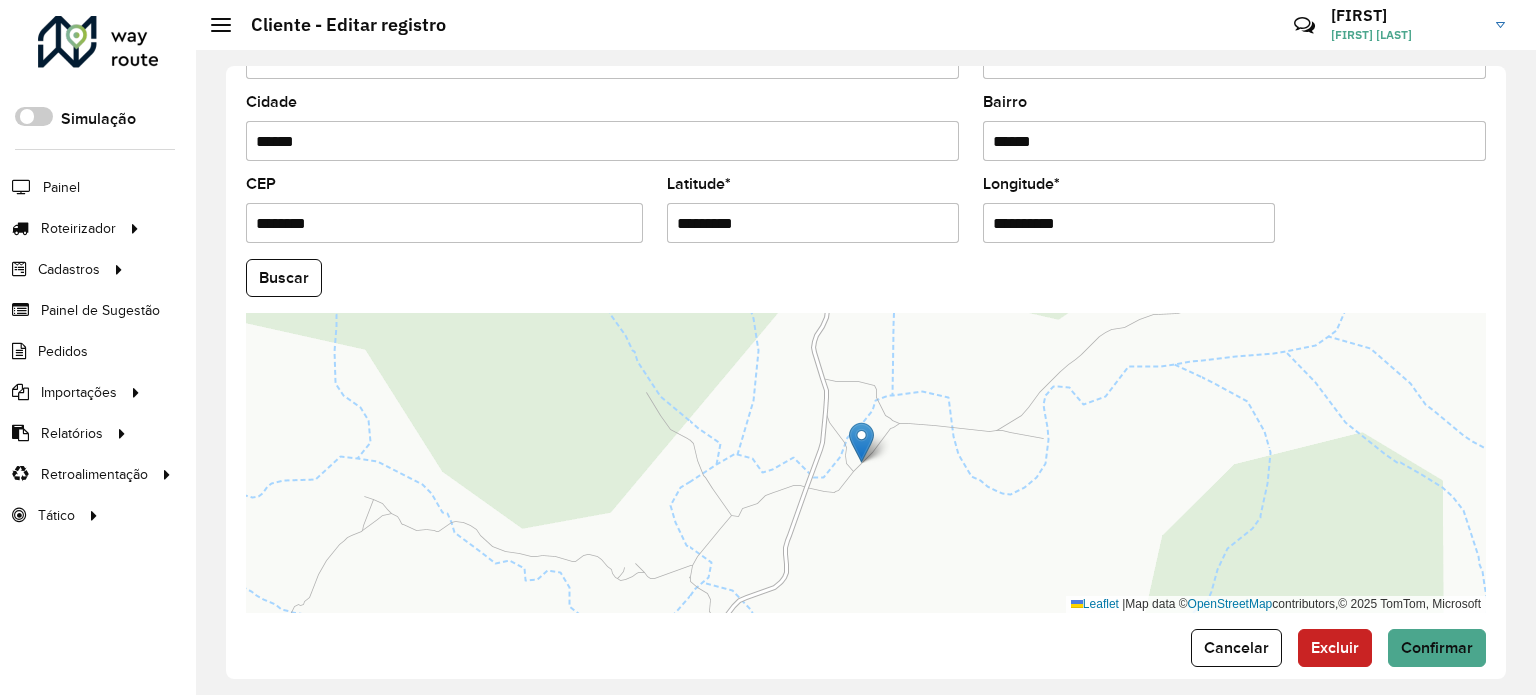 scroll, scrollTop: 784, scrollLeft: 0, axis: vertical 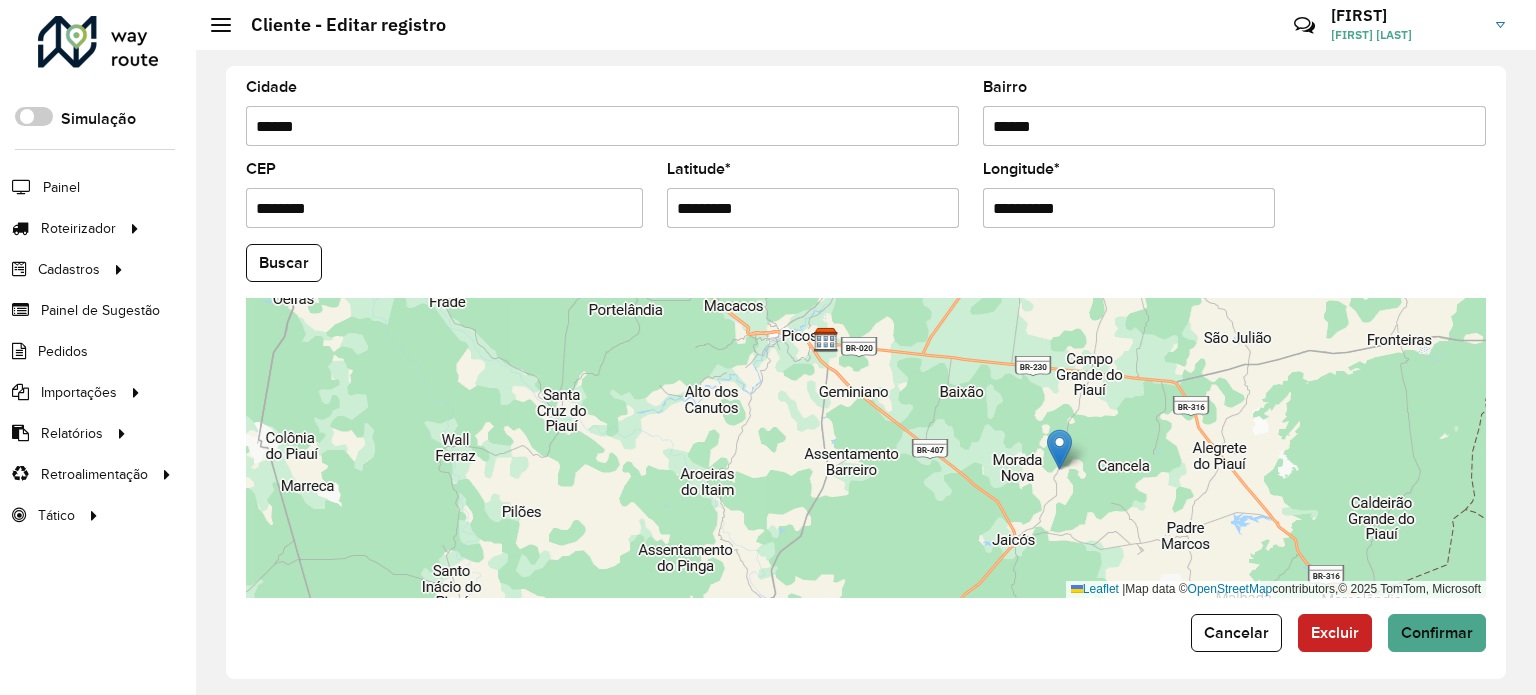 drag, startPoint x: 1218, startPoint y: 479, endPoint x: 1127, endPoint y: 487, distance: 91.350975 